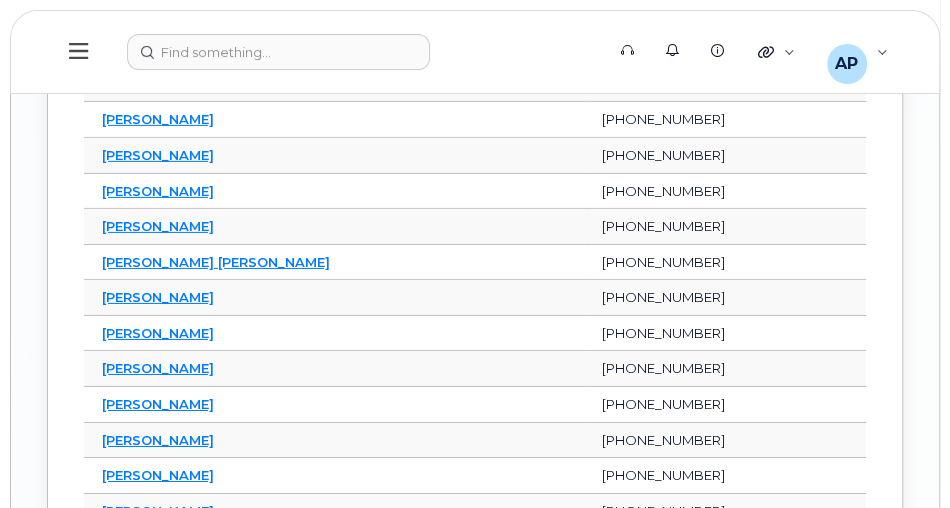 scroll, scrollTop: 6057, scrollLeft: 0, axis: vertical 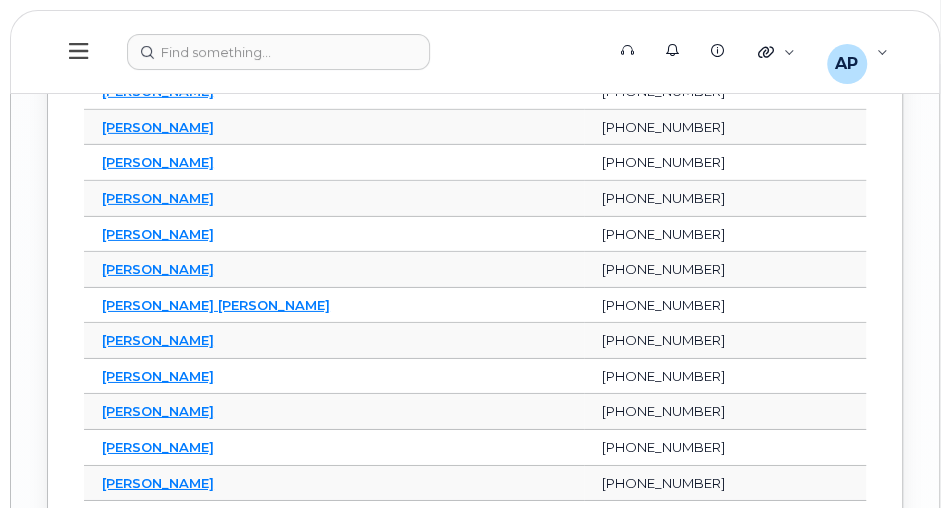 click 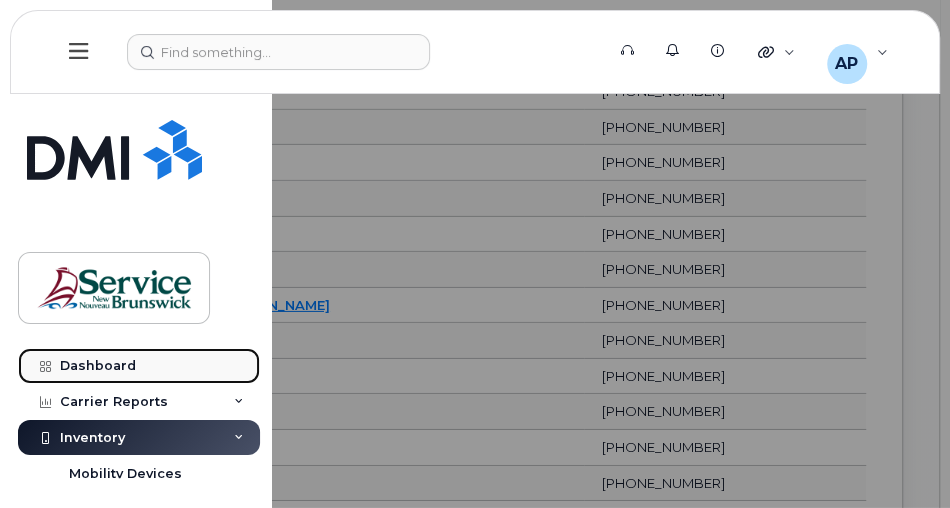 click on "Dashboard" at bounding box center (139, 366) 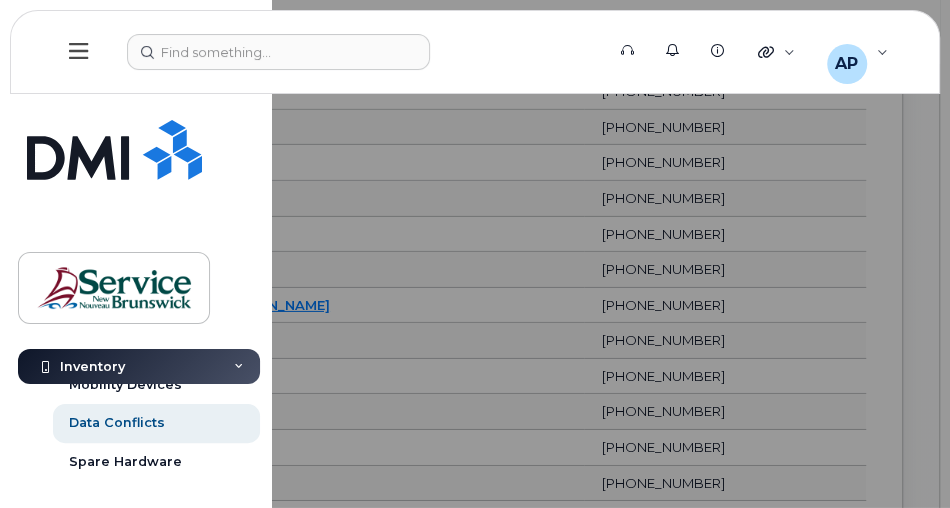 scroll, scrollTop: 114, scrollLeft: 0, axis: vertical 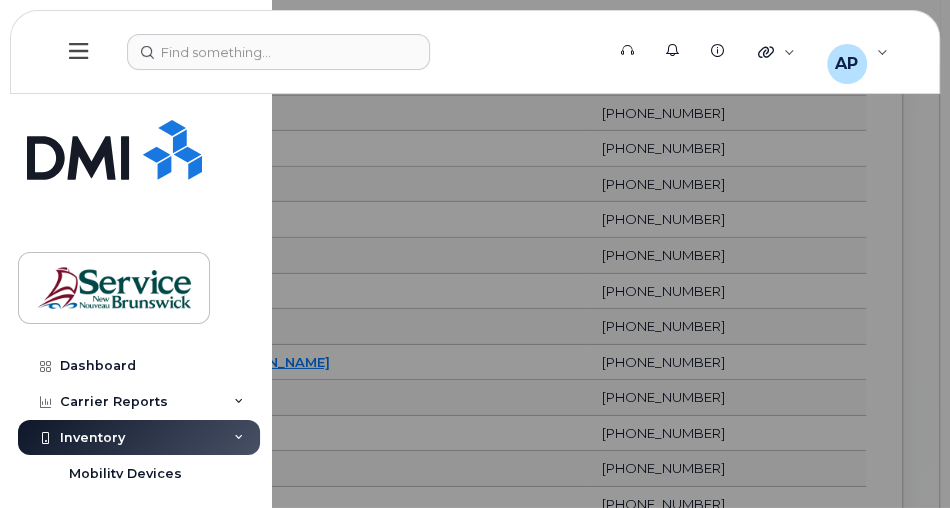click on "Inventory" at bounding box center (139, 438) 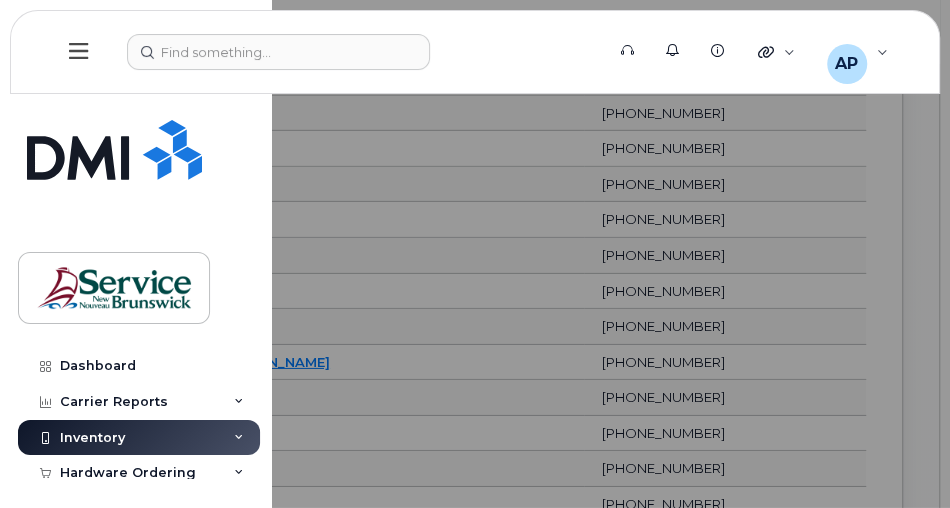 click on "Inventory" at bounding box center (92, 438) 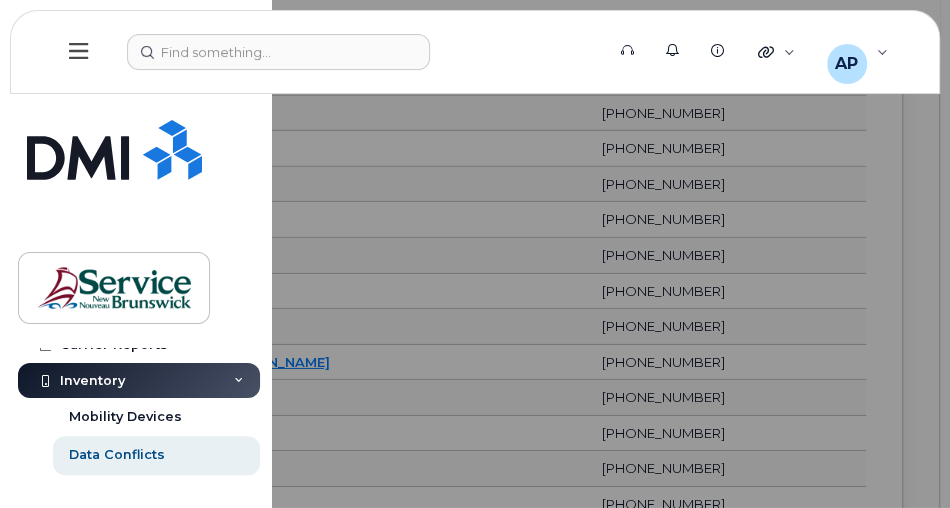 scroll, scrollTop: 0, scrollLeft: 0, axis: both 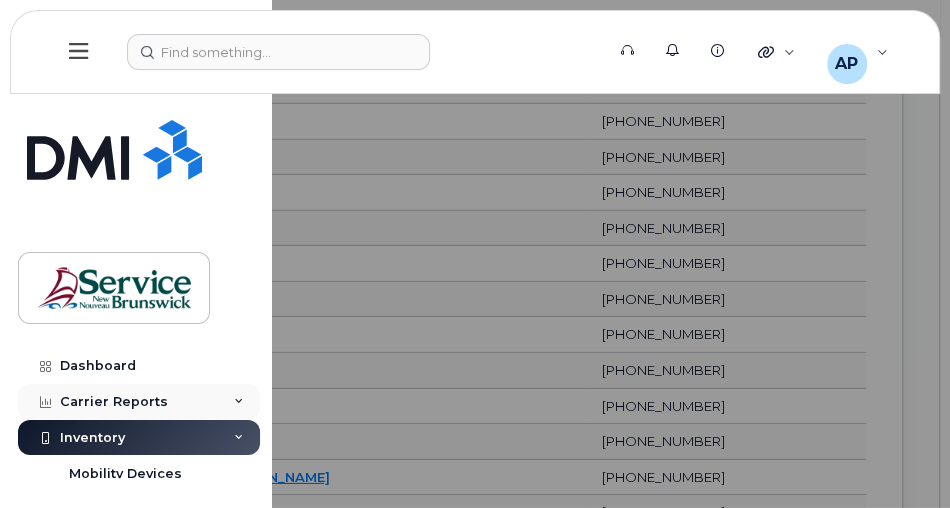click on "Carrier Reports" at bounding box center (114, 402) 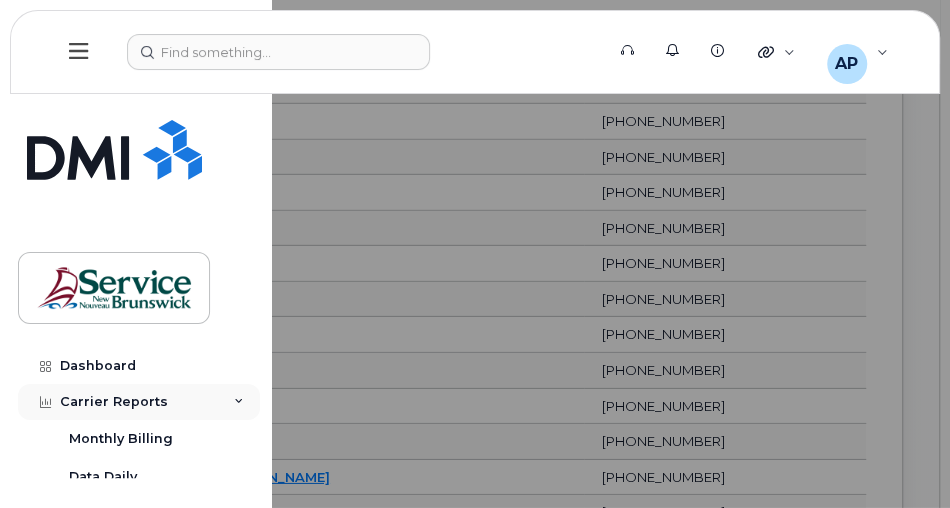 click on "Carrier Reports" at bounding box center (114, 402) 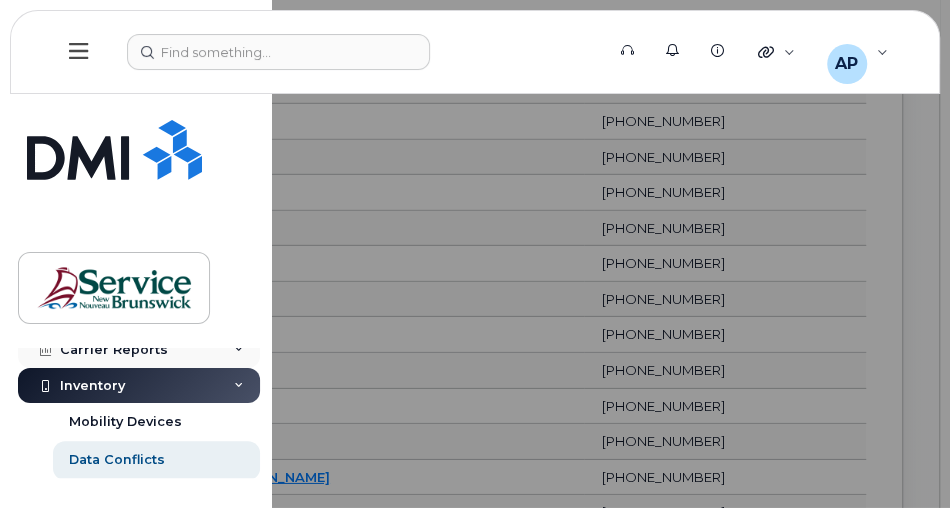 scroll, scrollTop: 0, scrollLeft: 0, axis: both 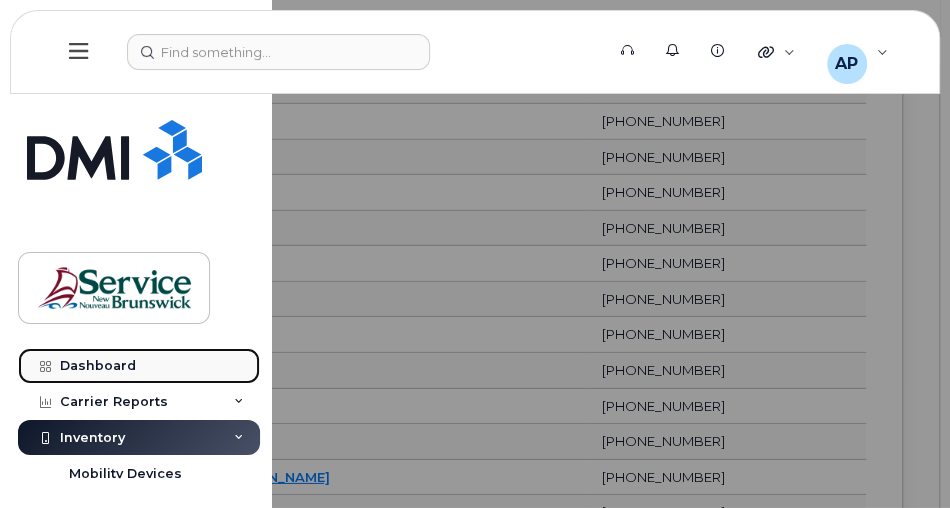 click on "Dashboard" at bounding box center [98, 366] 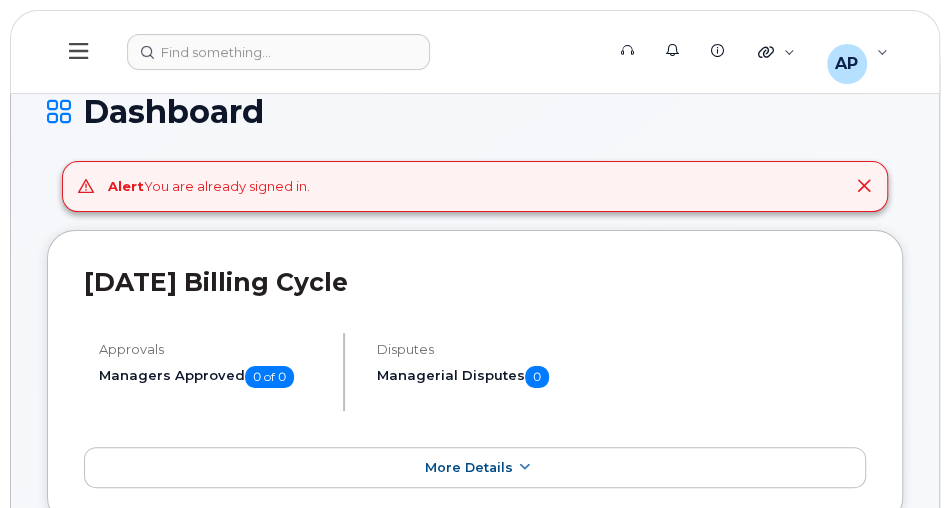 scroll, scrollTop: 57, scrollLeft: 0, axis: vertical 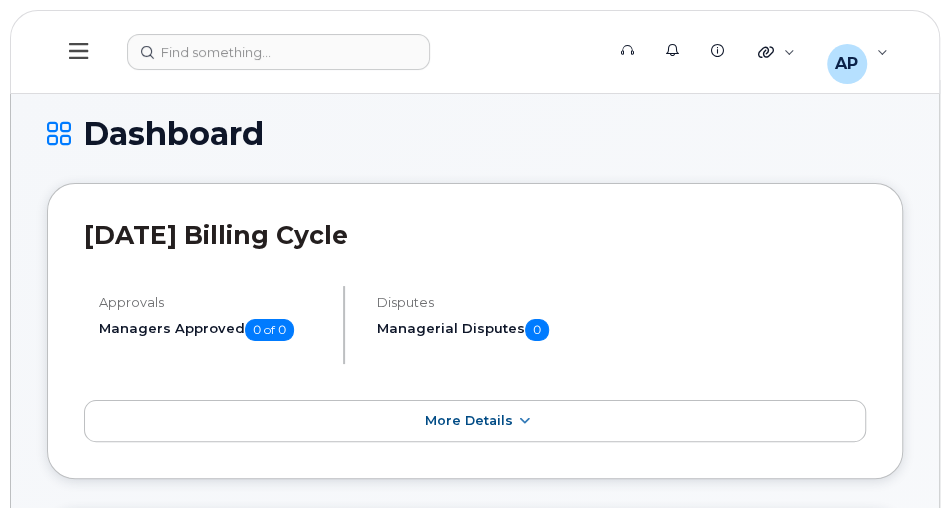 click 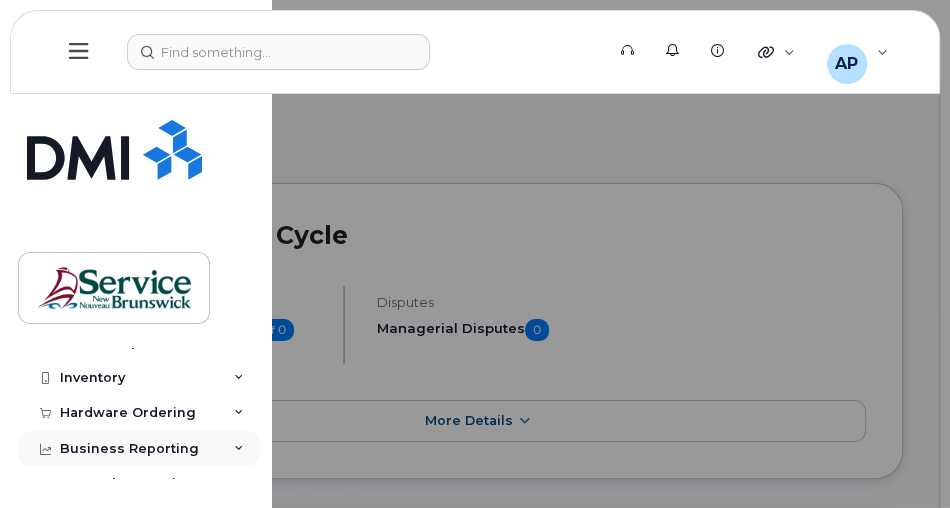 scroll, scrollTop: 0, scrollLeft: 0, axis: both 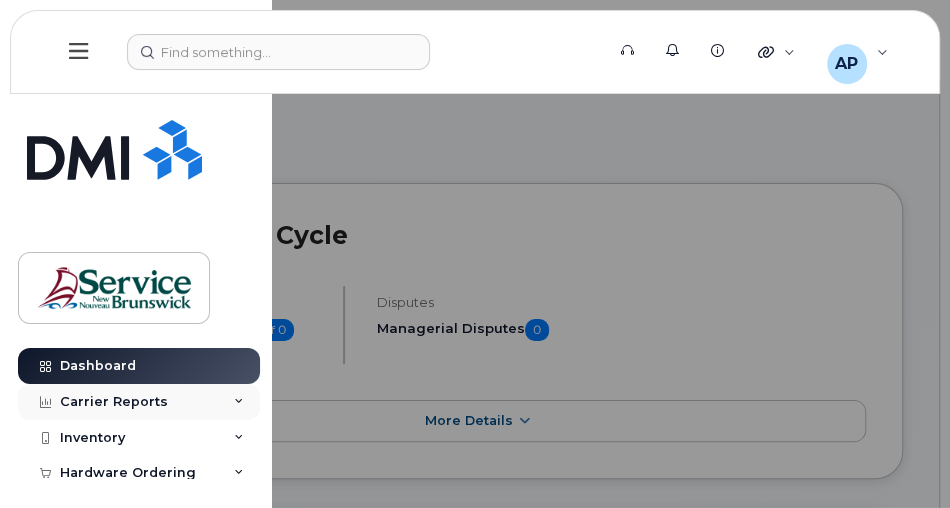 click on "Carrier Reports" at bounding box center (139, 402) 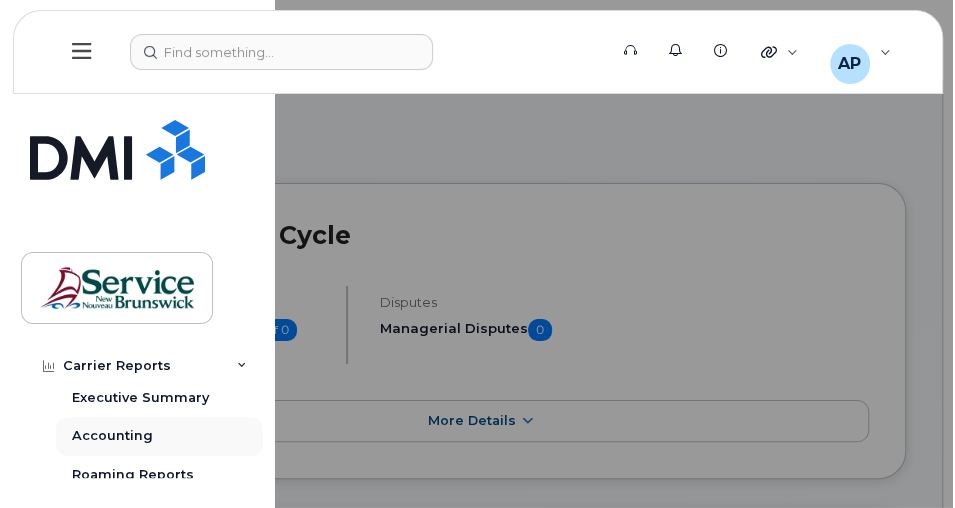 scroll, scrollTop: 228, scrollLeft: 0, axis: vertical 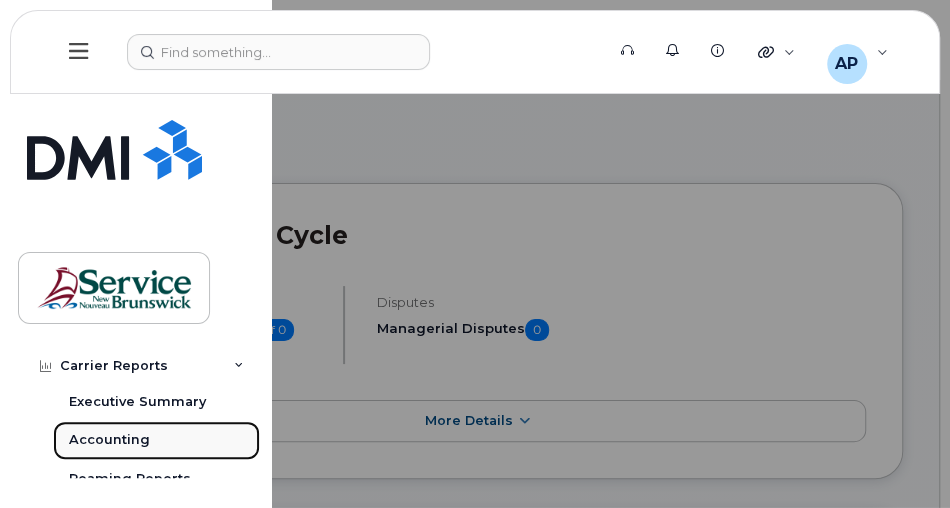 click on "Accounting" at bounding box center (109, 440) 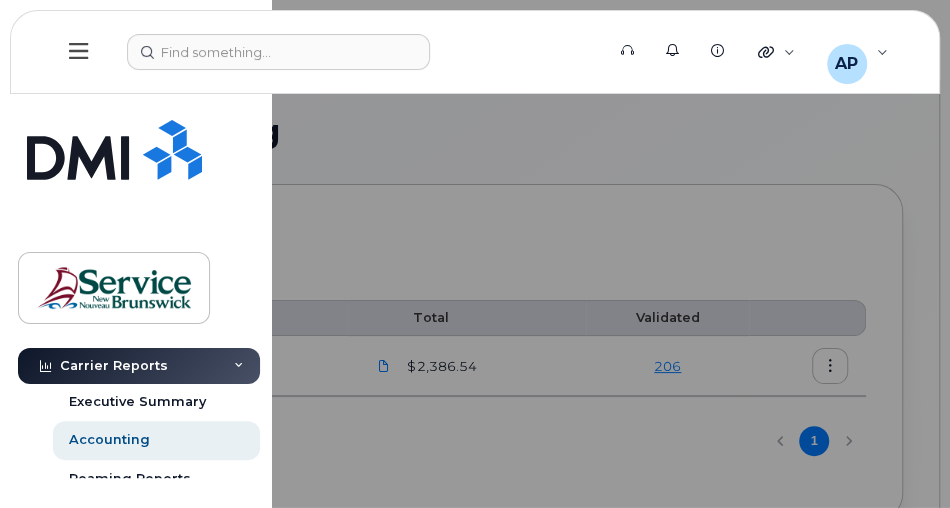 click 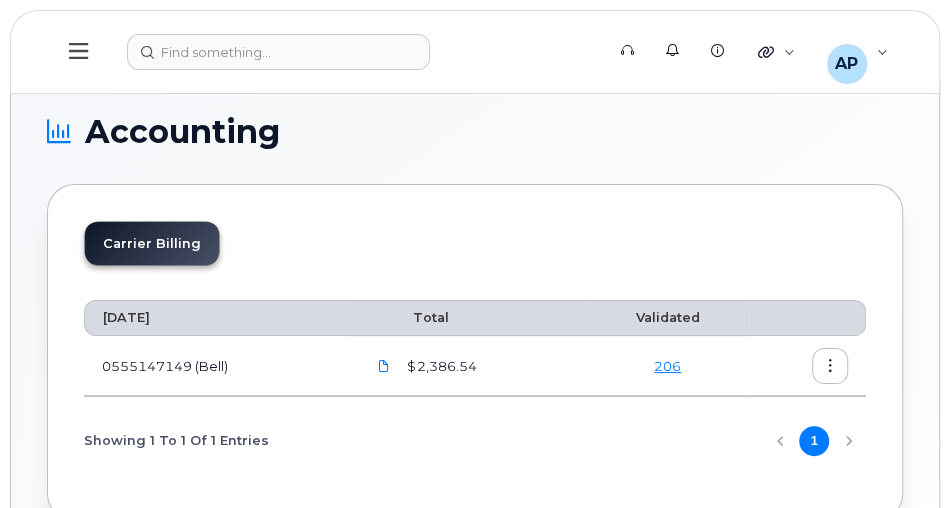 click 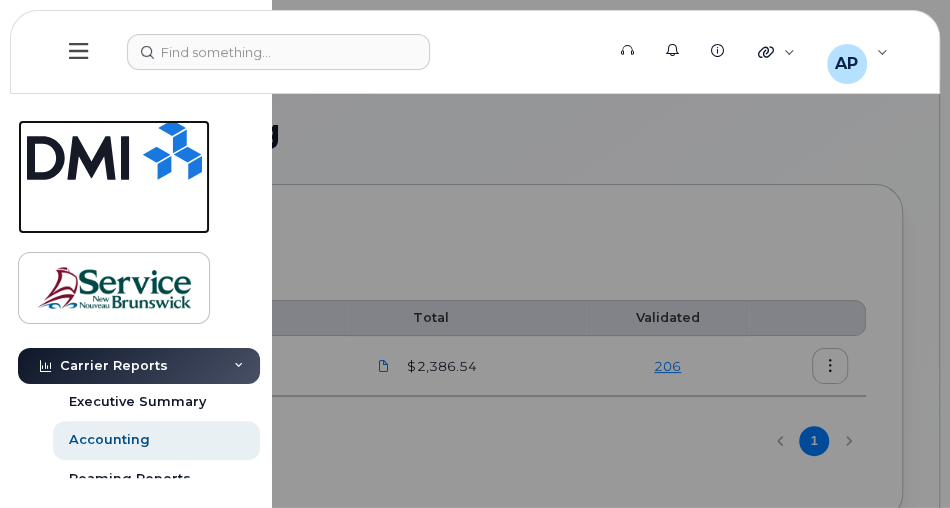 click at bounding box center (114, 150) 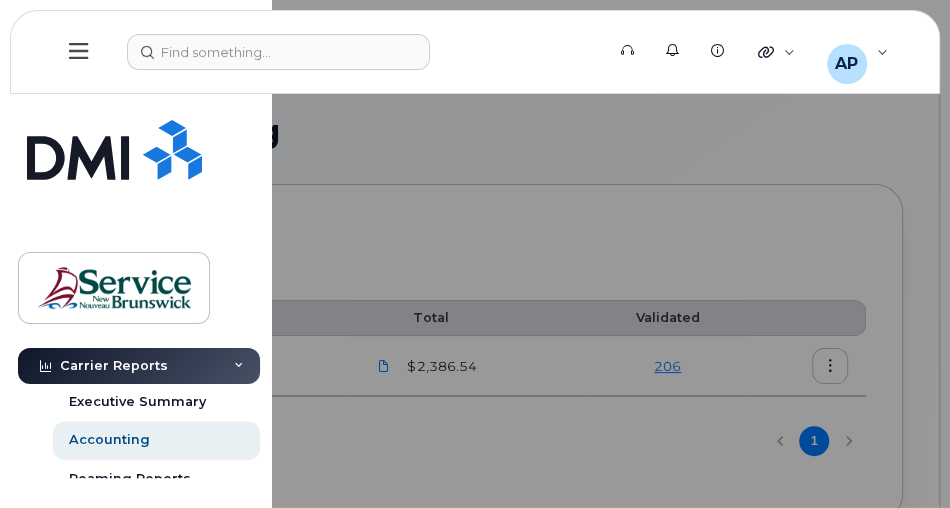 click at bounding box center (475, 254) 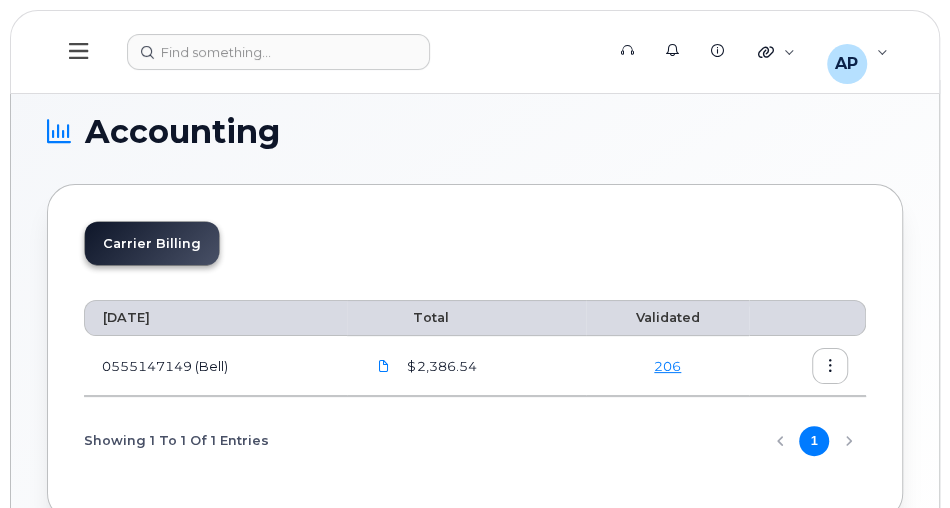 click at bounding box center (830, 366) 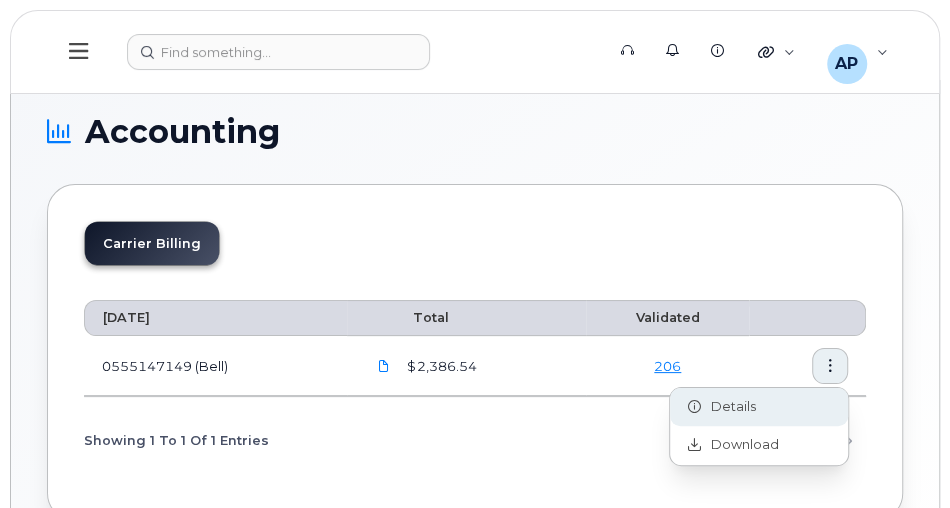 click on "Details" 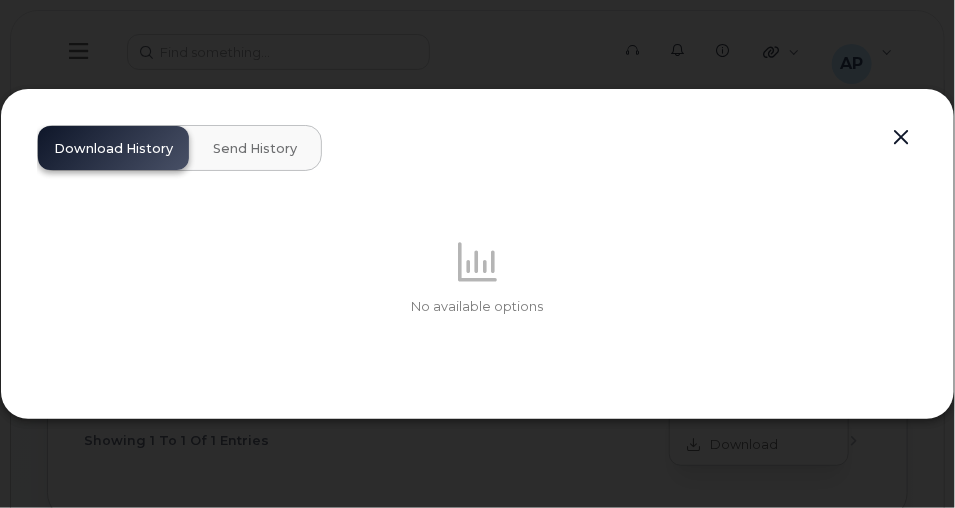 click on "Send History" at bounding box center (255, 149) 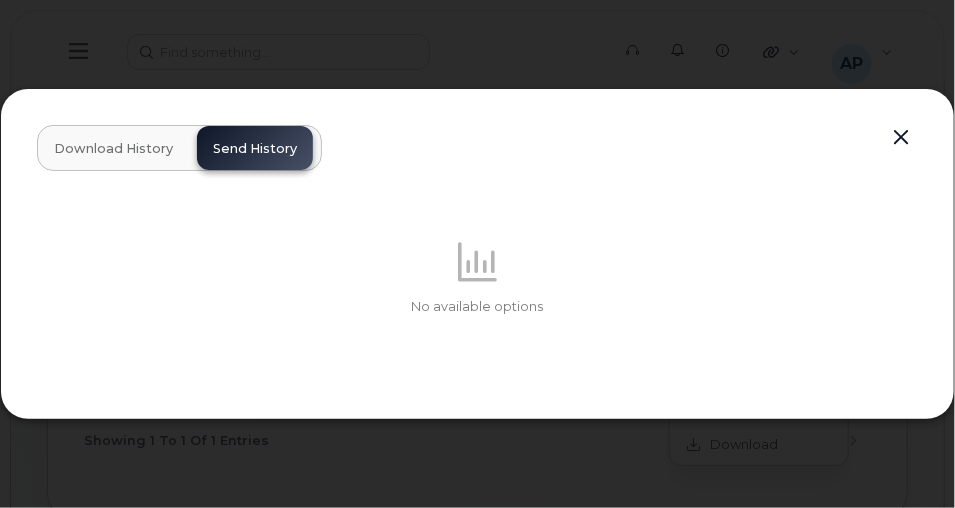 click on "Download History" at bounding box center (113, 149) 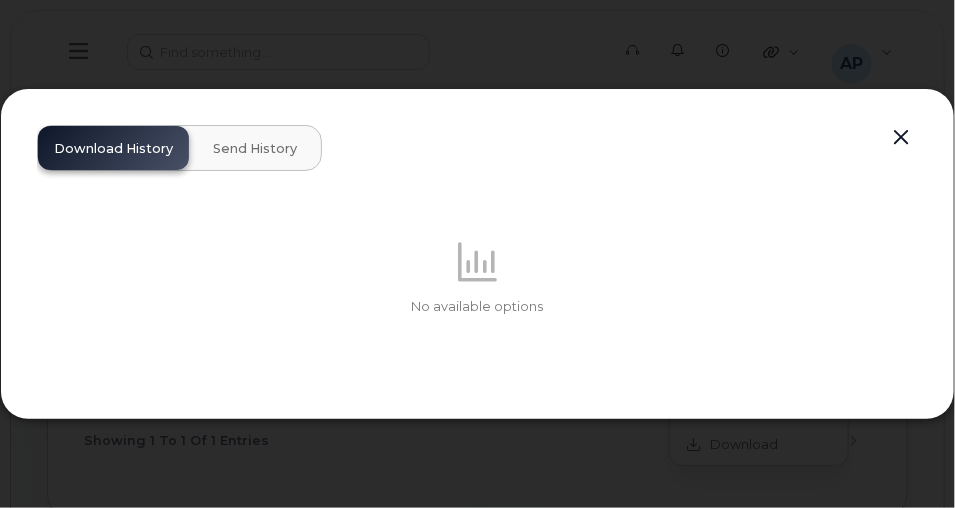 click at bounding box center (901, 138) 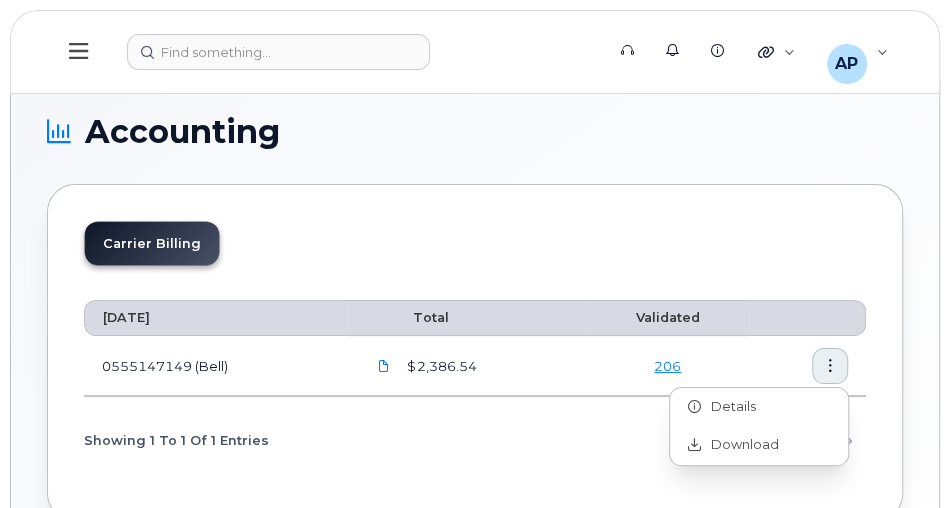 click on "Showing 1 To 1 Of 1 Entries 1" 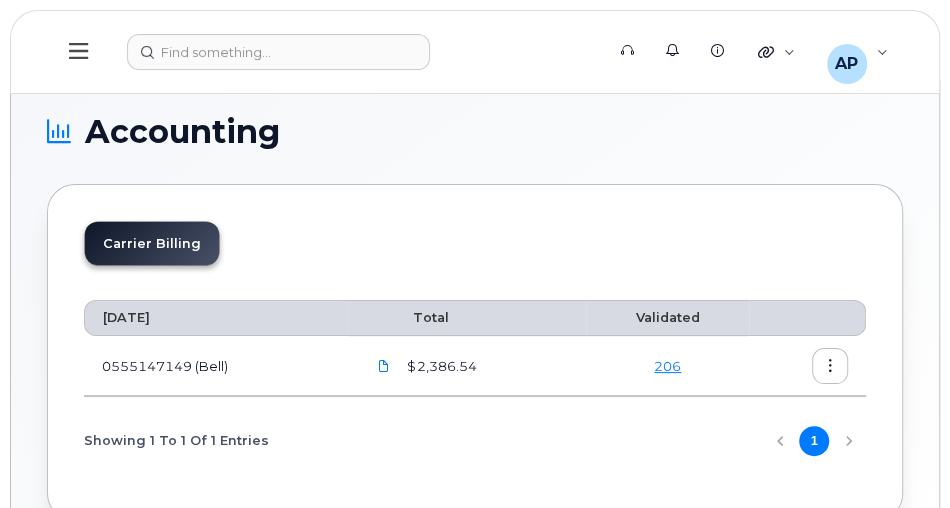 click at bounding box center [830, 366] 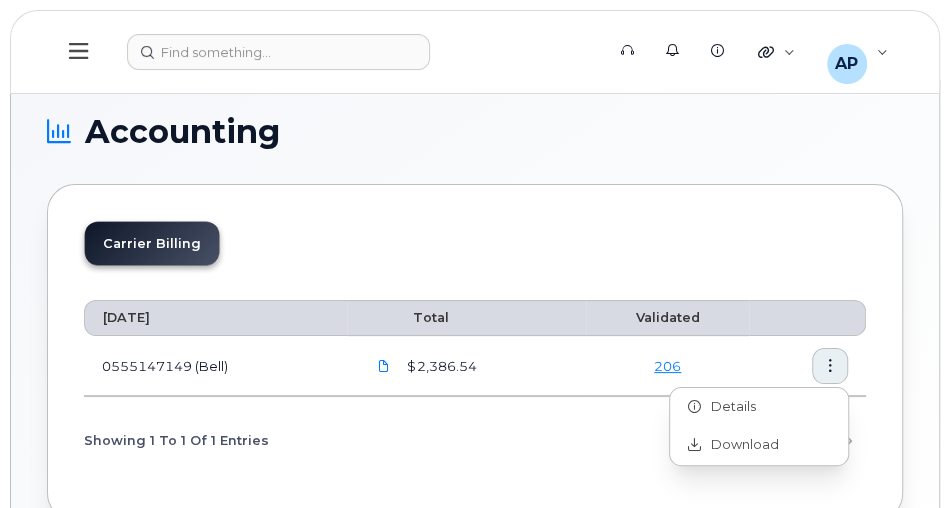 click on "Showing 1 To 1 Of 1 Entries 1" 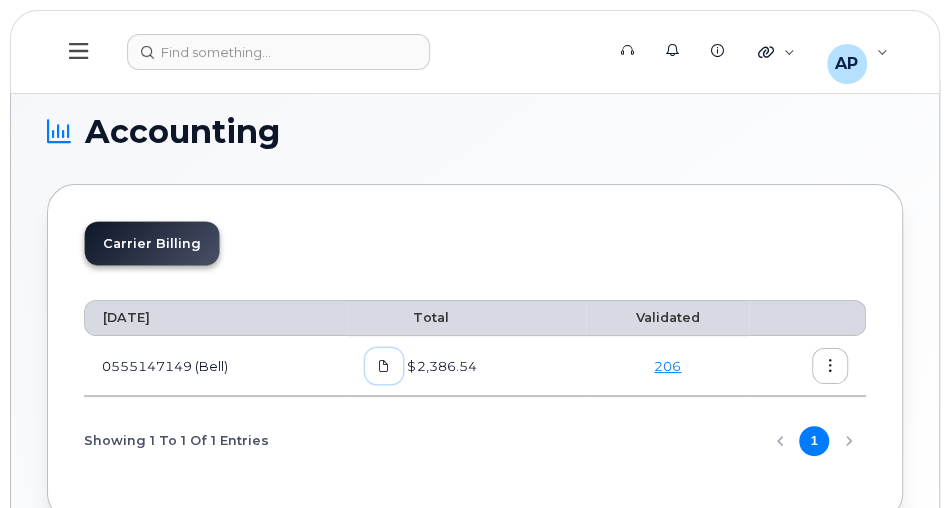 click at bounding box center (384, 366) 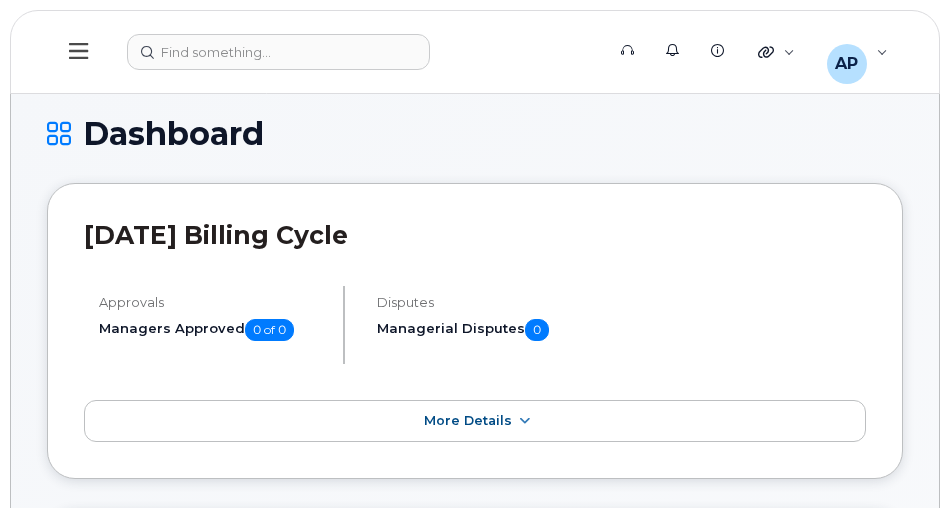 scroll, scrollTop: 0, scrollLeft: 0, axis: both 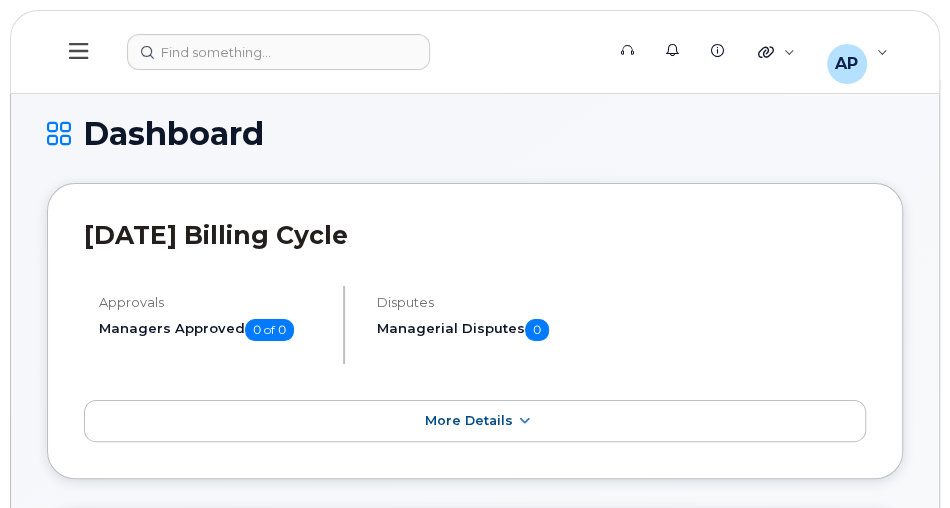 click 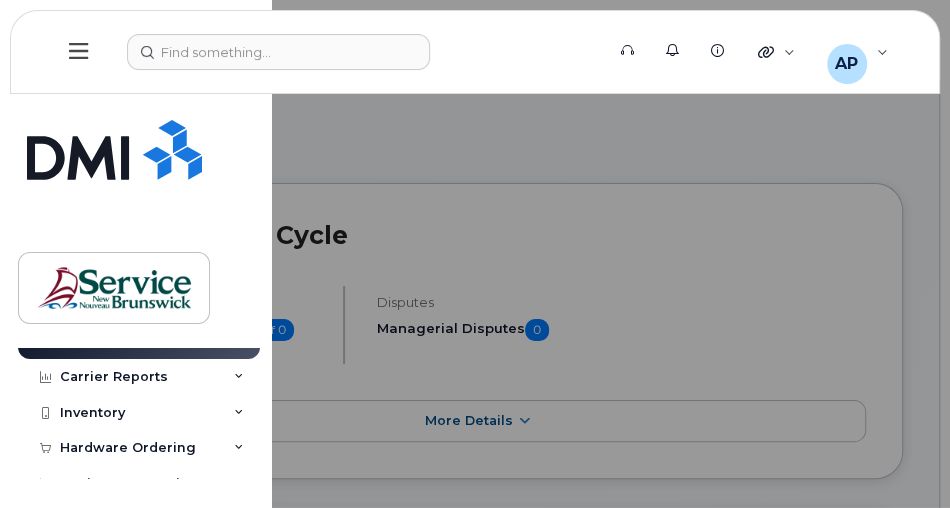 scroll, scrollTop: 0, scrollLeft: 0, axis: both 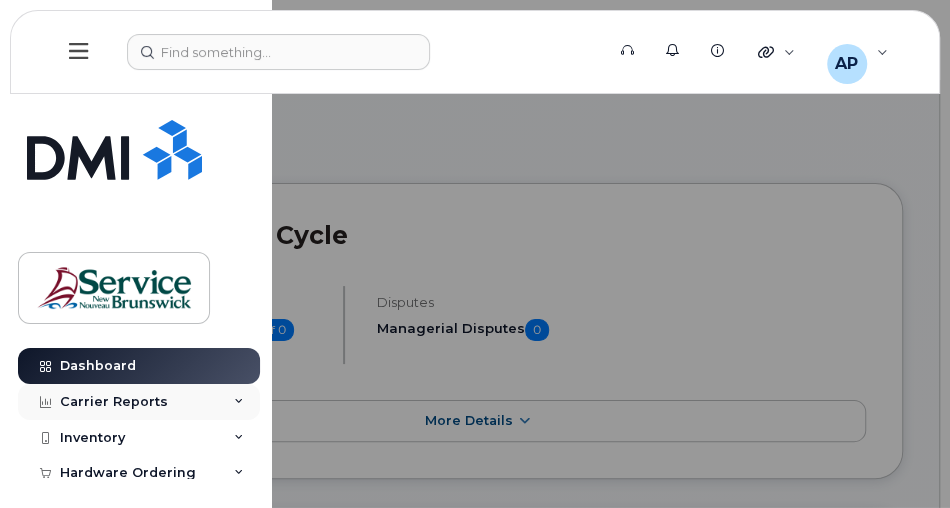 click on "Carrier Reports" at bounding box center [114, 402] 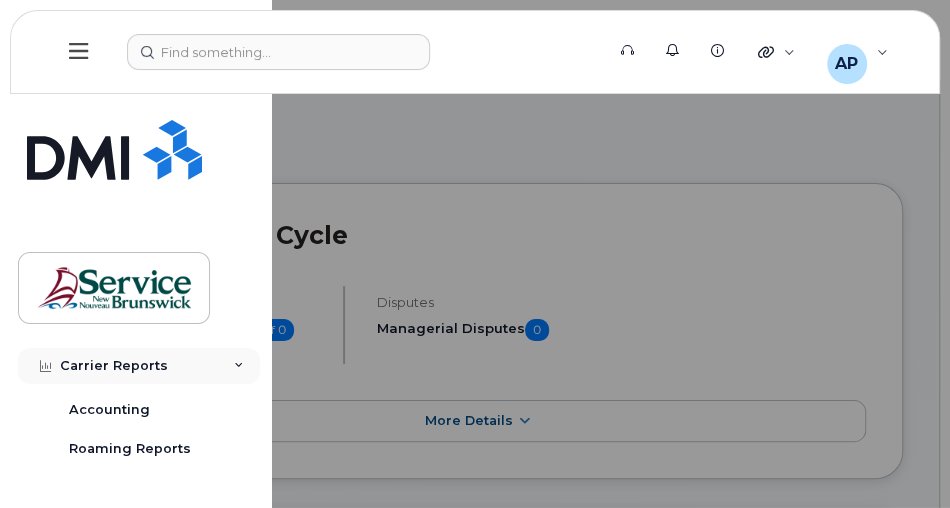 scroll, scrollTop: 285, scrollLeft: 0, axis: vertical 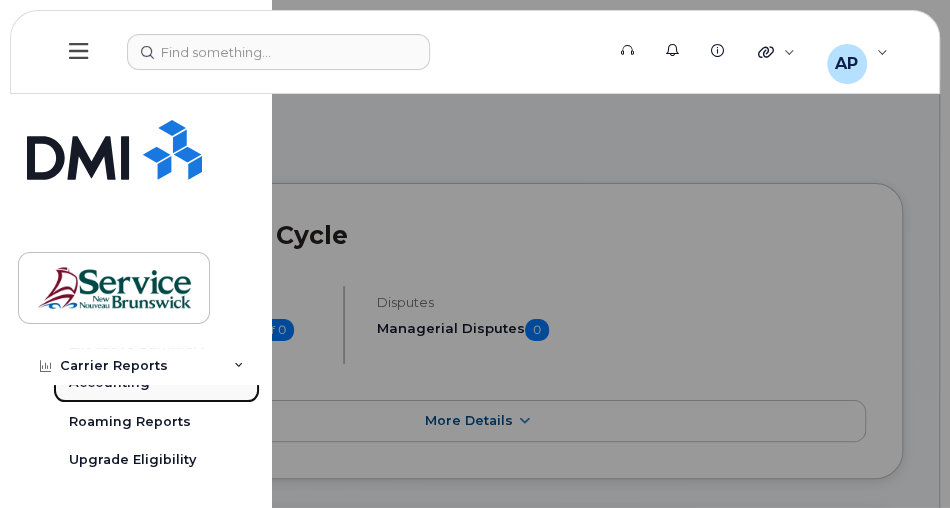 click on "Accounting" at bounding box center [109, 383] 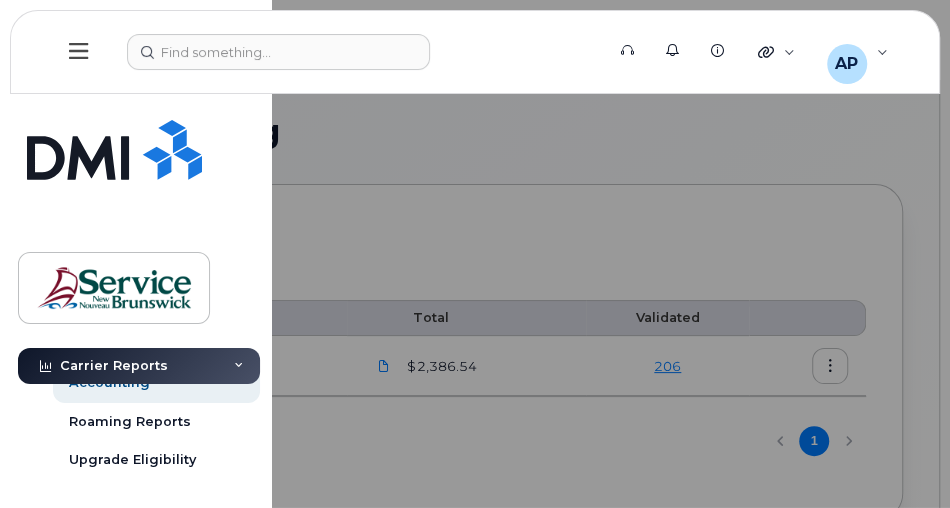 click at bounding box center (475, 254) 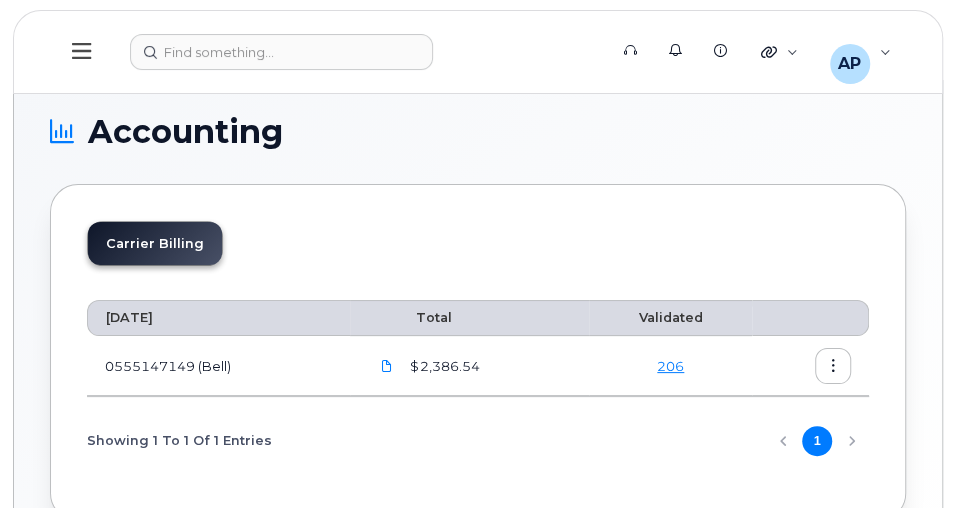 scroll, scrollTop: 57, scrollLeft: 0, axis: vertical 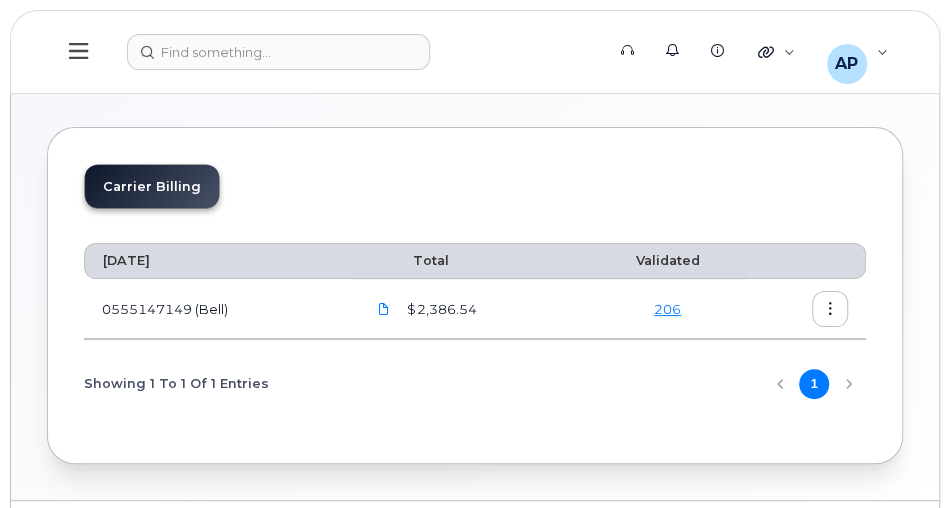 click on "206" at bounding box center (667, 309) 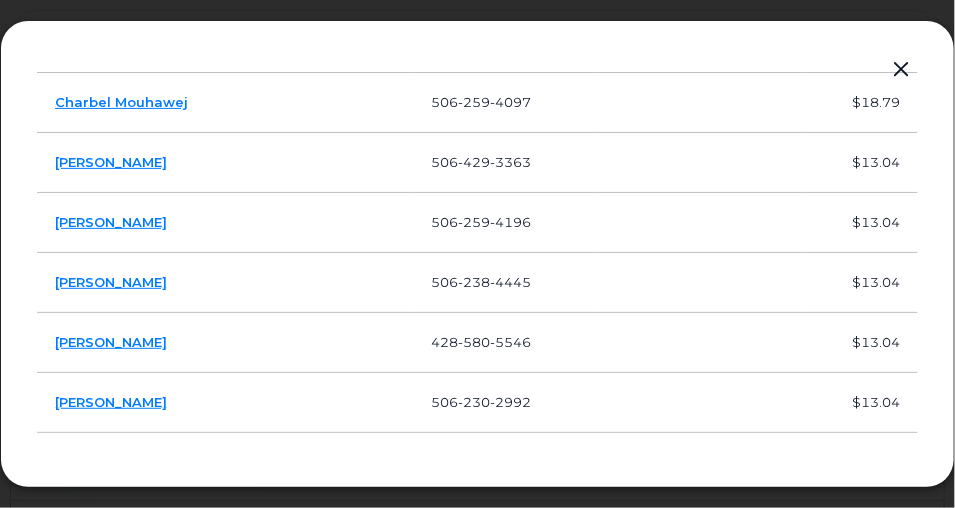 scroll, scrollTop: 114, scrollLeft: 0, axis: vertical 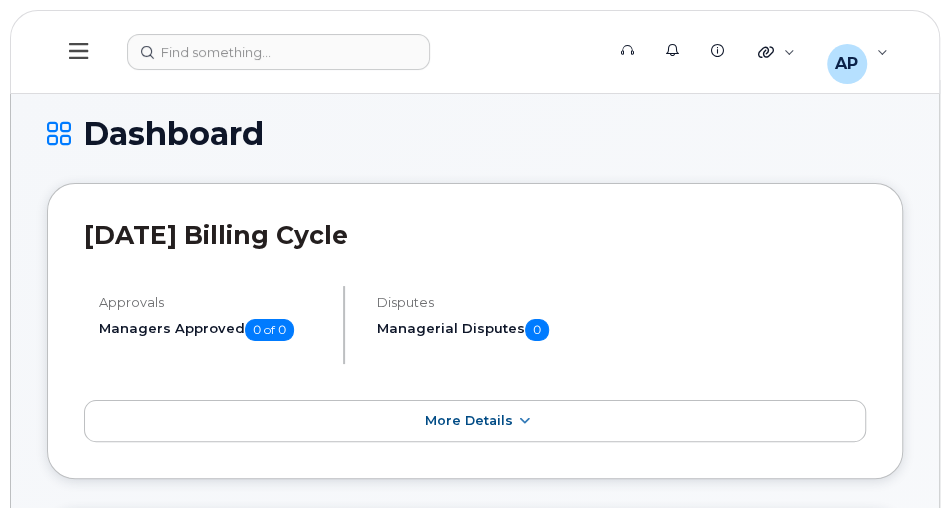 click 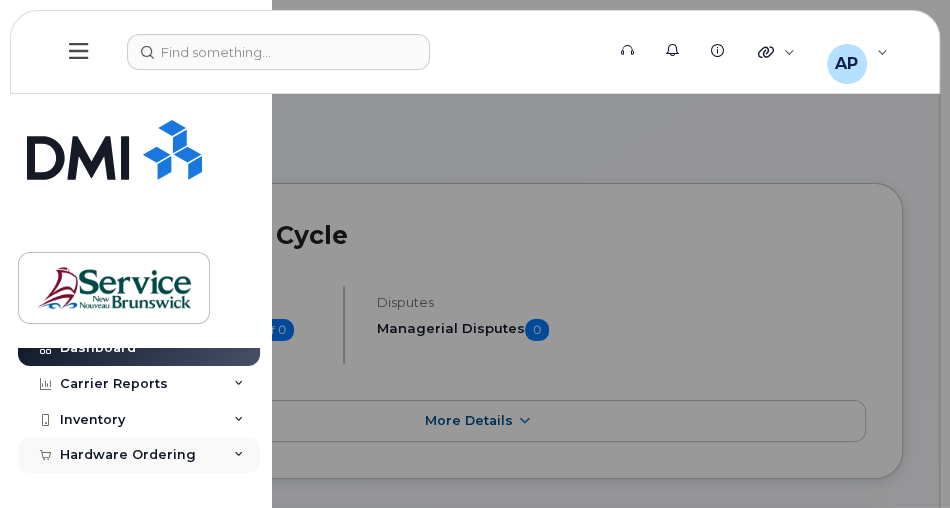 scroll, scrollTop: 0, scrollLeft: 0, axis: both 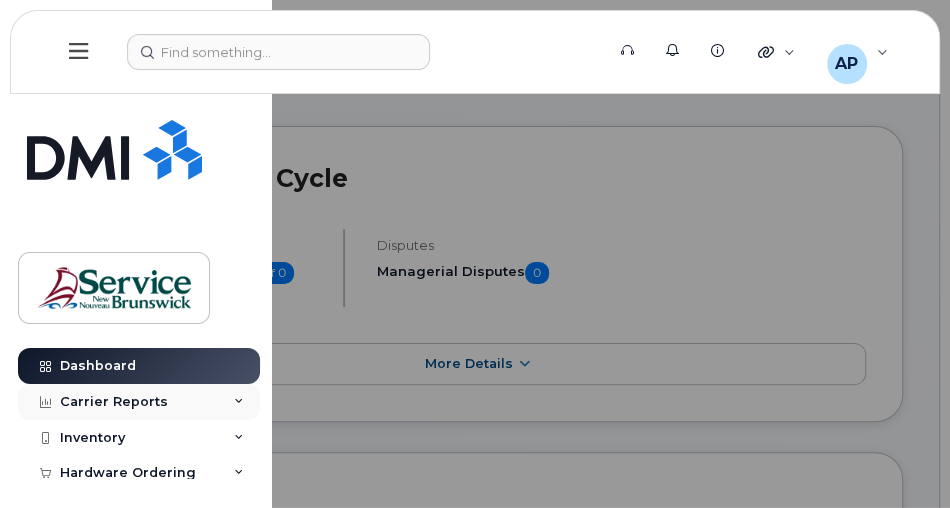 click on "Carrier Reports" at bounding box center (139, 402) 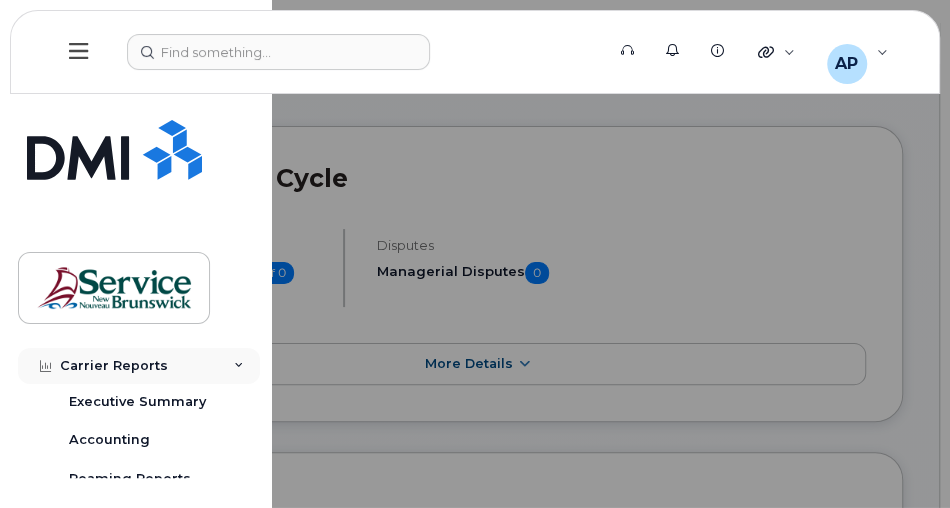 scroll, scrollTop: 285, scrollLeft: 0, axis: vertical 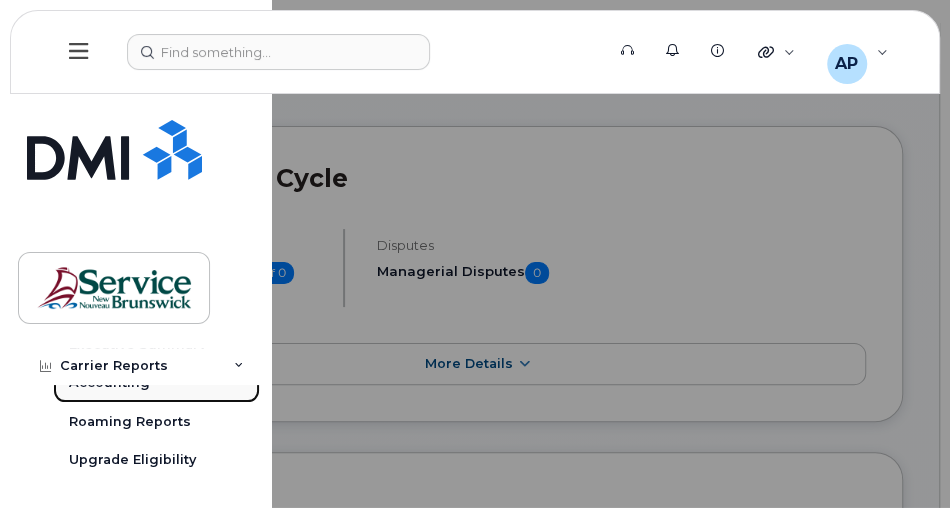 click on "Accounting" at bounding box center [109, 383] 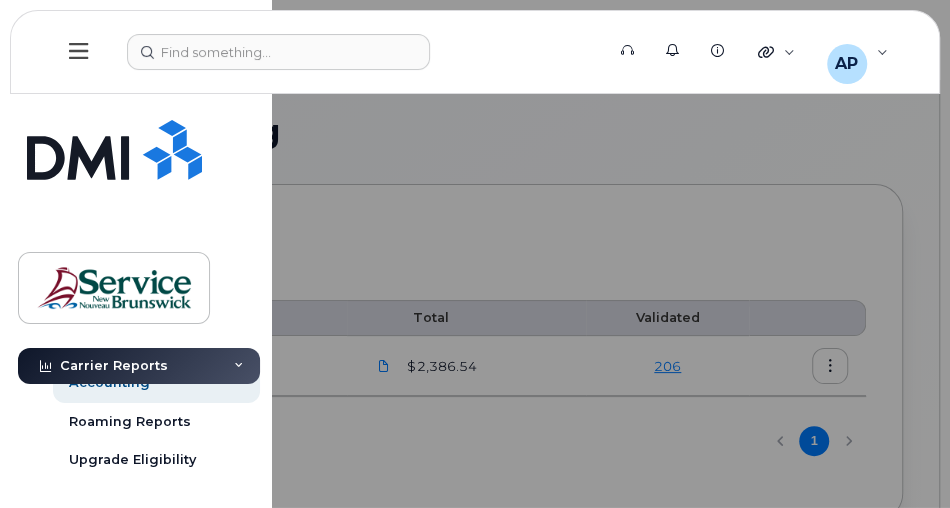 click at bounding box center (475, 254) 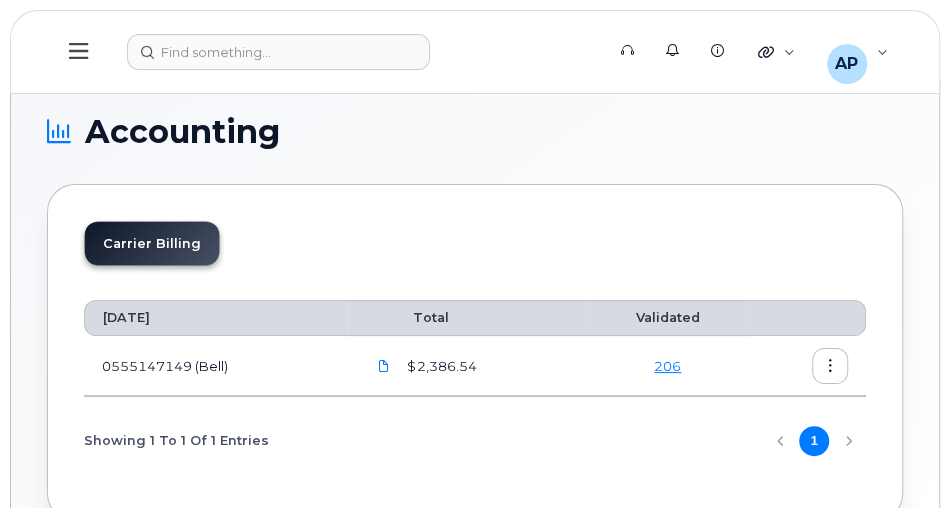 click 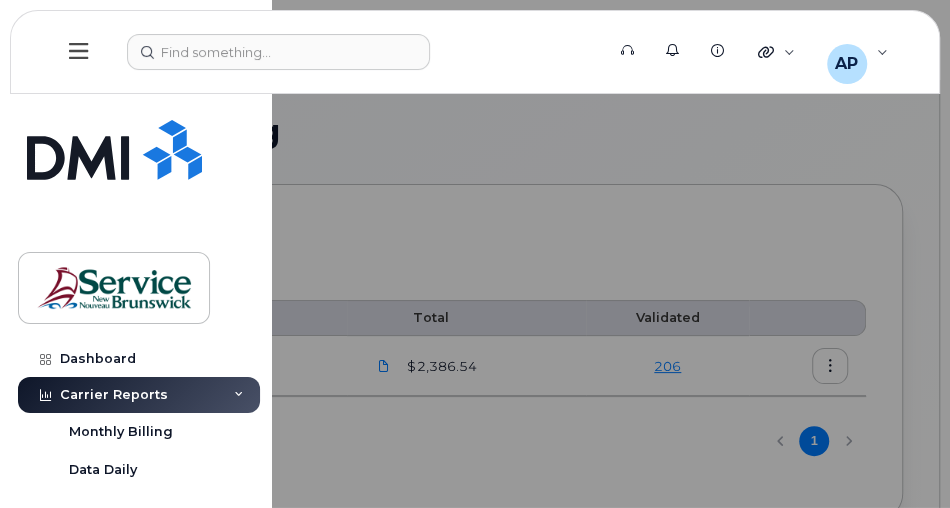 scroll, scrollTop: 0, scrollLeft: 0, axis: both 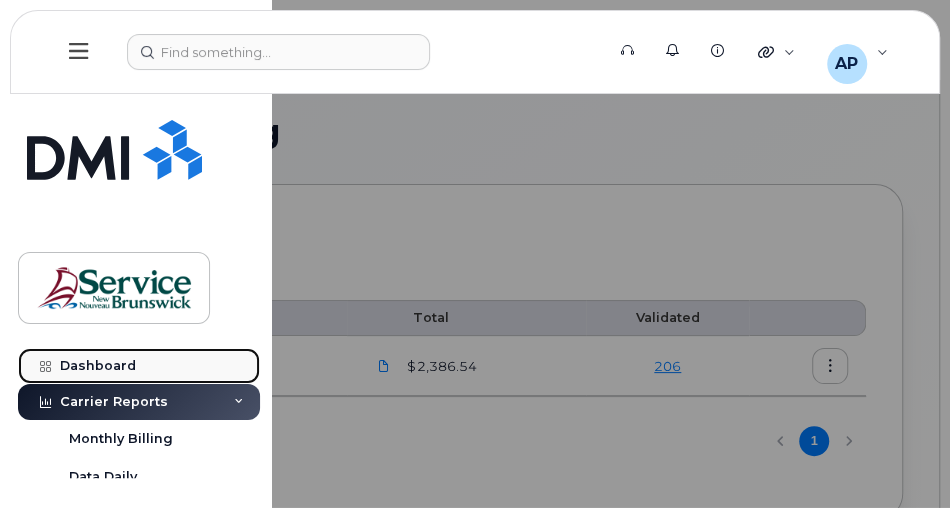 click on "Dashboard" at bounding box center (98, 366) 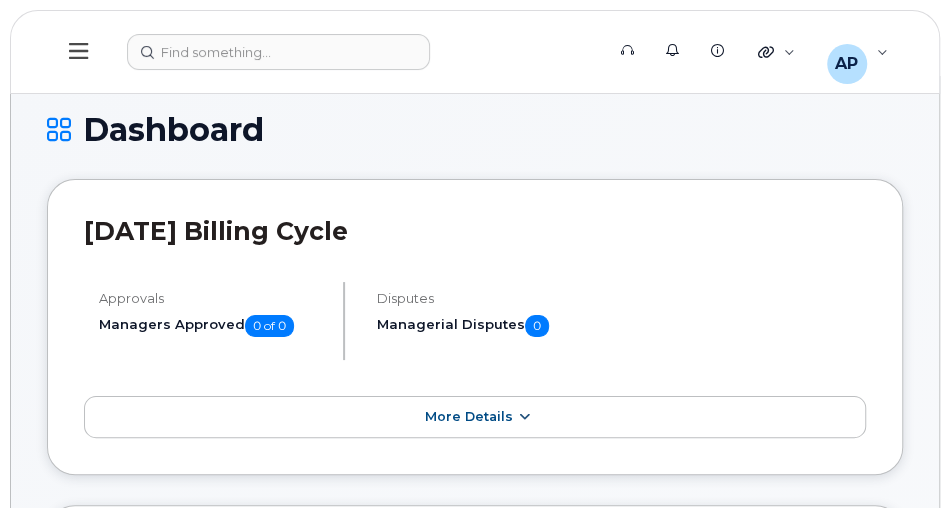 scroll, scrollTop: 0, scrollLeft: 0, axis: both 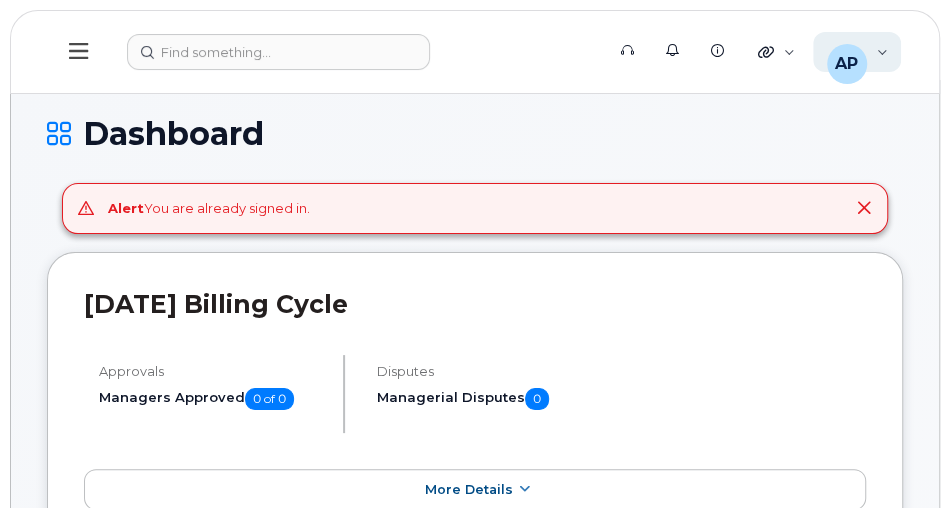 click on "AP Arseneau, Pierre-Luc (PETL/EPFT) Wireless Admin" at bounding box center [857, 52] 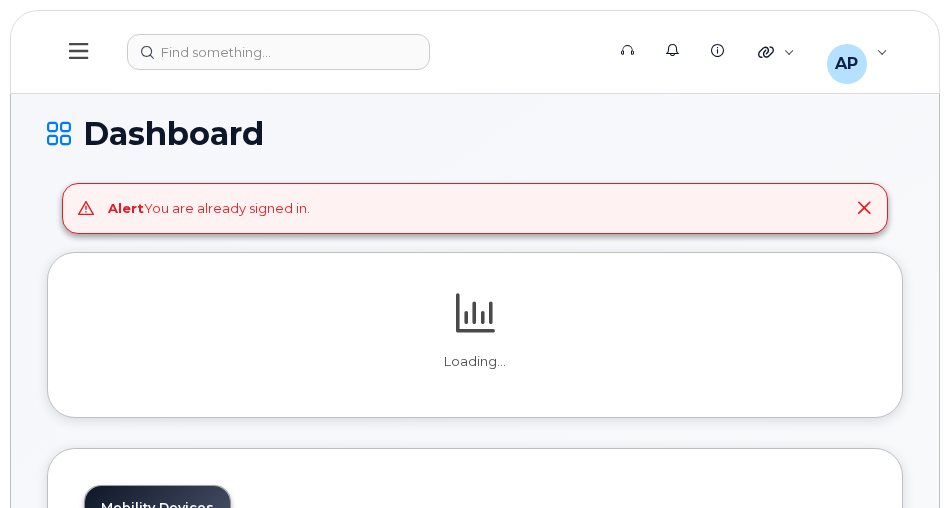 scroll, scrollTop: 0, scrollLeft: 0, axis: both 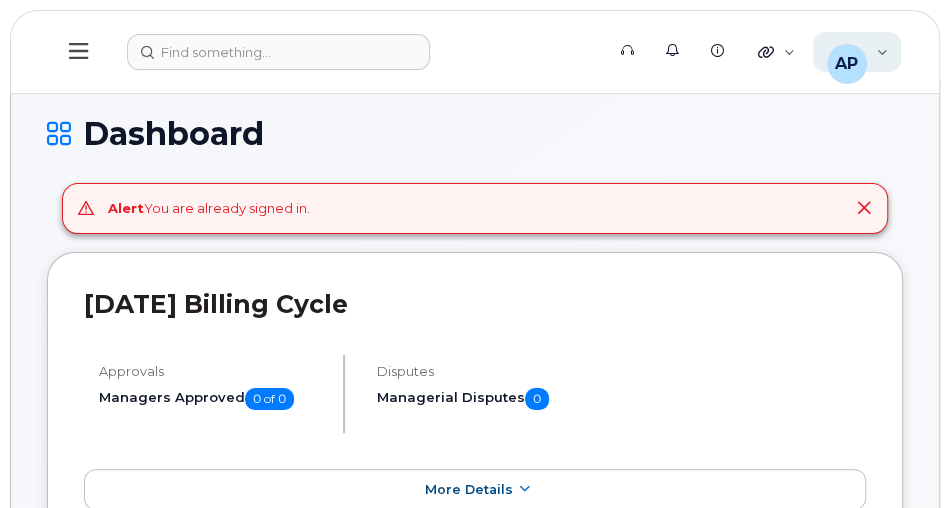 click on "AP" 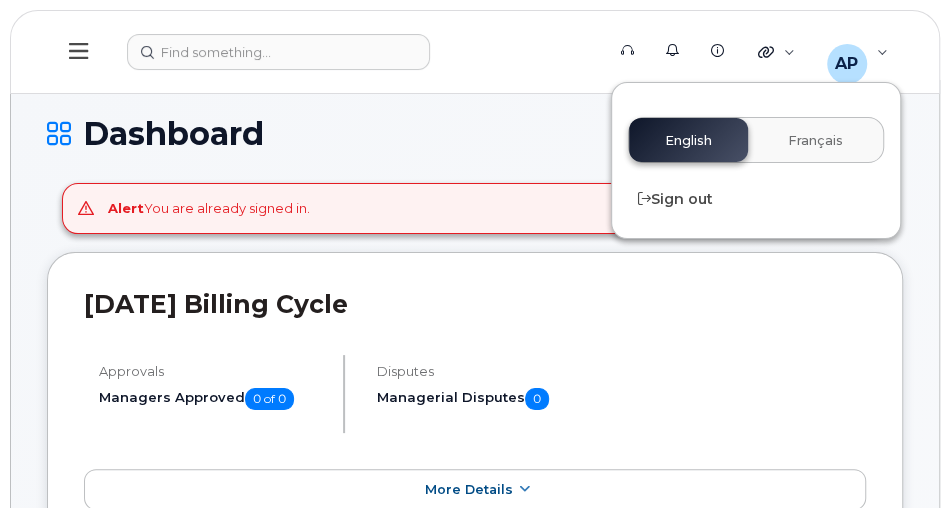 click on "Dashboard
Alert
You are already signed in.
June 2025 Billing Cycle Approvals Managers Approved  0 of 0 Disputes Managerial Disputes  0 More Details
Mobility Devices
Active
234
Suspended
0
Suspend Candidates
40
Cancel Candidates
0
Pending Status
0
Data Conflicts
226
Mobility Charges
Compare To Last Year Zoom Out Charges L L L Data Usage L Roaming Data Features HST Data Usage Lines Count
June 2025 $2,387.00 Business Accounts 0555147149 0555147149 POST-SECONDARY EDUCATION, TRAINING AND LABOUR (PETL) Data usage: 0.00 Bytes  (5 days left) This month  (5 days left)  0.00 Bytes Orders Last 90 days Open 1 completed 8 Cancellation Last 90 days $0.00 Data Last 90 days $50.00 Roaming June 2025 $0.00 Average per Device Year to Date $11.47 Year to Date $2,387.00
Top Data Usage All Devices Smartphones Tablets 506" at bounding box center (475, 2275) 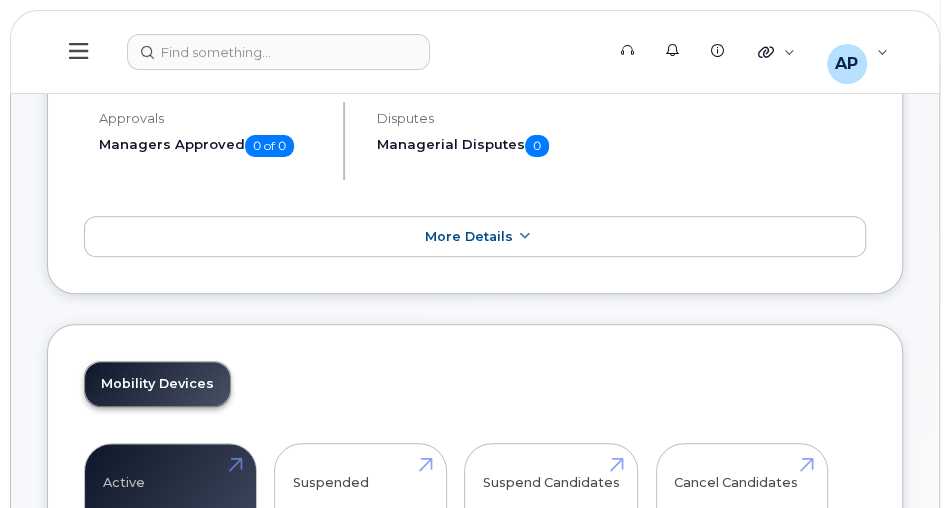 scroll, scrollTop: 114, scrollLeft: 0, axis: vertical 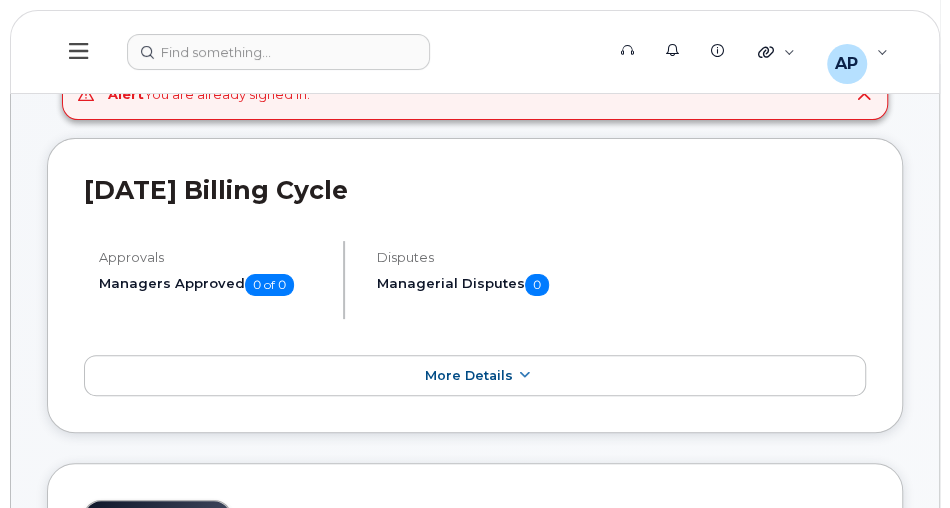drag, startPoint x: 706, startPoint y: 201, endPoint x: 703, endPoint y: 217, distance: 16.27882 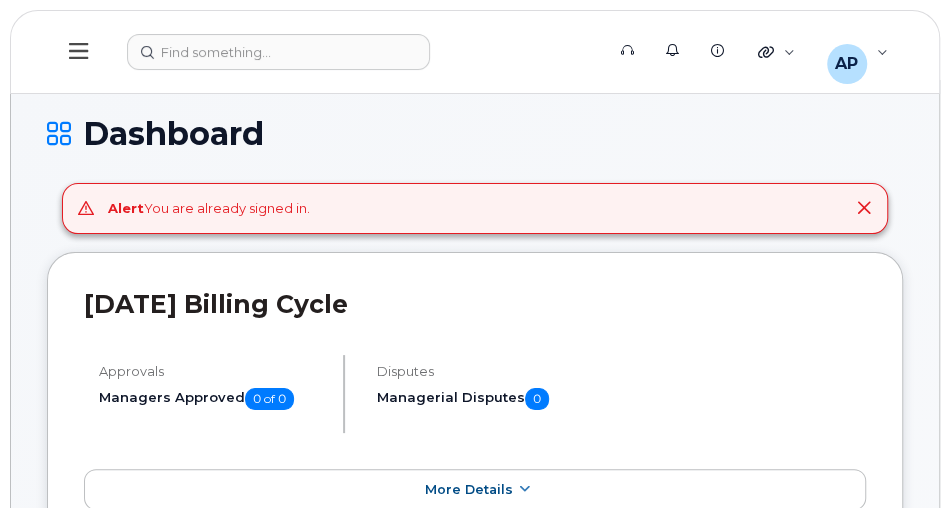 scroll, scrollTop: 0, scrollLeft: 0, axis: both 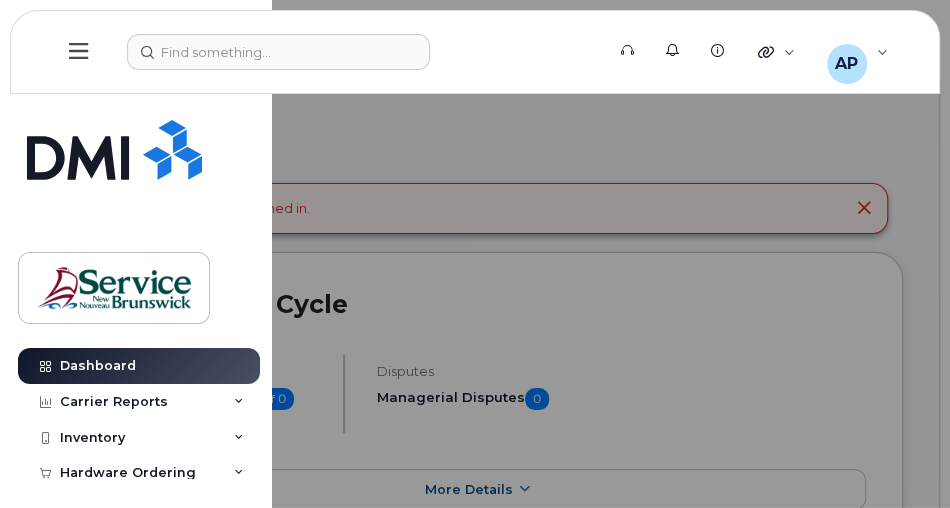 click at bounding box center (475, 254) 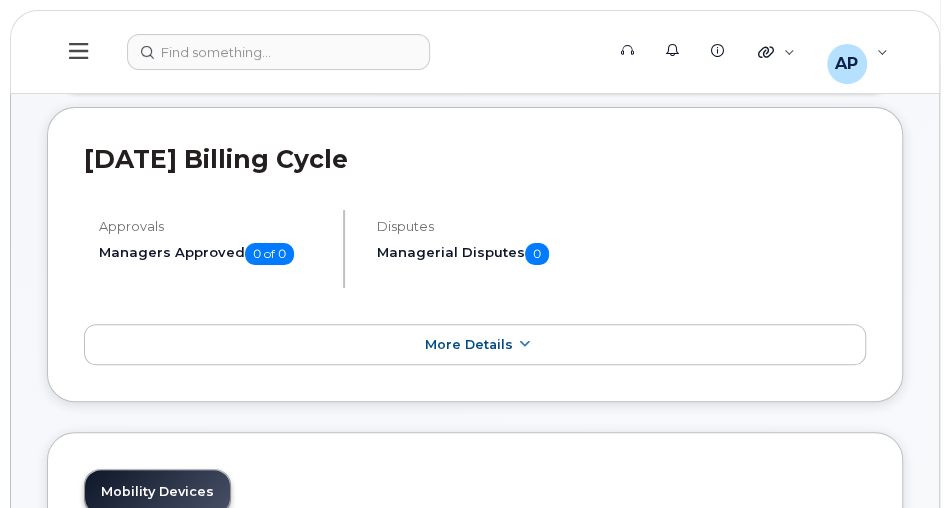 scroll, scrollTop: 114, scrollLeft: 0, axis: vertical 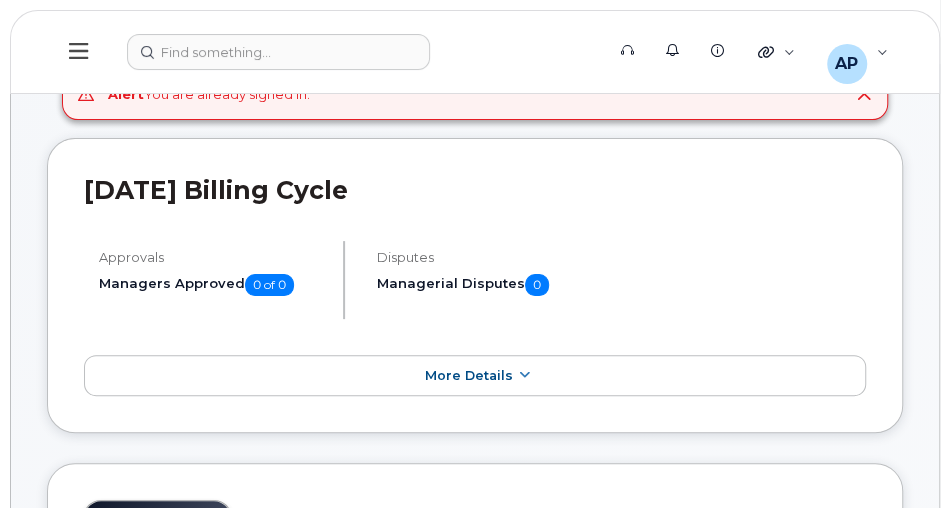 click 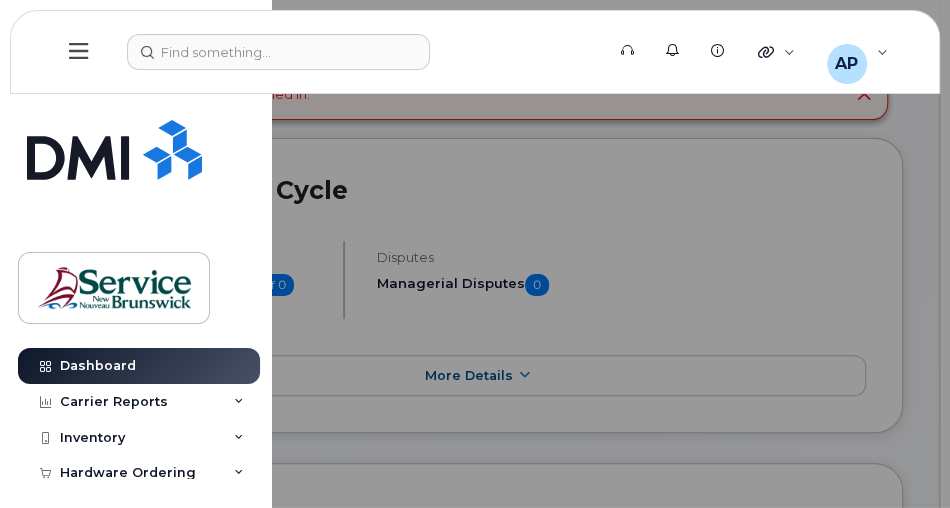 click at bounding box center (475, 254) 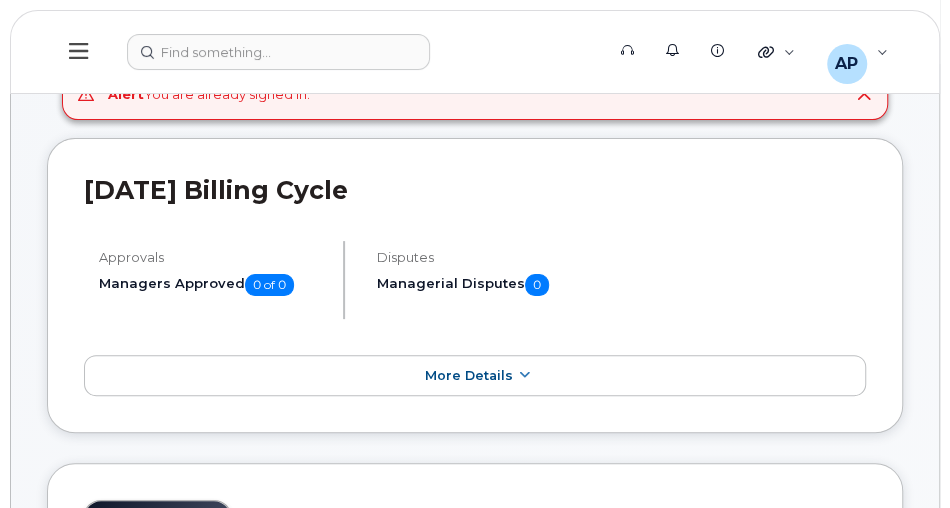 drag, startPoint x: 690, startPoint y: 283, endPoint x: 676, endPoint y: 278, distance: 14.866069 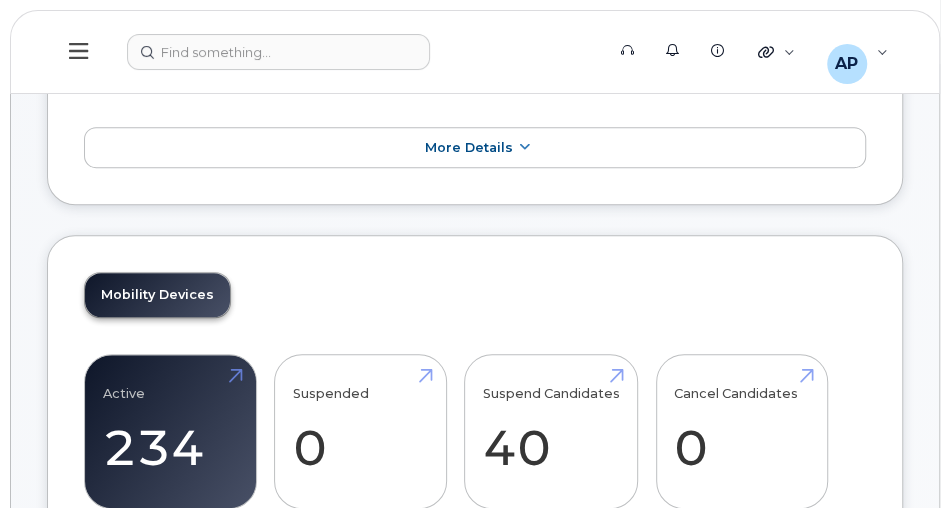 scroll, scrollTop: 228, scrollLeft: 0, axis: vertical 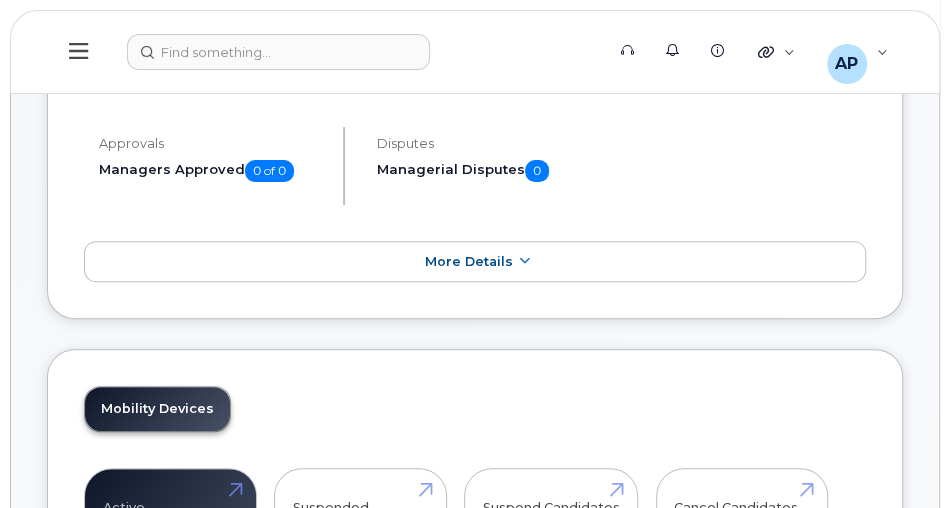 click 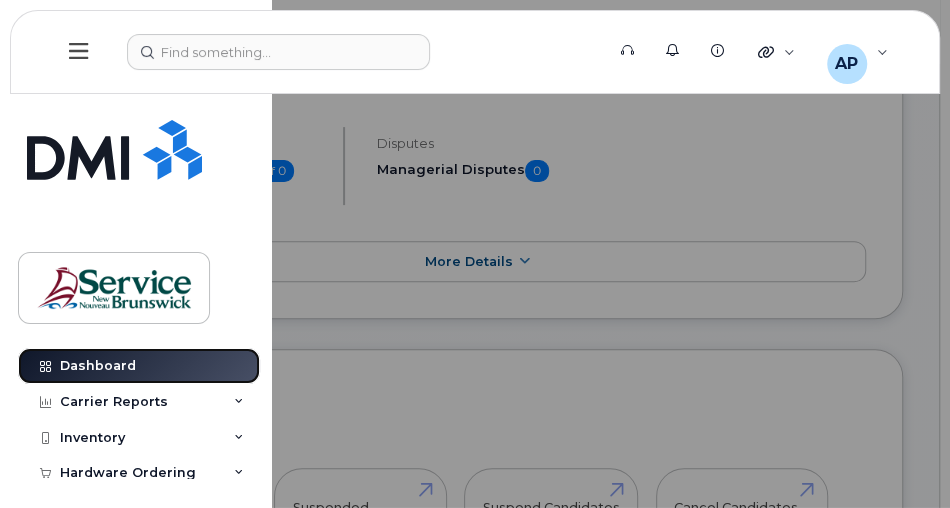 click on "Dashboard" at bounding box center [98, 366] 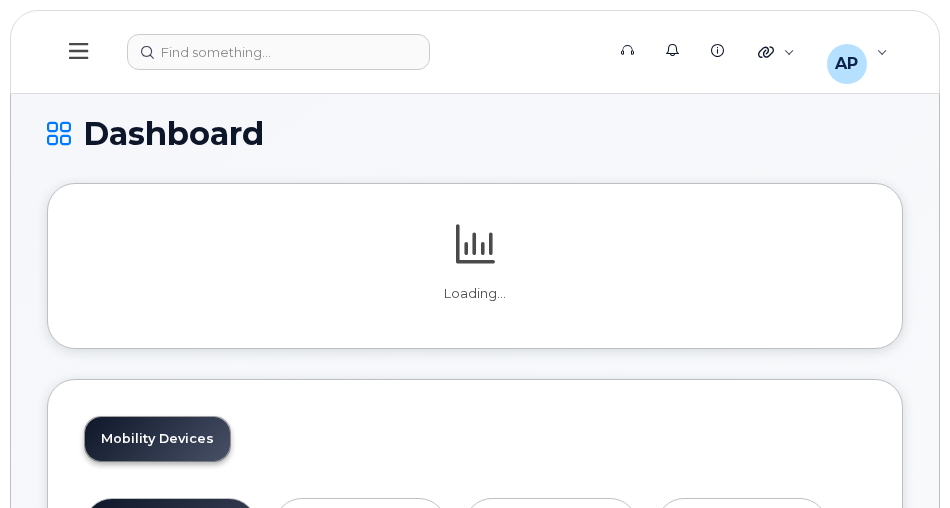 scroll, scrollTop: 0, scrollLeft: 0, axis: both 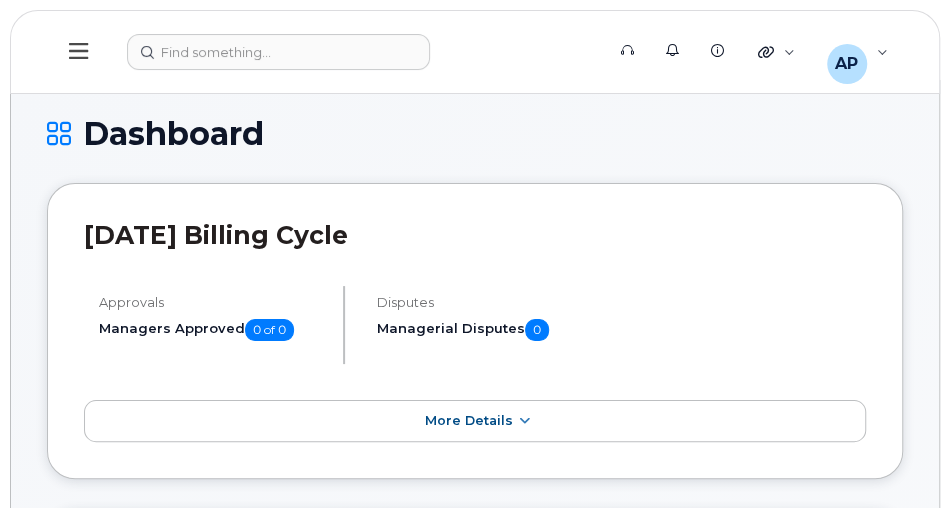 click 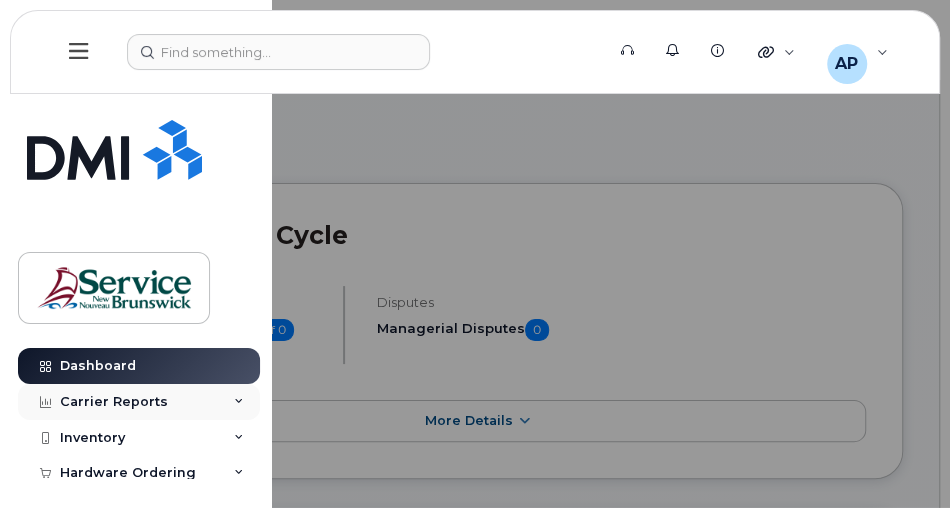 click on "Carrier Reports" at bounding box center (139, 402) 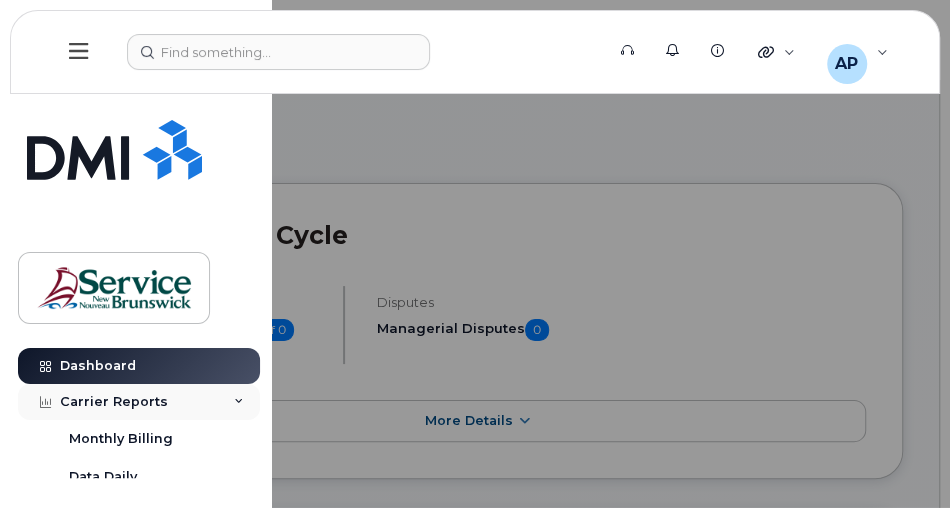 click on "Carrier Reports" at bounding box center (139, 402) 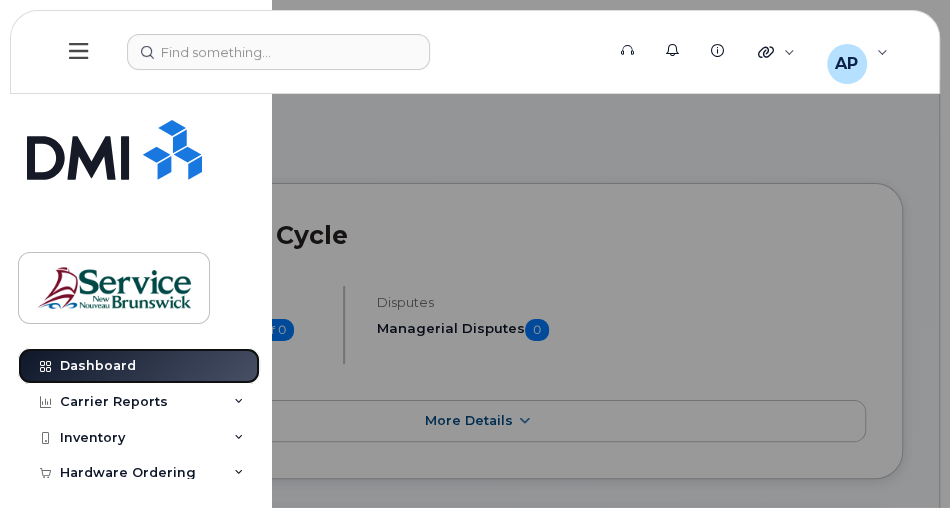 click on "Dashboard" at bounding box center [139, 366] 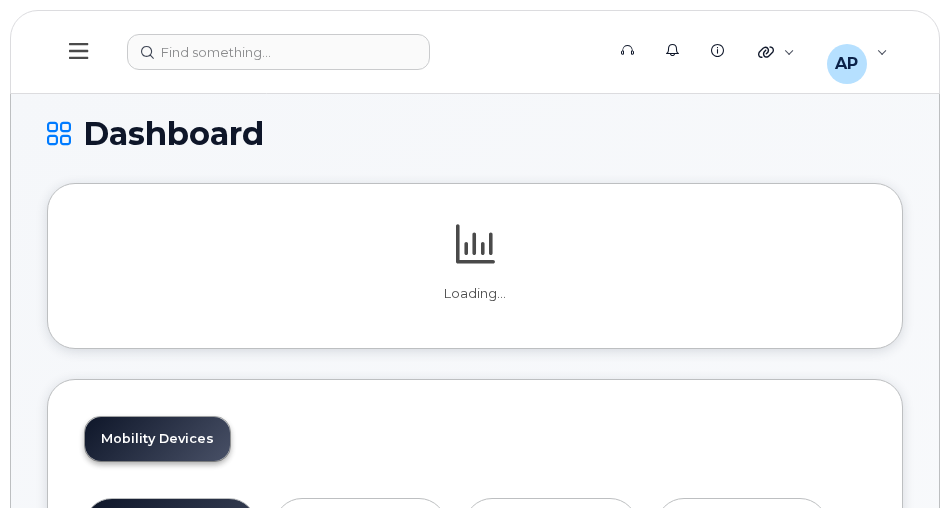 scroll, scrollTop: 0, scrollLeft: 0, axis: both 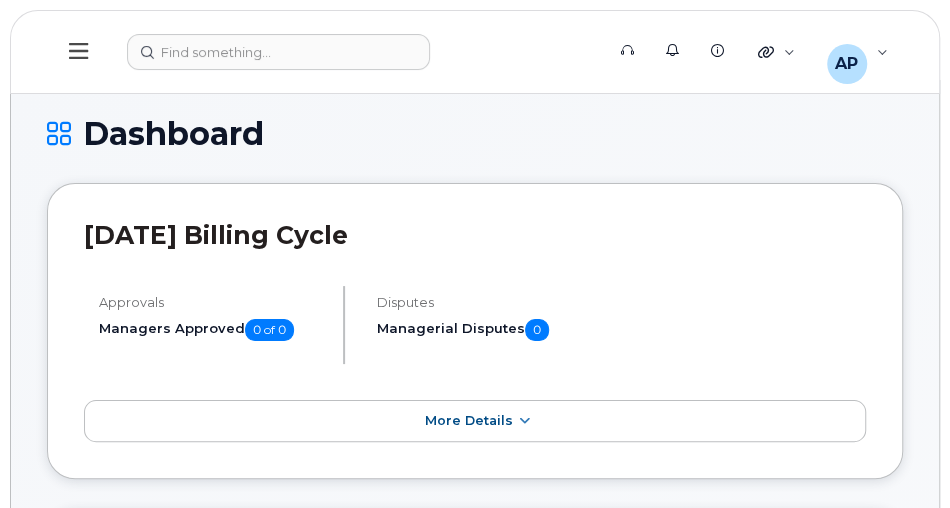click 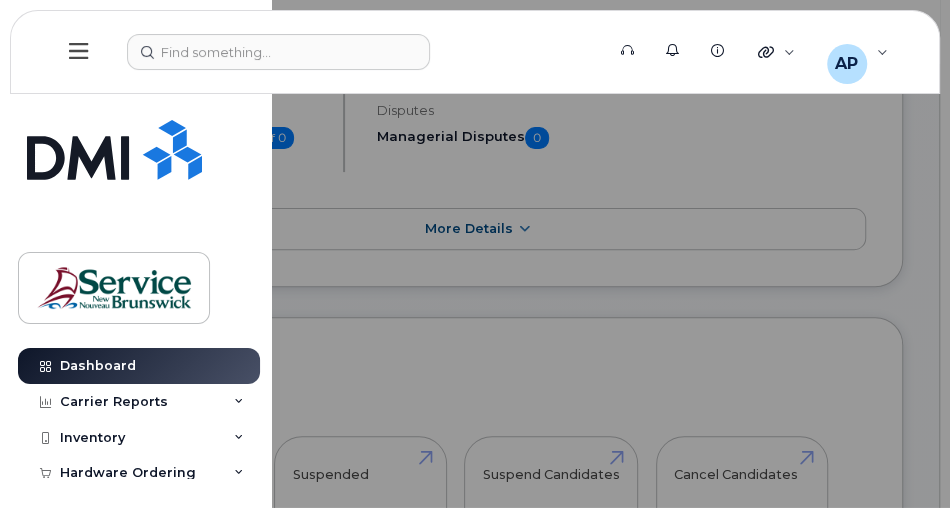 scroll, scrollTop: 228, scrollLeft: 0, axis: vertical 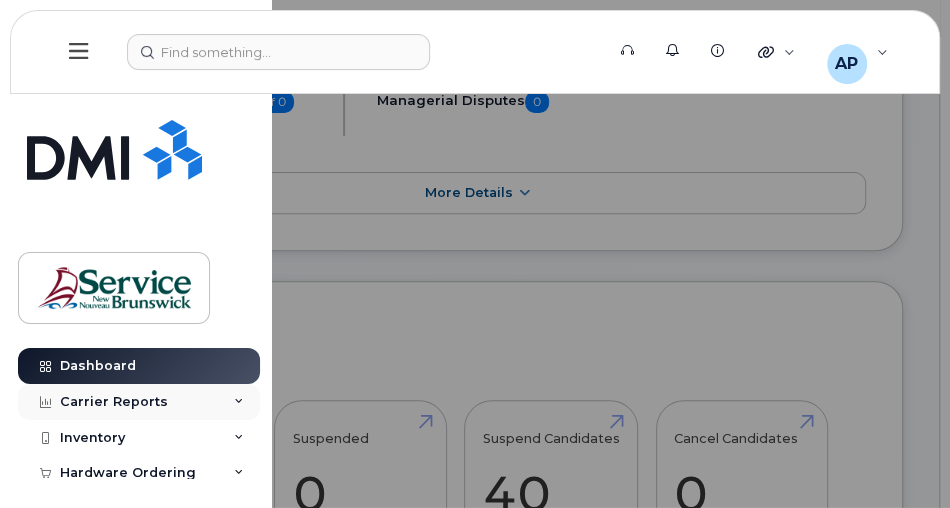 click on "Carrier Reports" at bounding box center (114, 402) 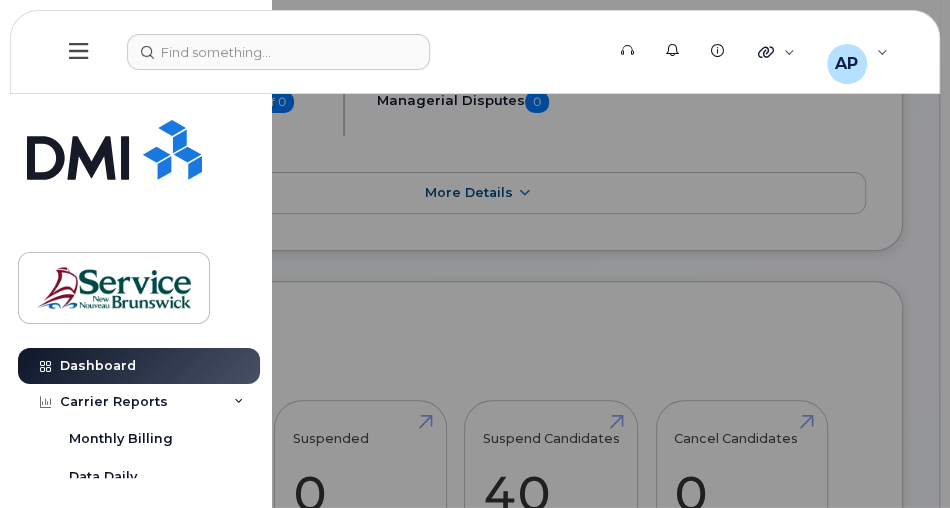 click at bounding box center (475, 254) 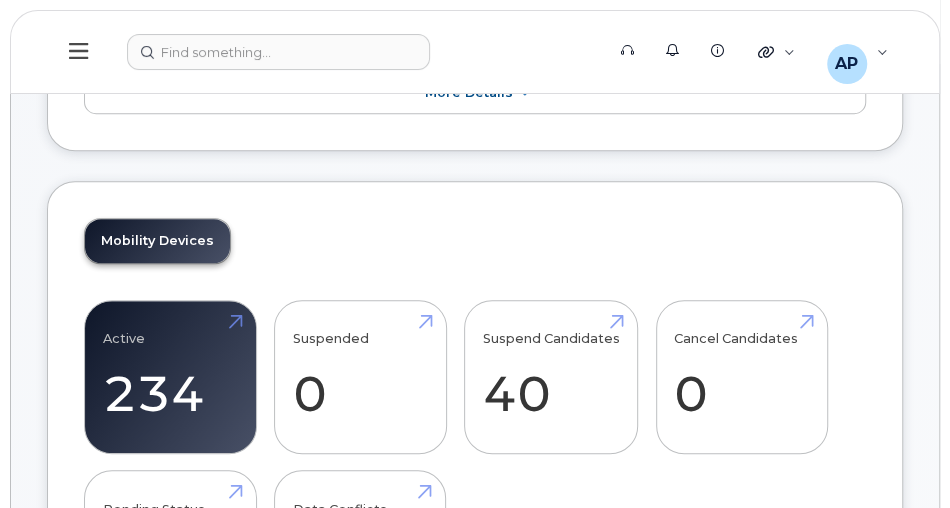 scroll, scrollTop: 342, scrollLeft: 0, axis: vertical 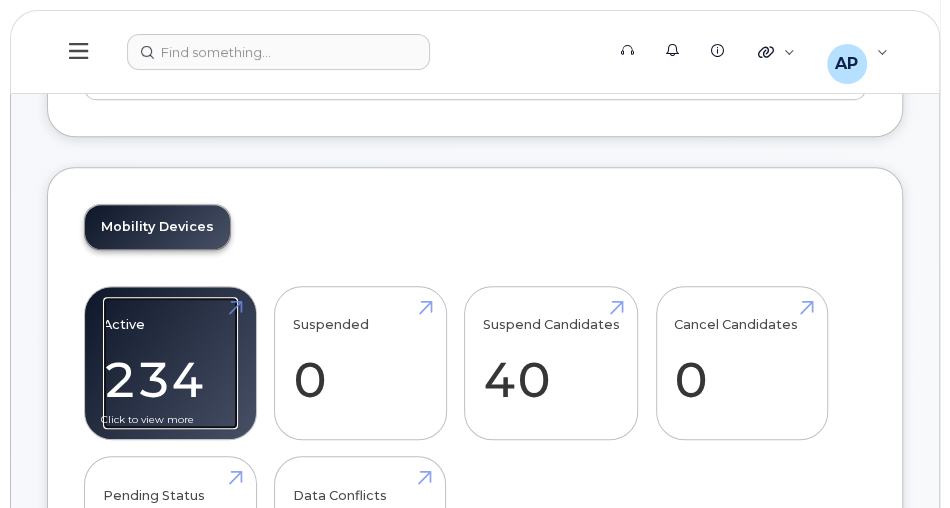 click on "Active
234" at bounding box center (170, 363) 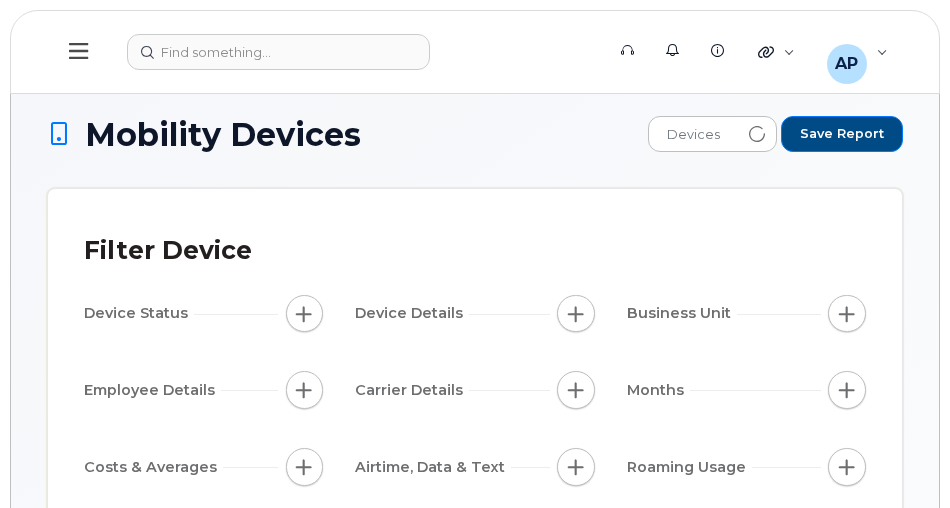 scroll, scrollTop: 0, scrollLeft: 0, axis: both 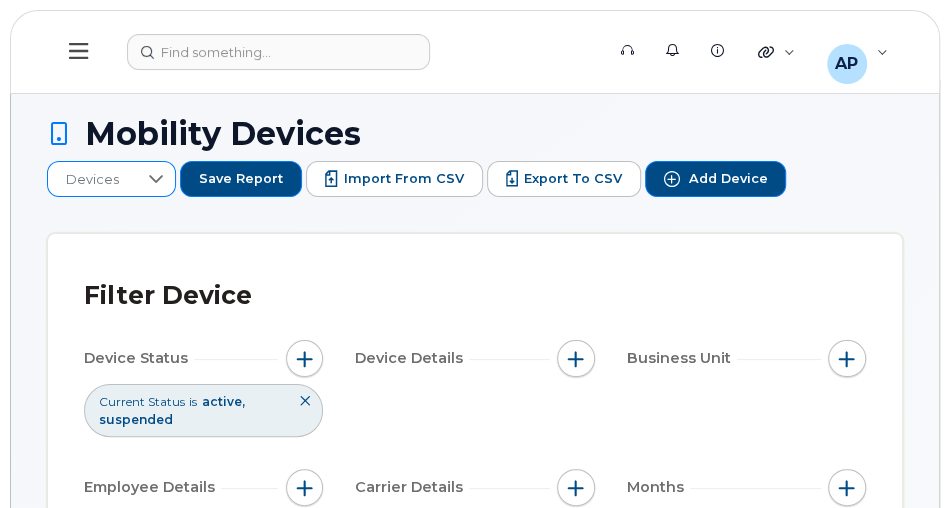 click at bounding box center [156, 179] 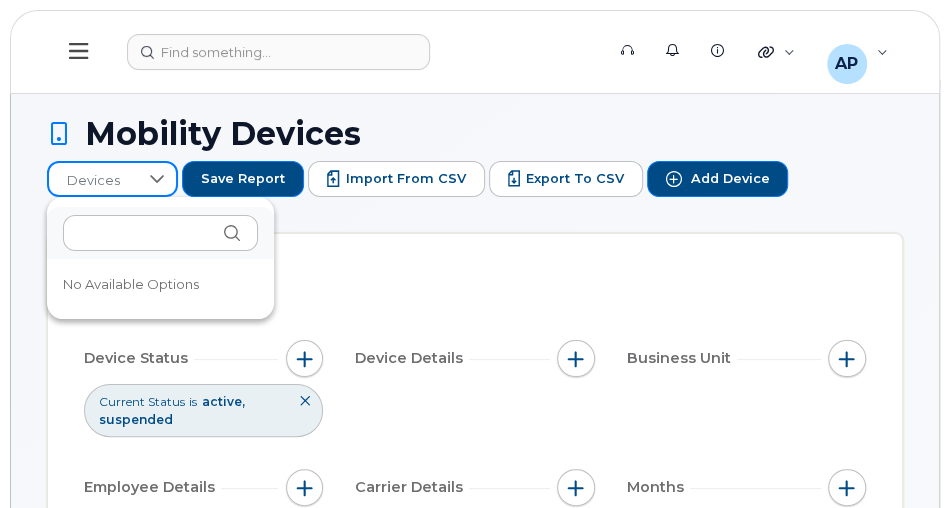 click at bounding box center [157, 179] 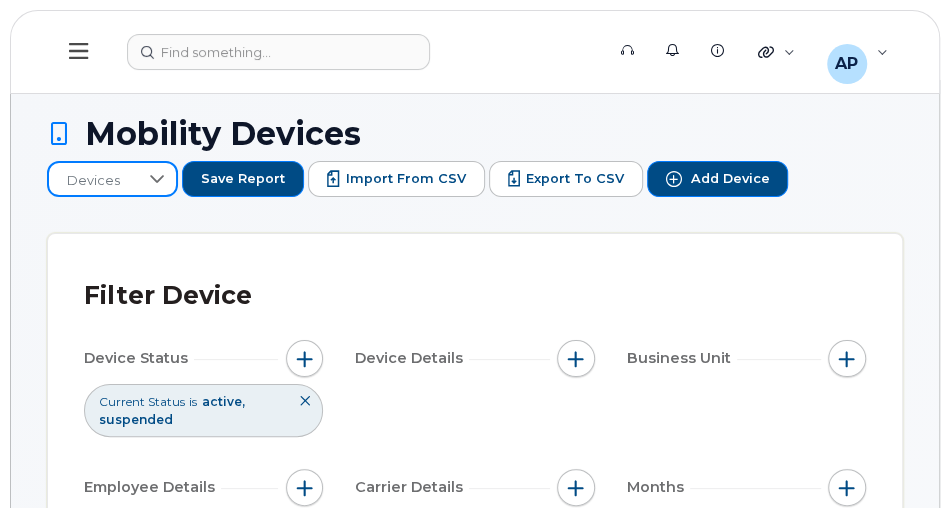 click 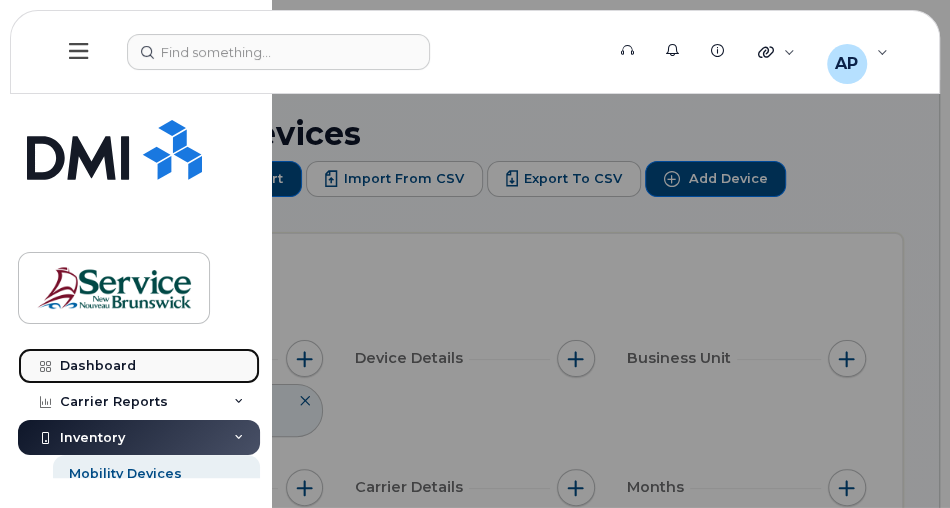 click on "Dashboard" at bounding box center [98, 366] 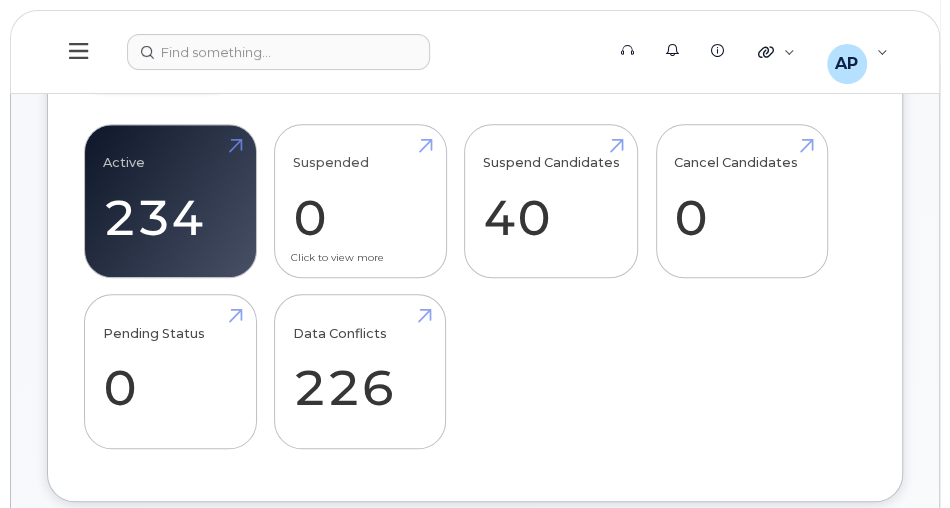 scroll, scrollTop: 457, scrollLeft: 0, axis: vertical 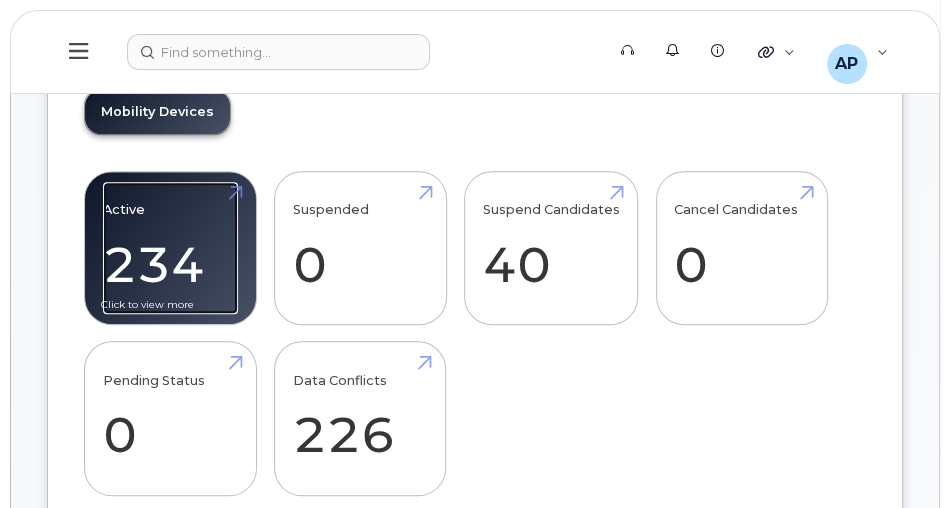 click on "Active
234" at bounding box center (170, 248) 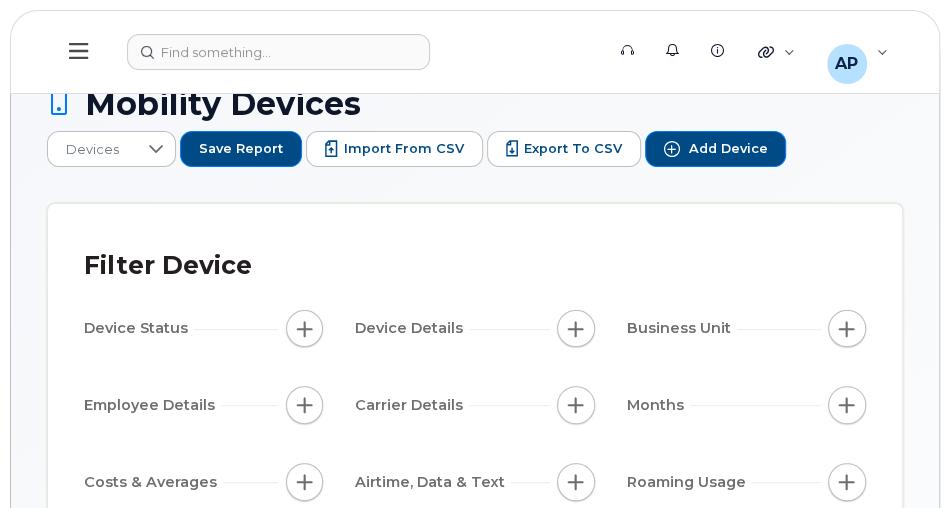scroll, scrollTop: 0, scrollLeft: 0, axis: both 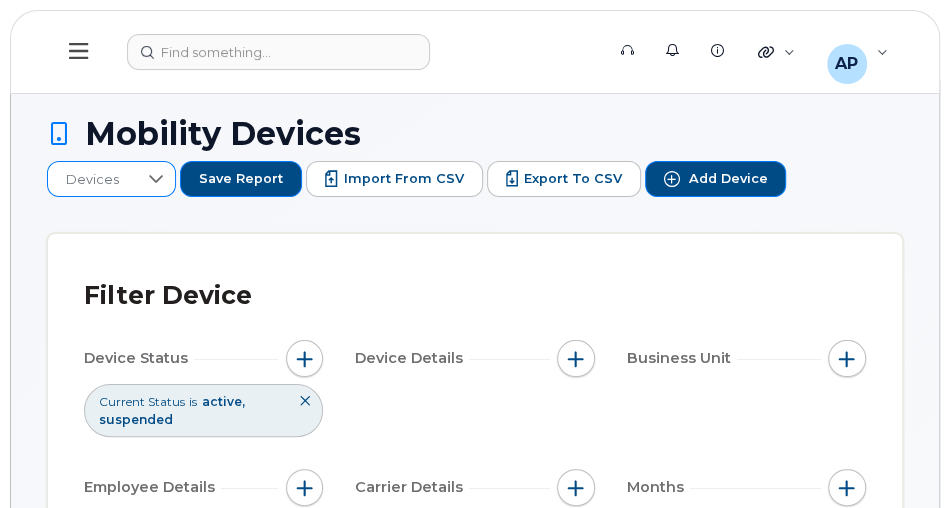 click at bounding box center [156, 179] 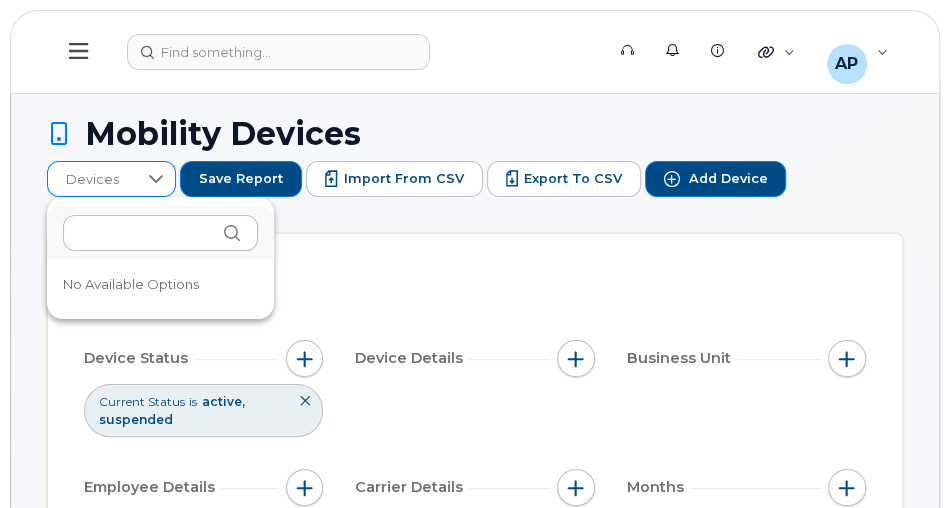 click at bounding box center (156, 179) 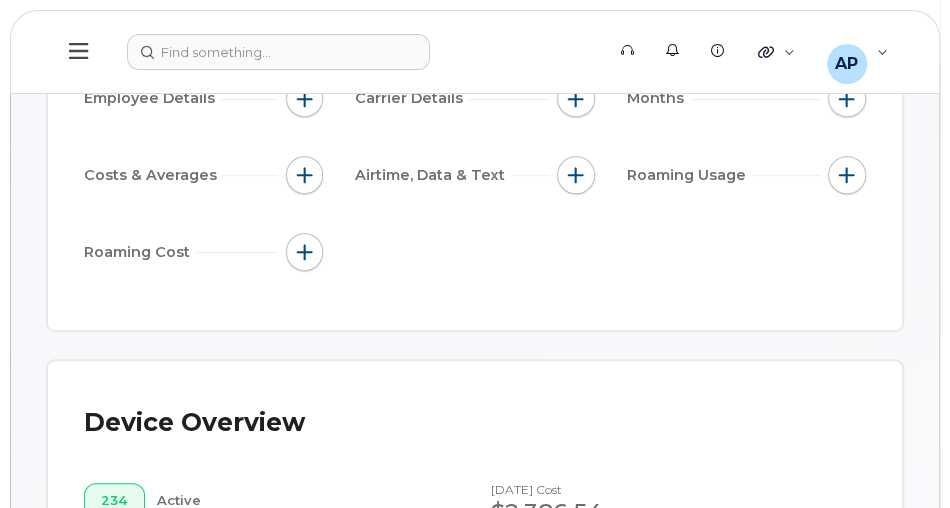 scroll, scrollTop: 400, scrollLeft: 0, axis: vertical 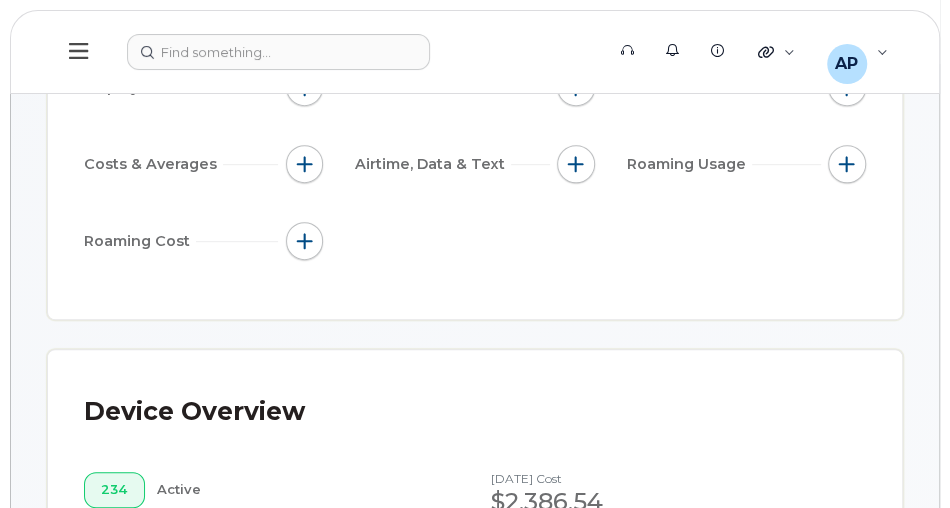 click 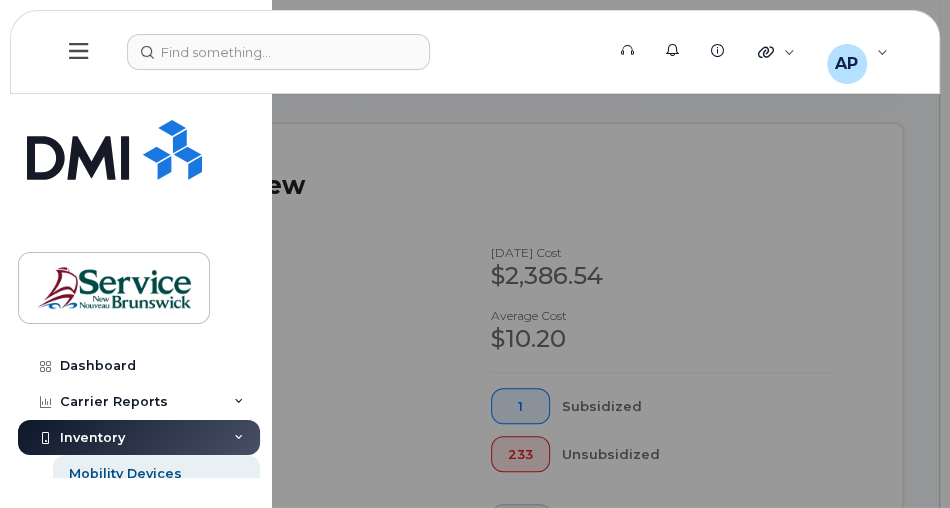 scroll, scrollTop: 628, scrollLeft: 0, axis: vertical 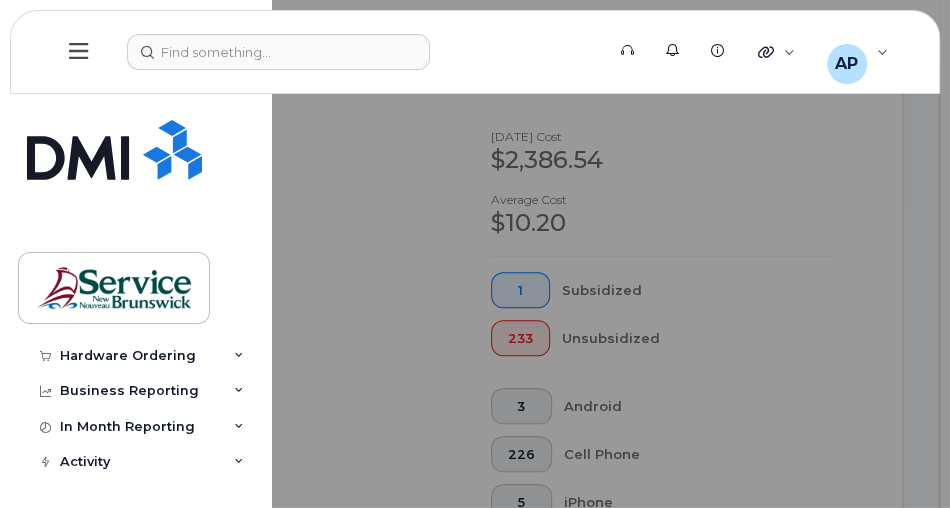 click at bounding box center (475, 254) 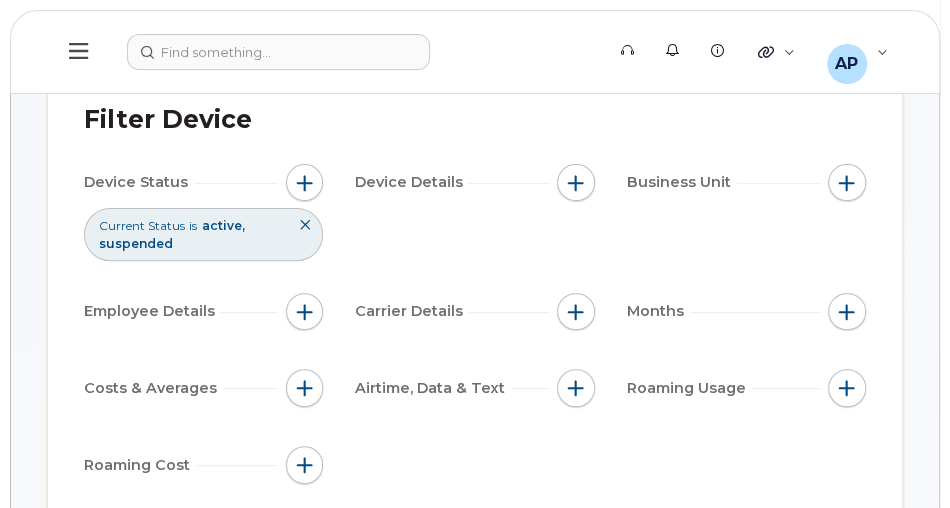 scroll, scrollTop: 0, scrollLeft: 0, axis: both 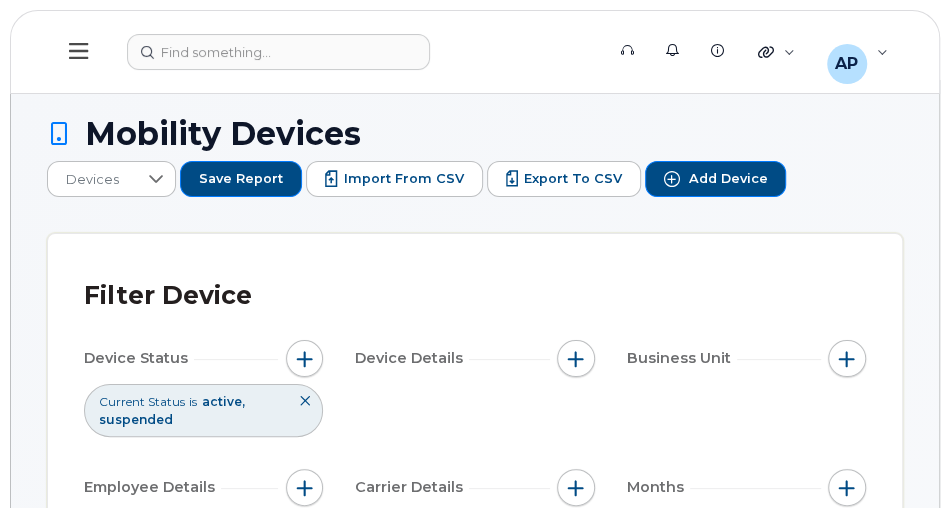 click 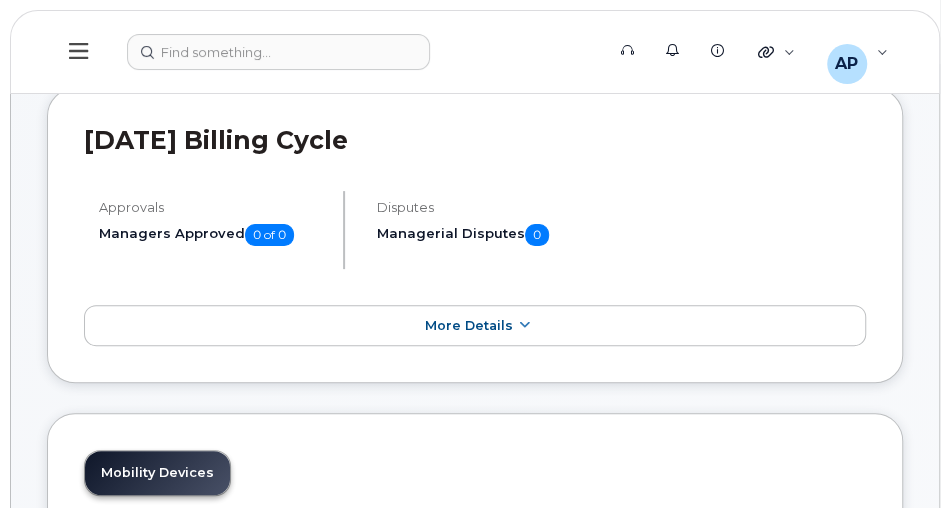 scroll, scrollTop: 228, scrollLeft: 0, axis: vertical 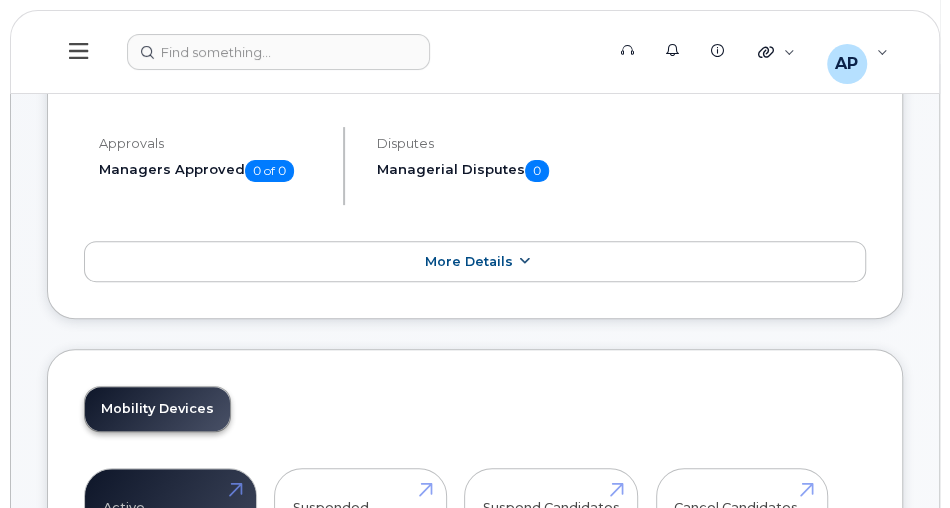 click on "More Details" at bounding box center (475, 262) 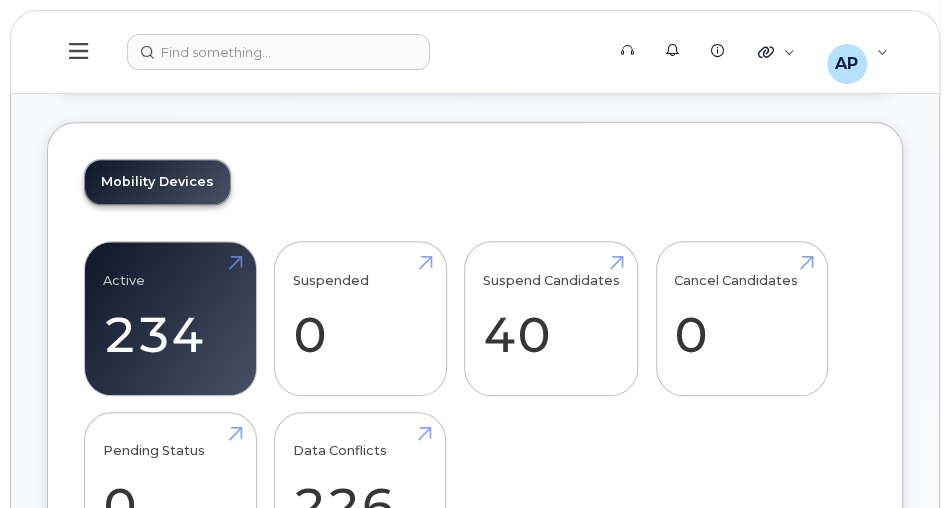 scroll, scrollTop: 628, scrollLeft: 0, axis: vertical 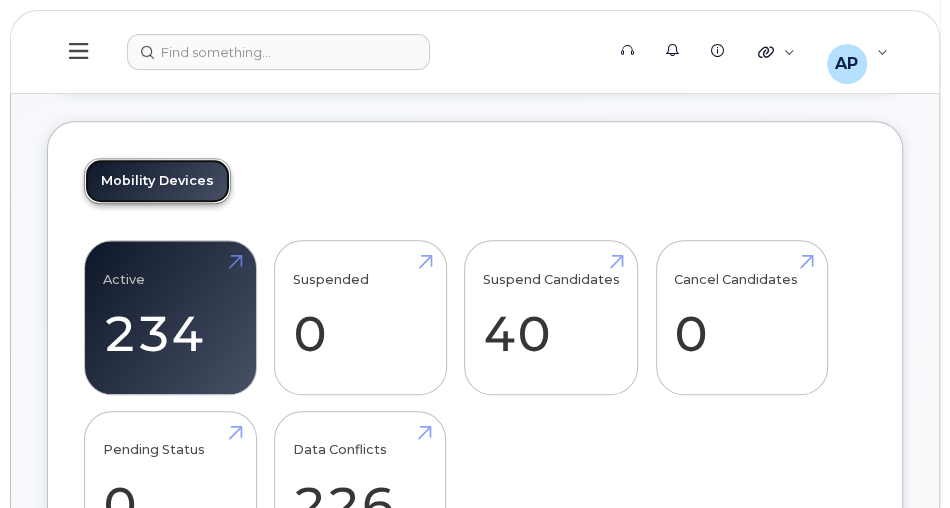 click on "Mobility Devices" at bounding box center [157, 181] 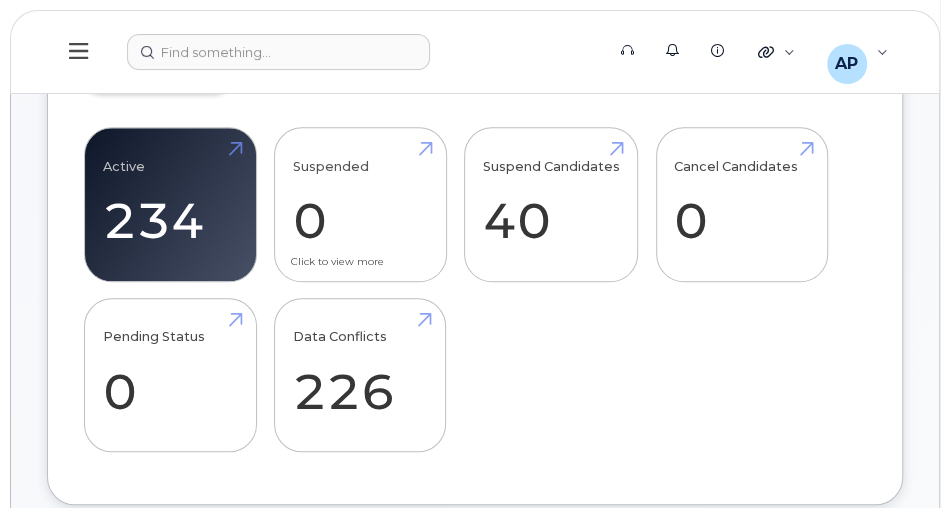scroll, scrollTop: 742, scrollLeft: 0, axis: vertical 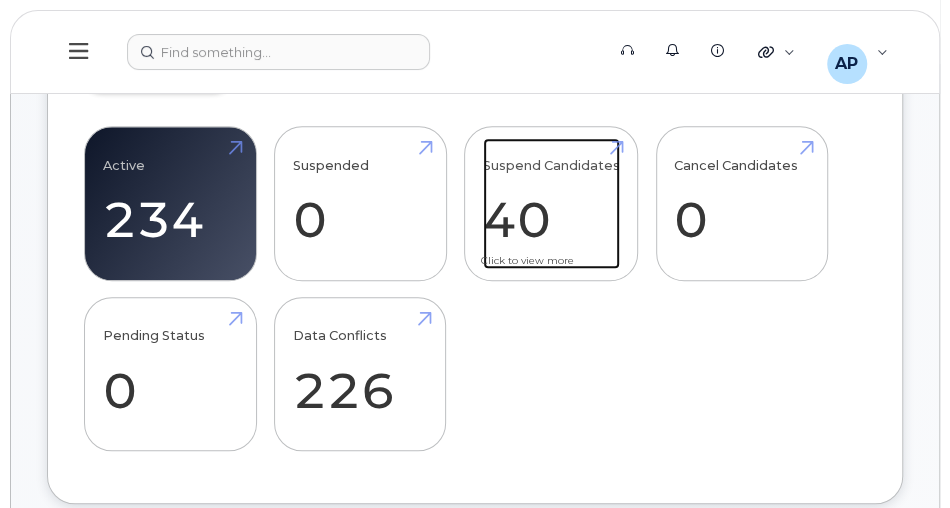 click on "Suspend Candidates
40" at bounding box center [551, 204] 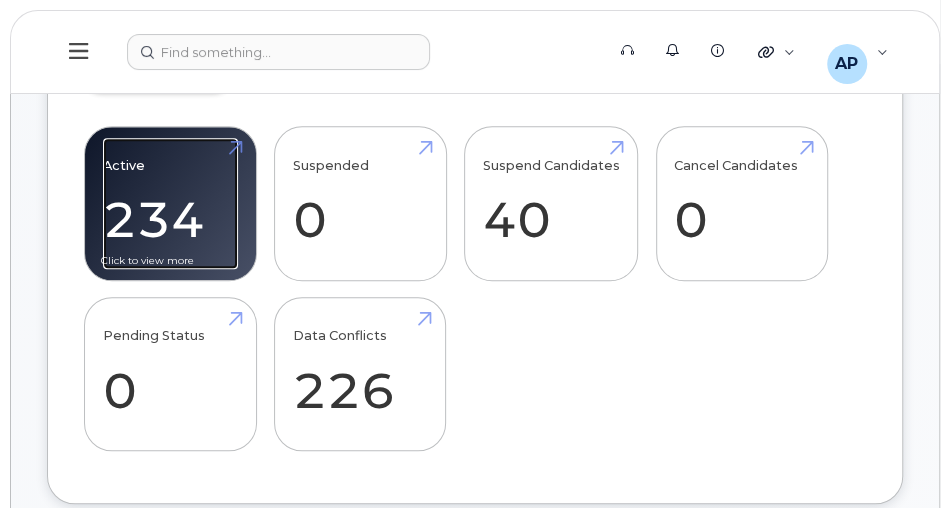 click on "Active
234" at bounding box center [170, 204] 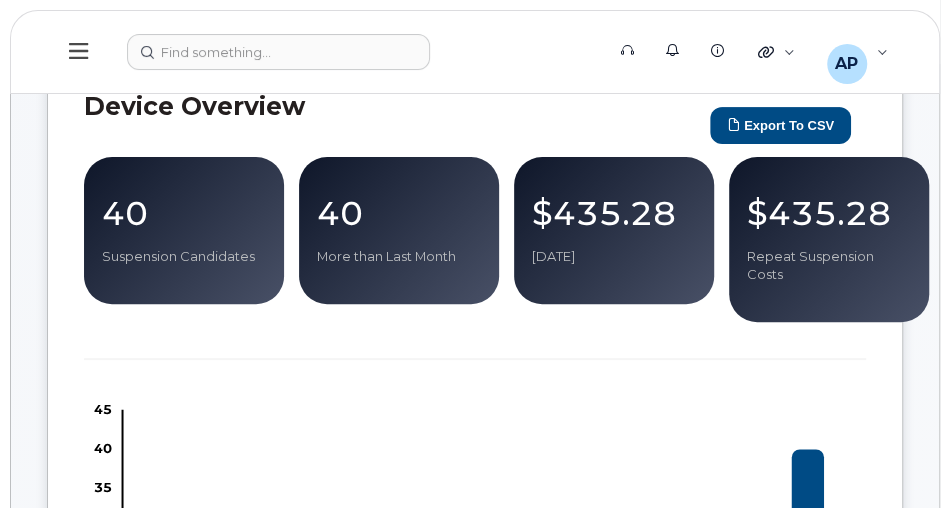 scroll, scrollTop: 228, scrollLeft: 0, axis: vertical 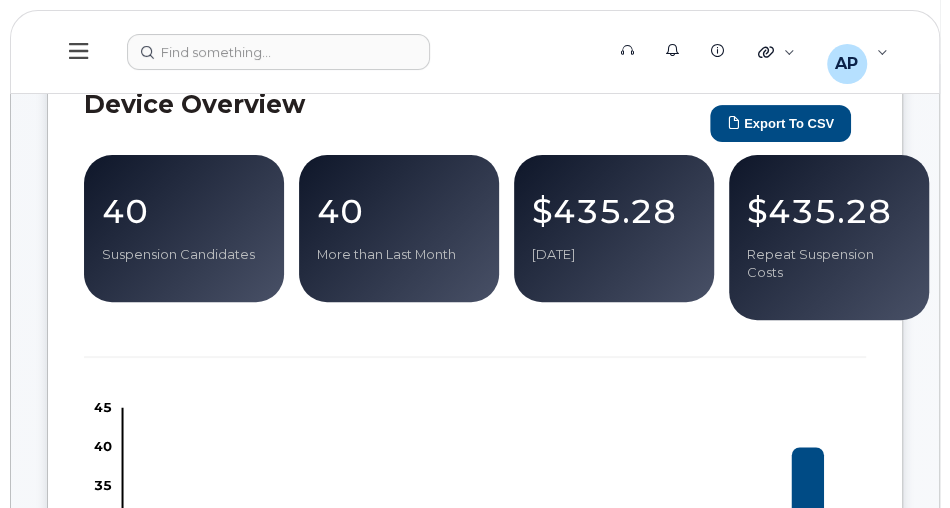 click 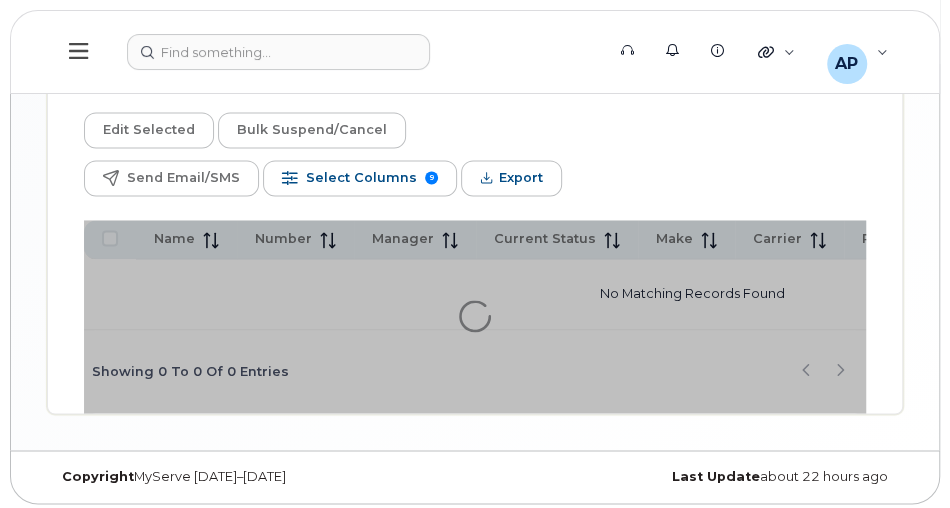 scroll, scrollTop: 1178, scrollLeft: 0, axis: vertical 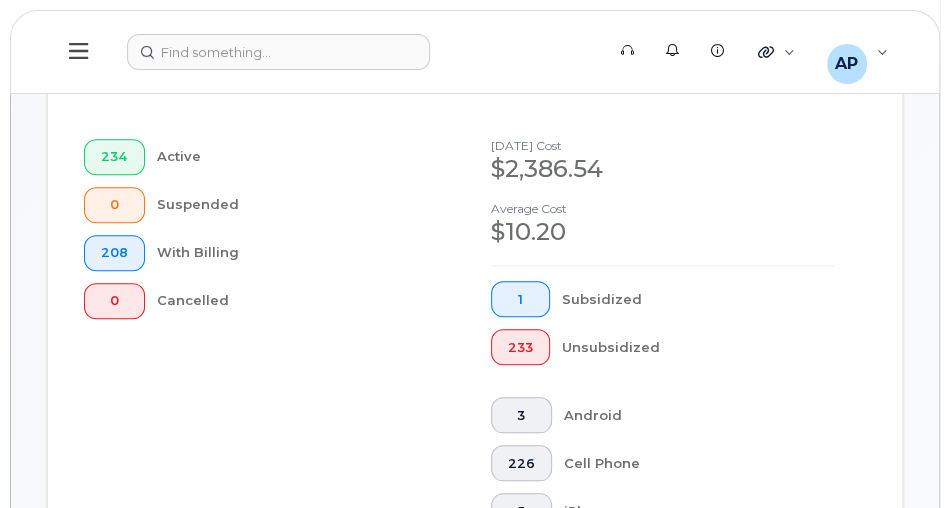 click on "With Billing" 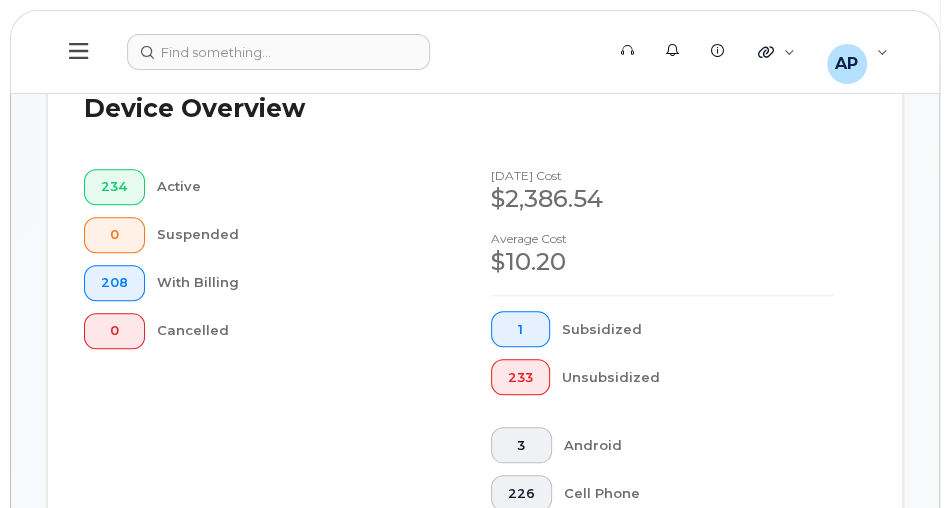 scroll, scrollTop: 676, scrollLeft: 0, axis: vertical 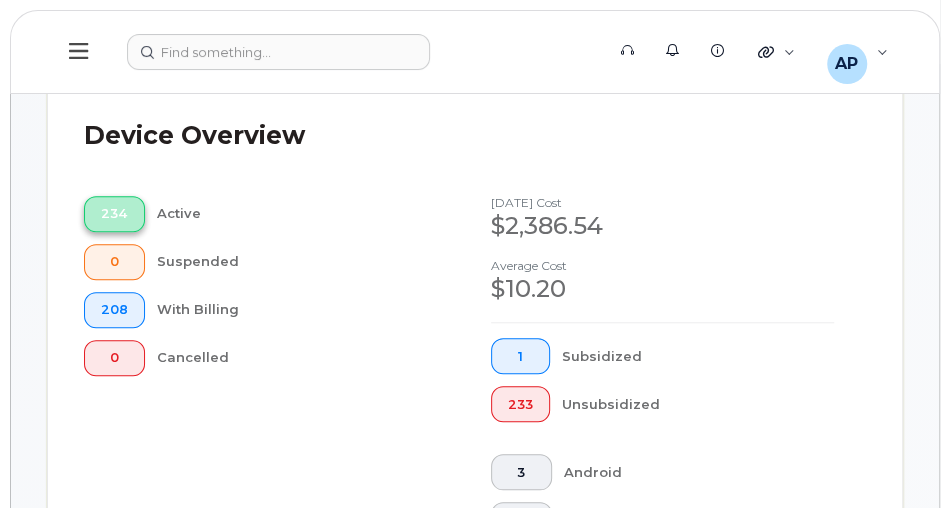 click on "234" 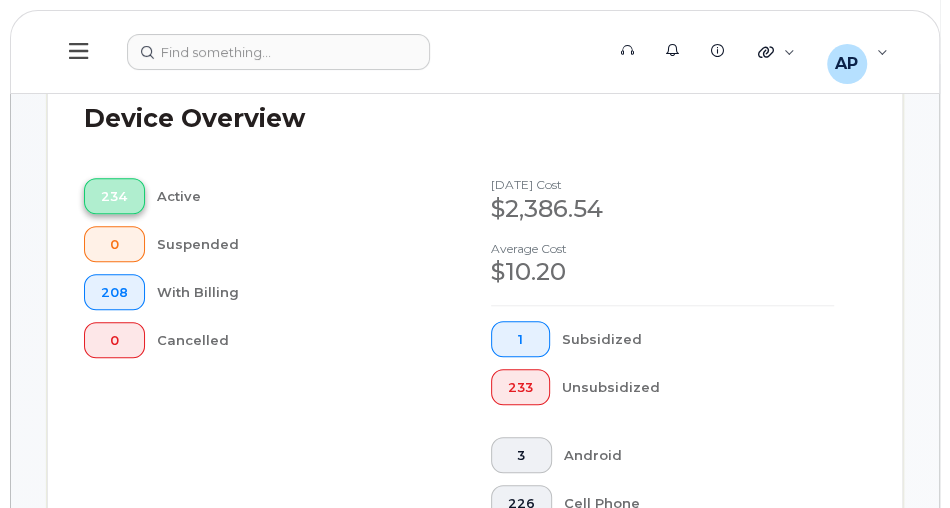 click on "234" 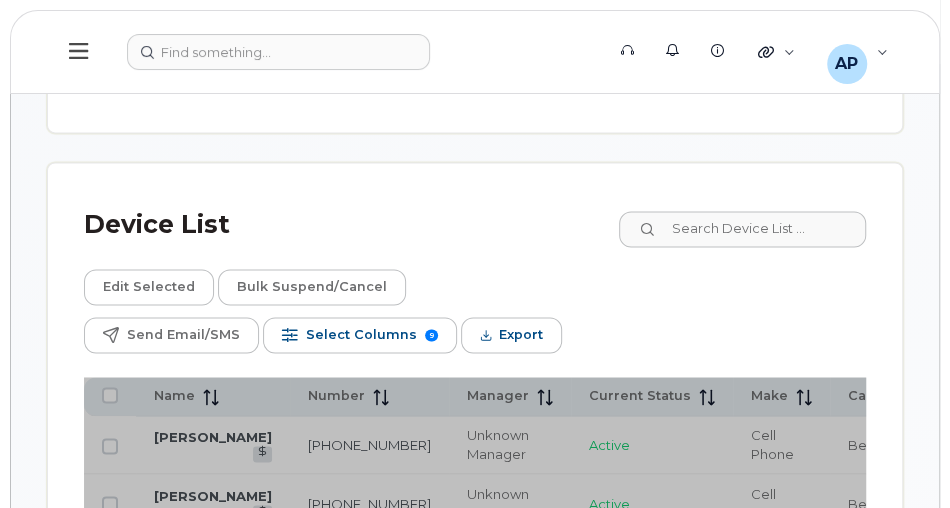 scroll, scrollTop: 1190, scrollLeft: 0, axis: vertical 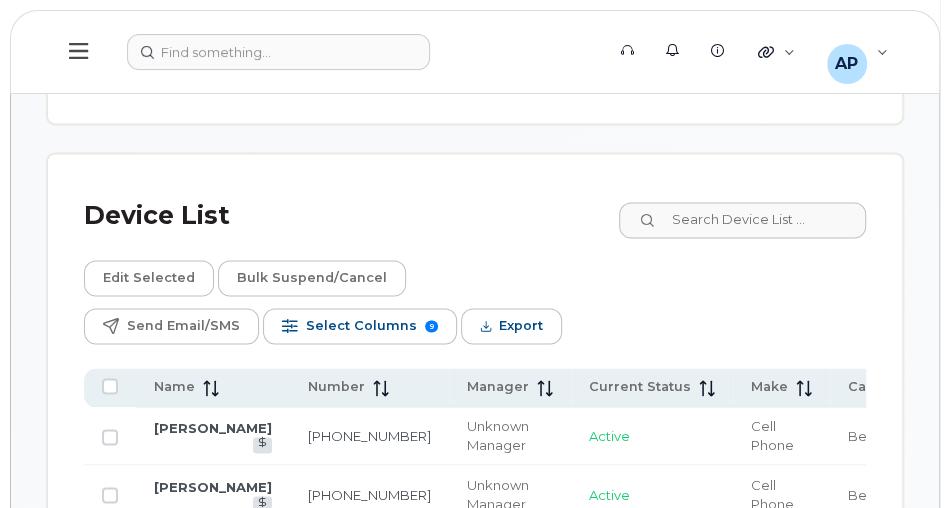 click on "Edit Selected Bulk Suspend/Cancel Send Email/SMS Select Columns 9  Filter   Refresh  Export" 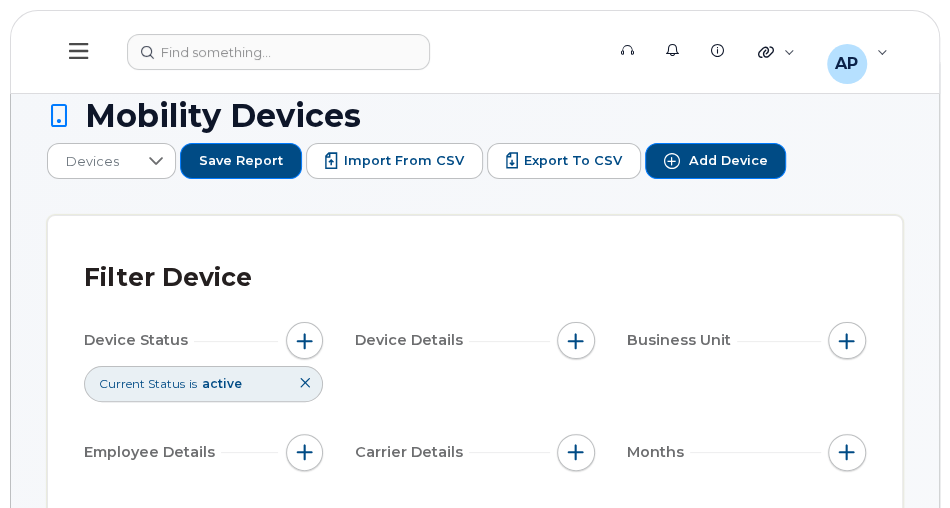 scroll, scrollTop: 0, scrollLeft: 0, axis: both 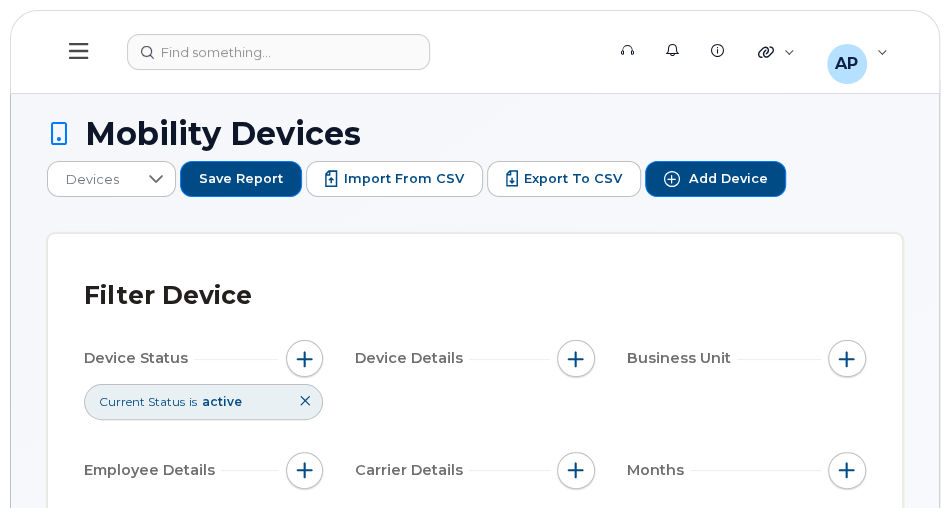 click 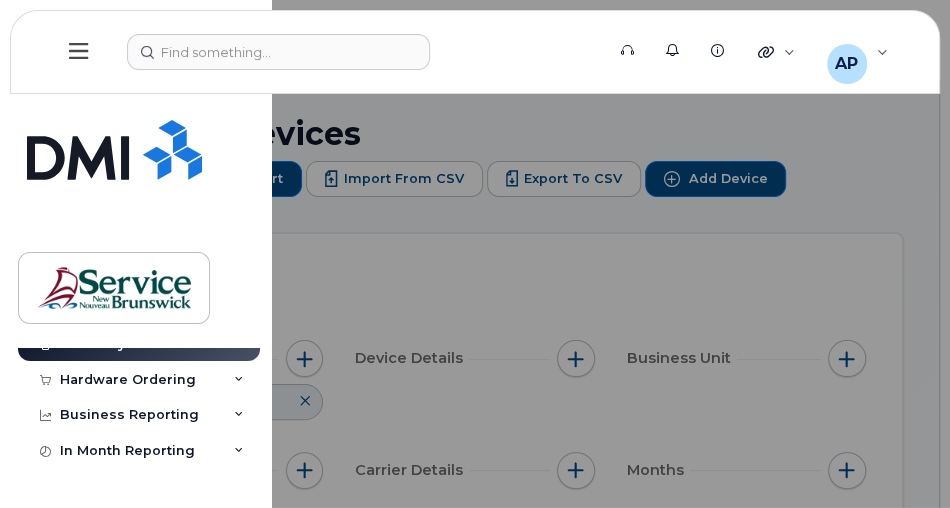 scroll, scrollTop: 309, scrollLeft: 0, axis: vertical 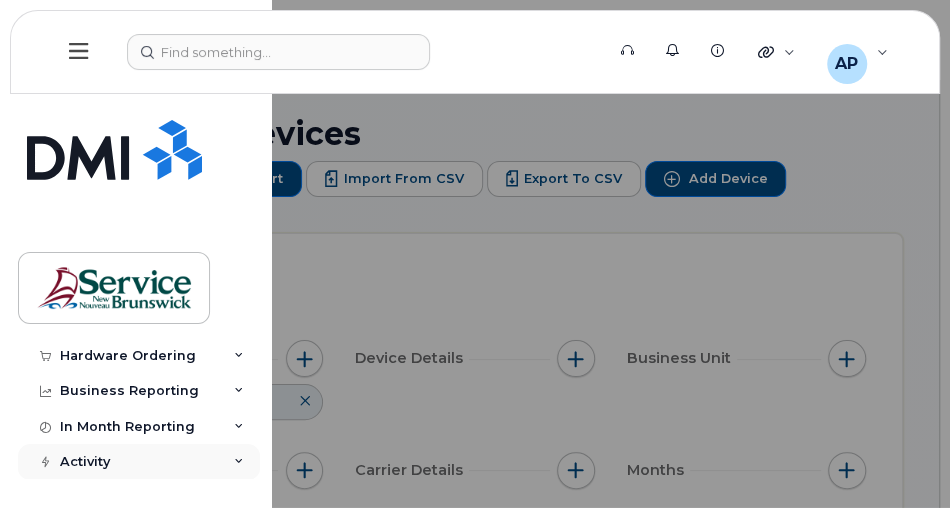 click on "Activity" at bounding box center (139, 462) 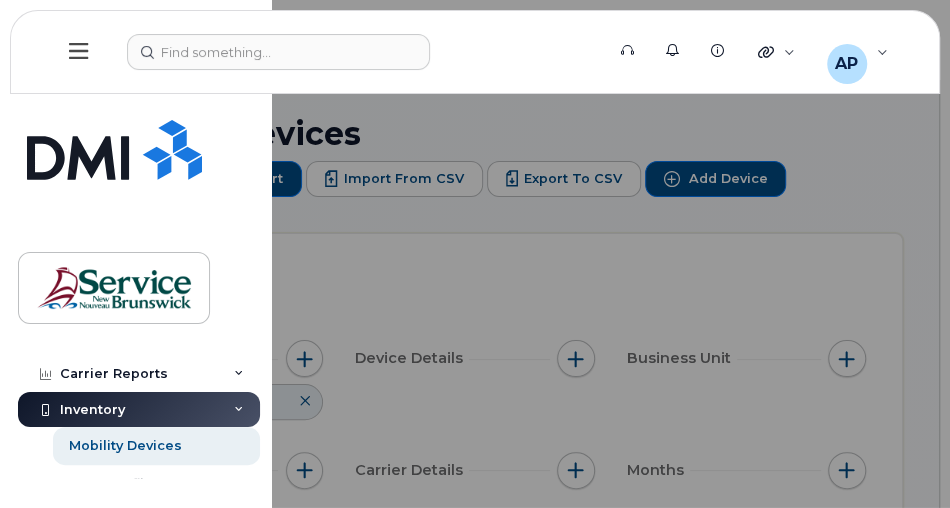 scroll, scrollTop: 0, scrollLeft: 0, axis: both 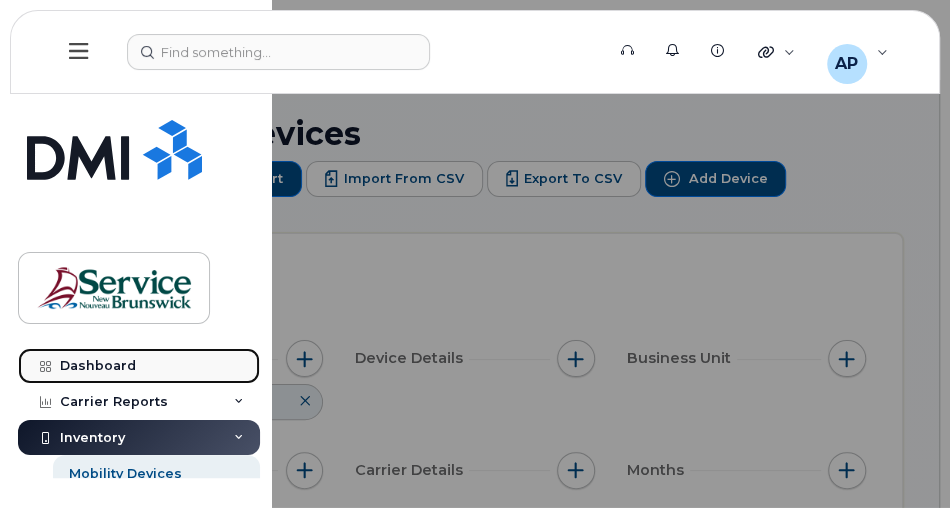 click on "Dashboard" at bounding box center [139, 366] 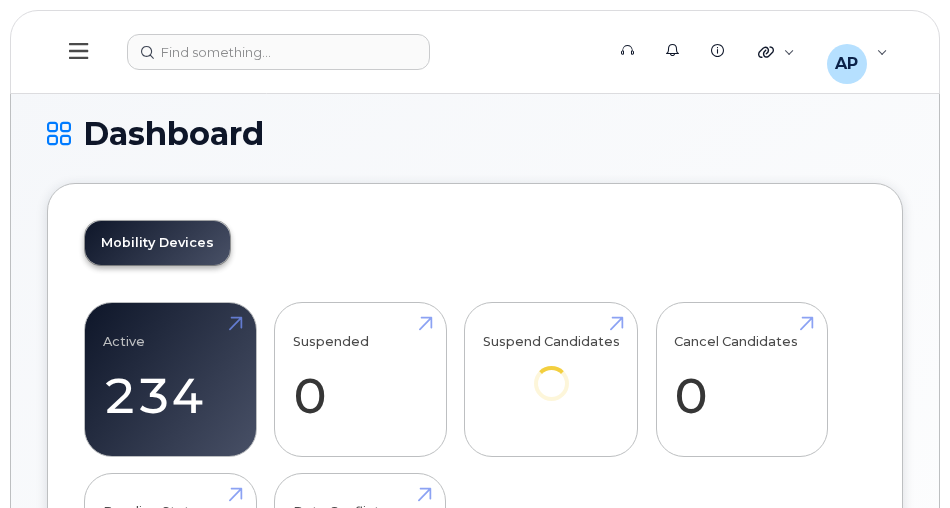 scroll, scrollTop: 0, scrollLeft: 0, axis: both 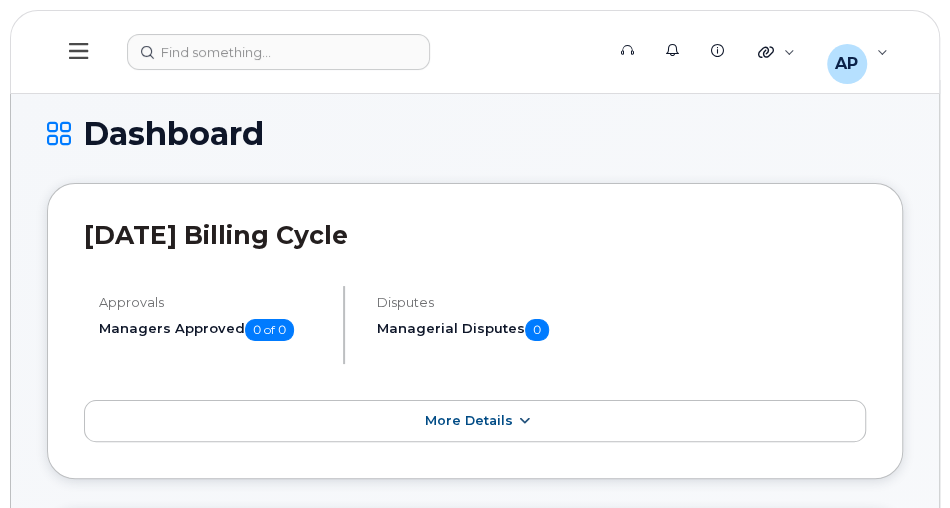 click on "More Details" at bounding box center [475, 421] 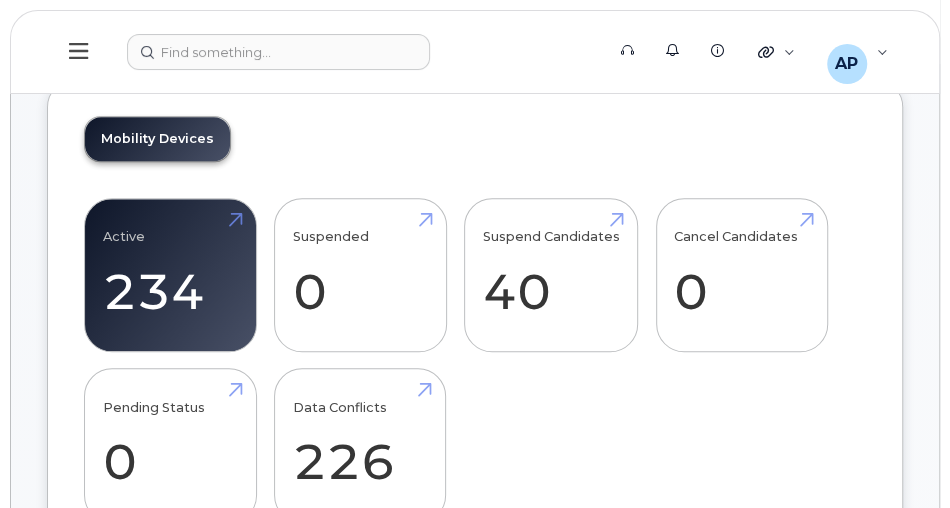 scroll, scrollTop: 628, scrollLeft: 0, axis: vertical 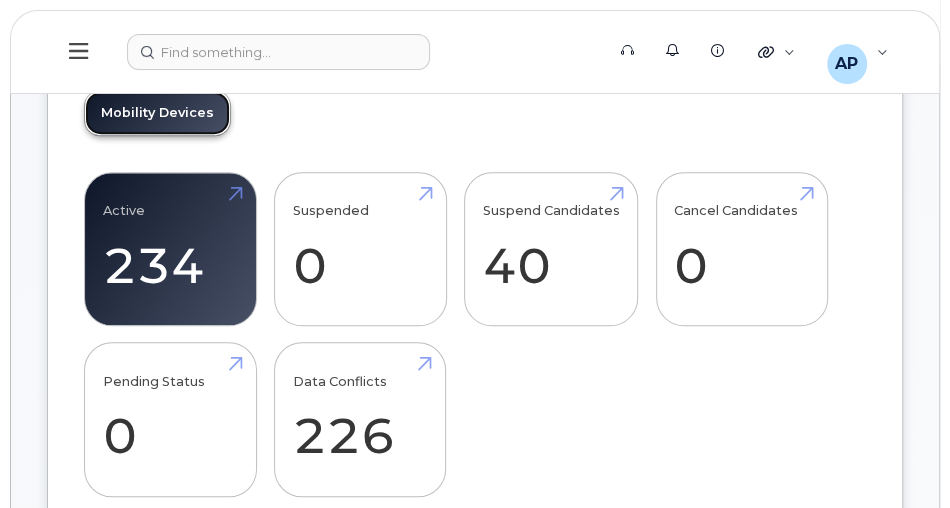 click on "Mobility Devices" at bounding box center (157, 113) 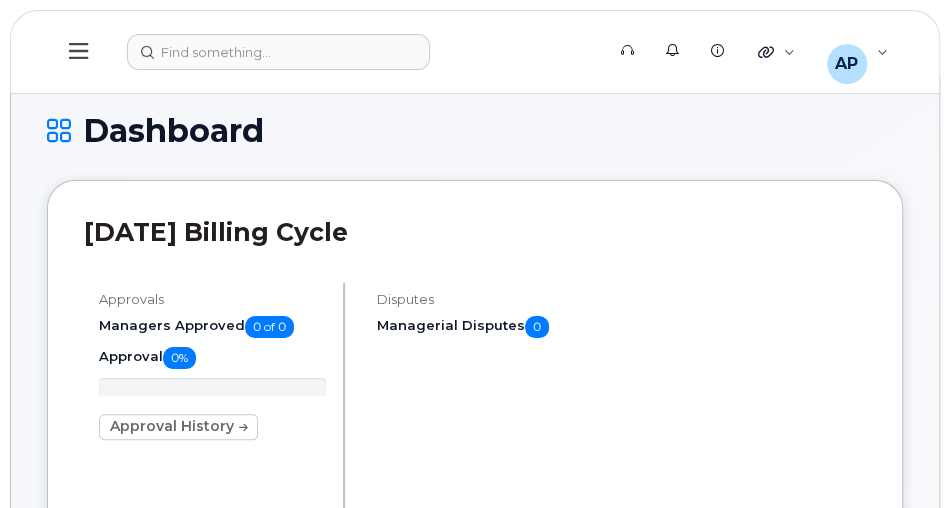 scroll, scrollTop: 0, scrollLeft: 0, axis: both 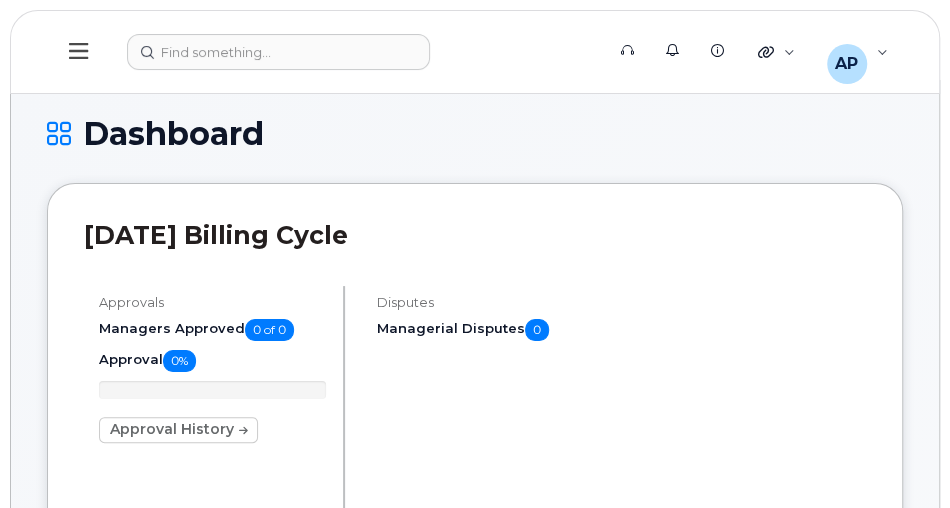 click 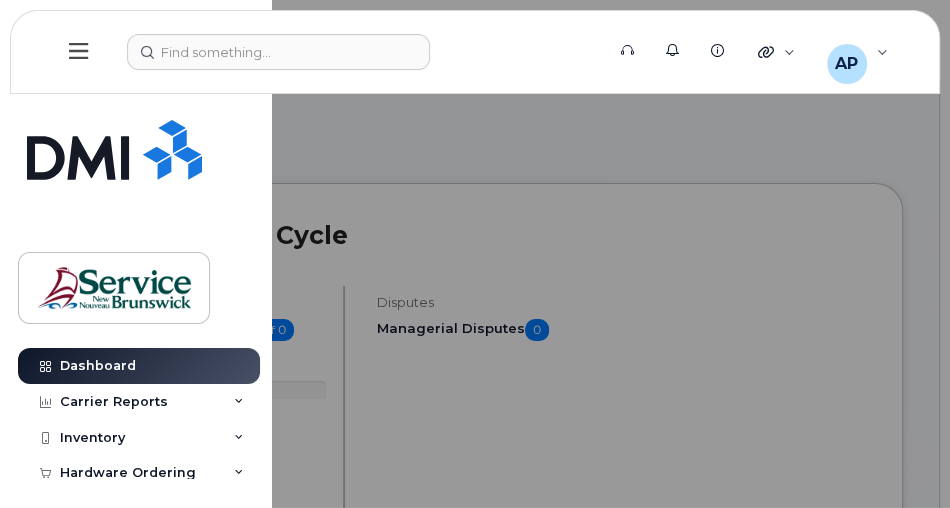 click 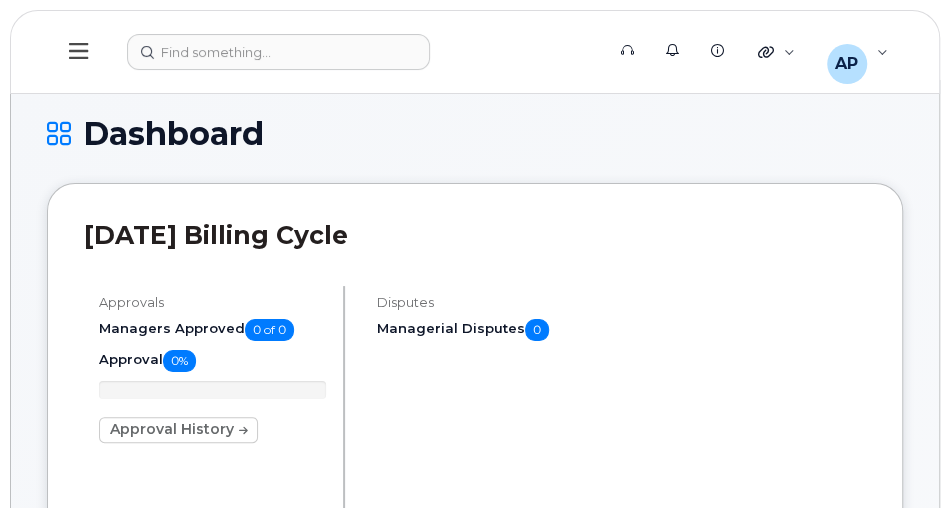 click on "Approvals Managers Approved  0 of 0 Approval  0% Approval History  Disputes Managerial Disputes  0" at bounding box center (475, 411) 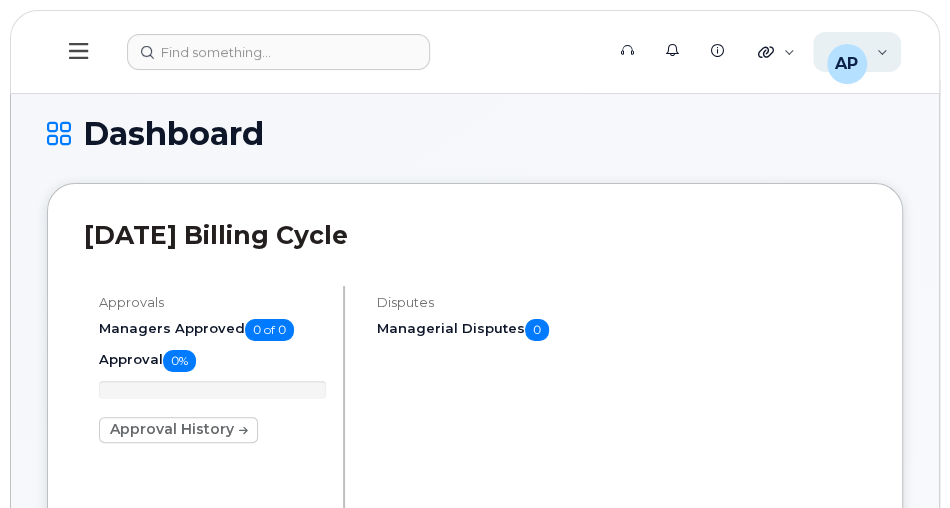 click on "AP Arseneau, Pierre-Luc (PETL/EPFT) Wireless Admin" at bounding box center [857, 52] 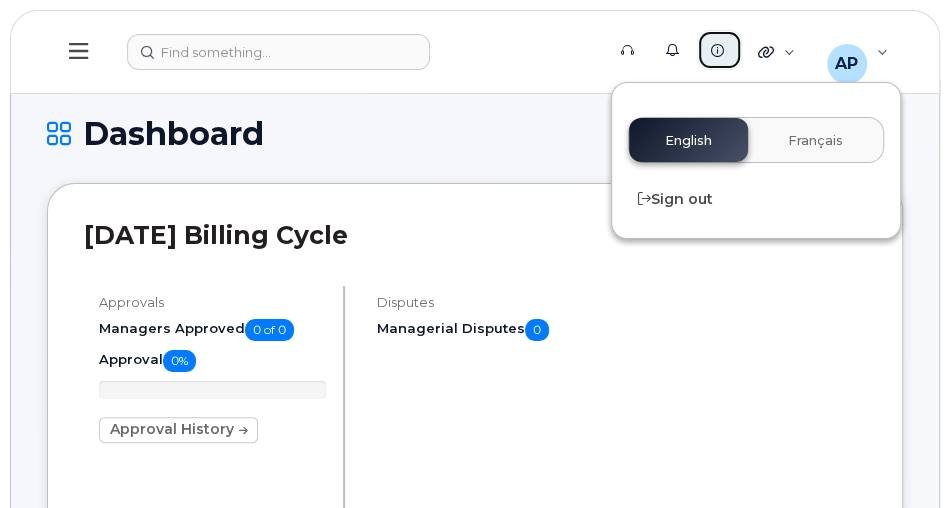 click on "Knowledge Base" at bounding box center (719, 50) 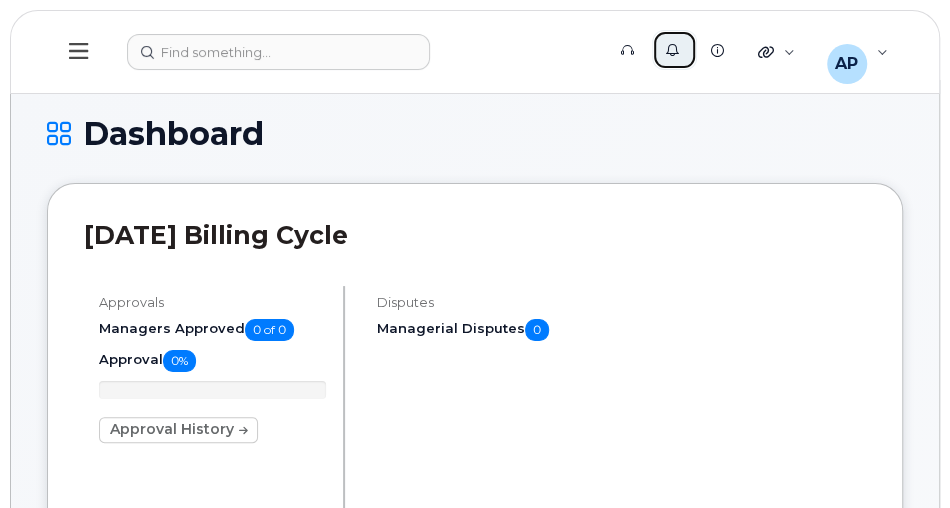 click at bounding box center [672, 50] 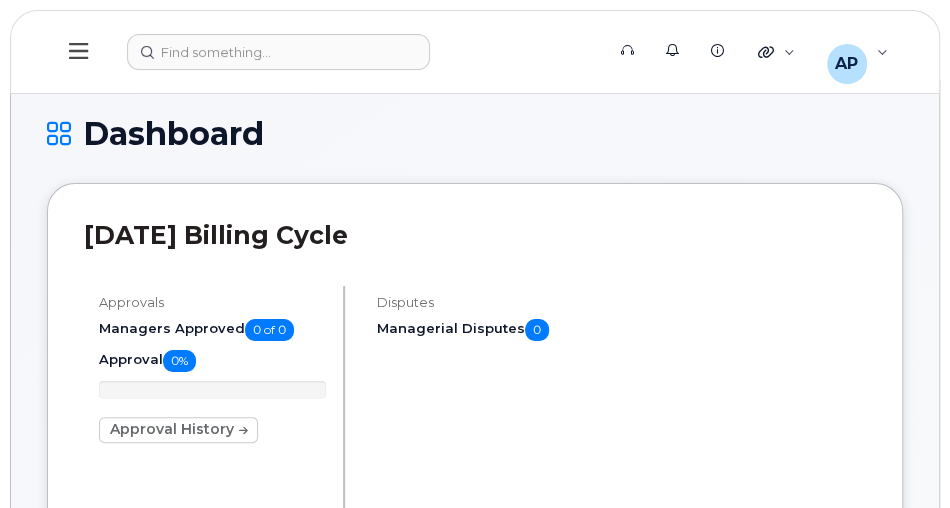 click 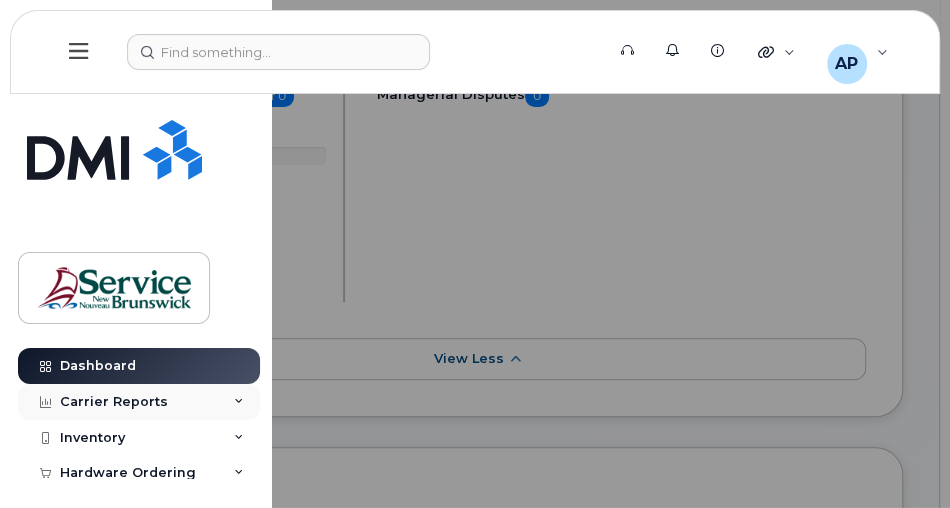 scroll, scrollTop: 342, scrollLeft: 0, axis: vertical 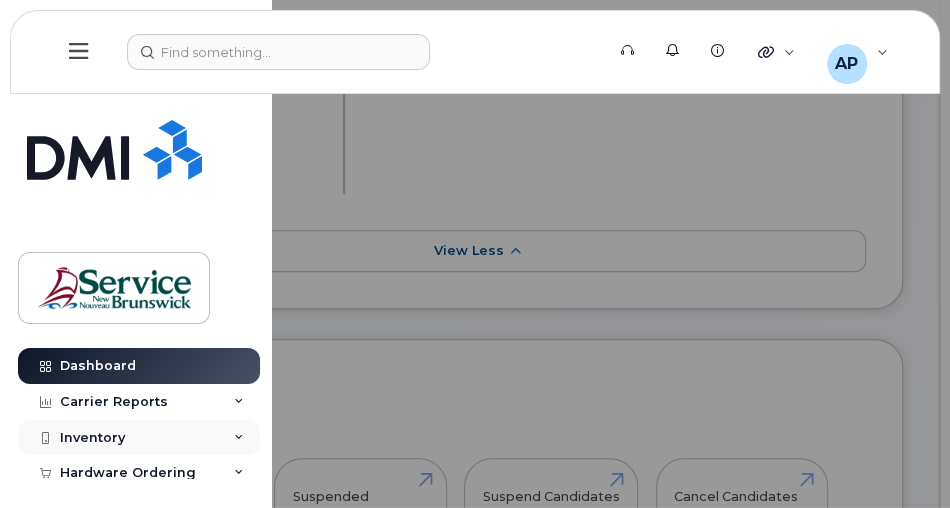click on "Inventory" at bounding box center (139, 438) 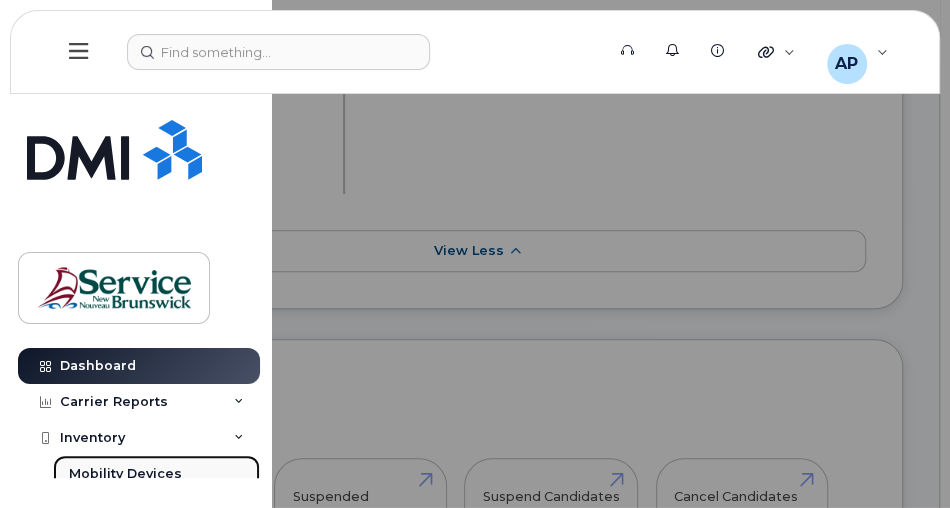 click on "Mobility Devices" at bounding box center (125, 474) 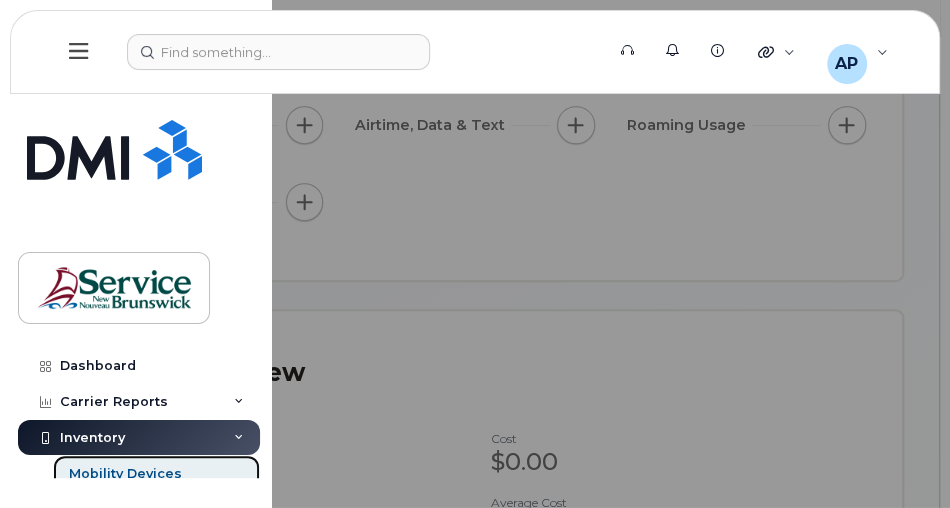 scroll, scrollTop: 0, scrollLeft: 0, axis: both 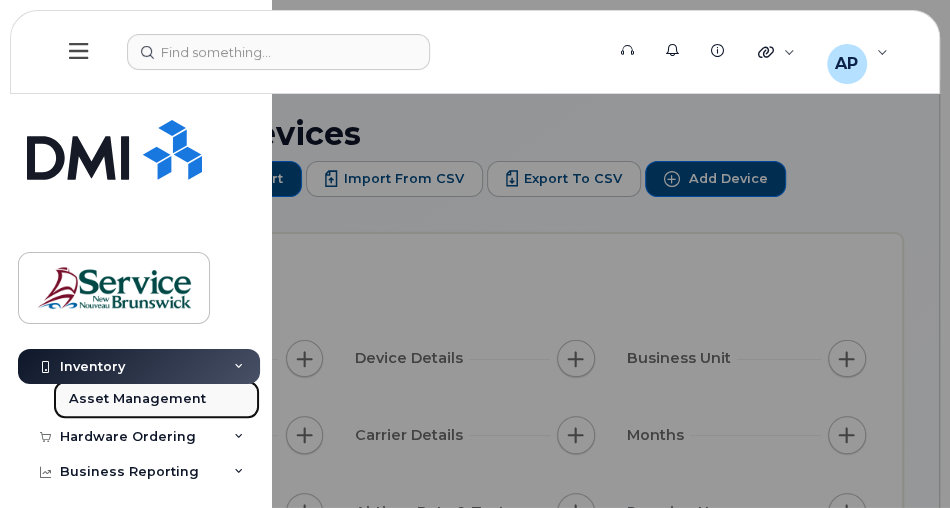 click on "Asset Management" at bounding box center (137, 399) 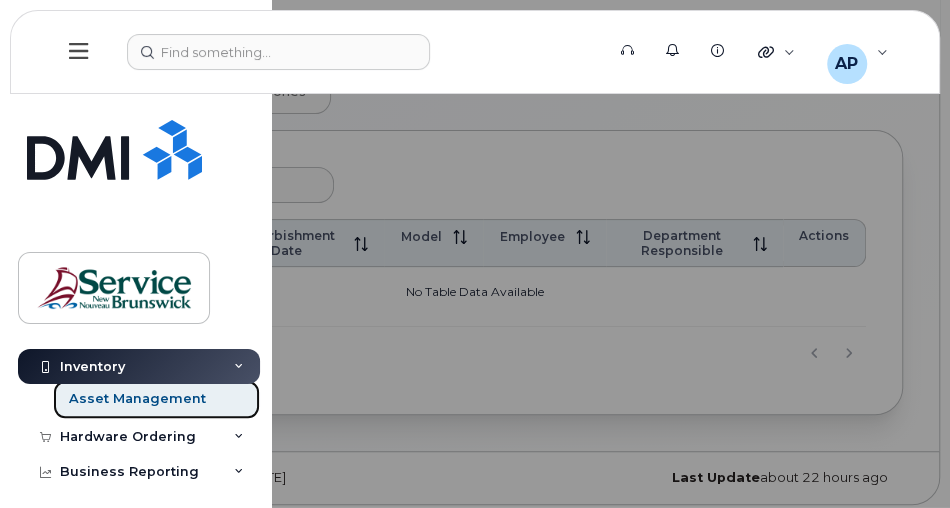 scroll, scrollTop: 122, scrollLeft: 0, axis: vertical 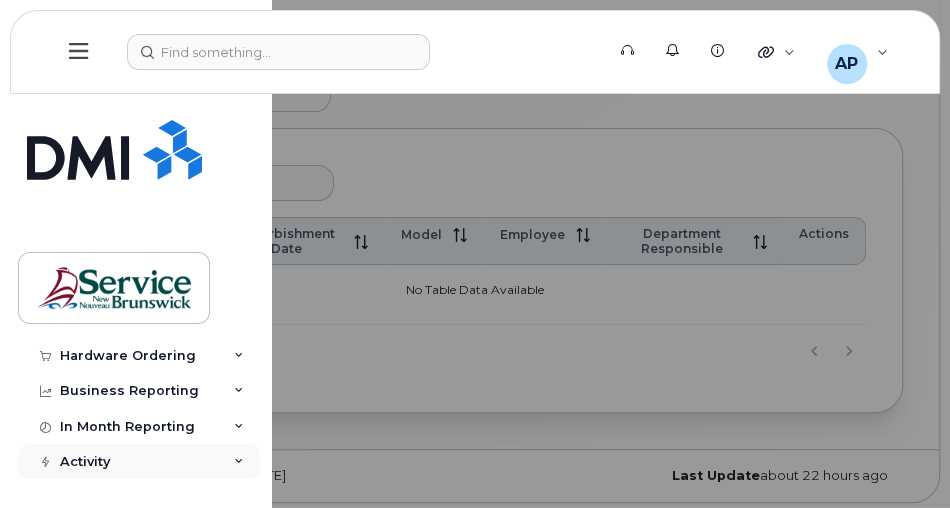 click on "Activity" at bounding box center [139, 462] 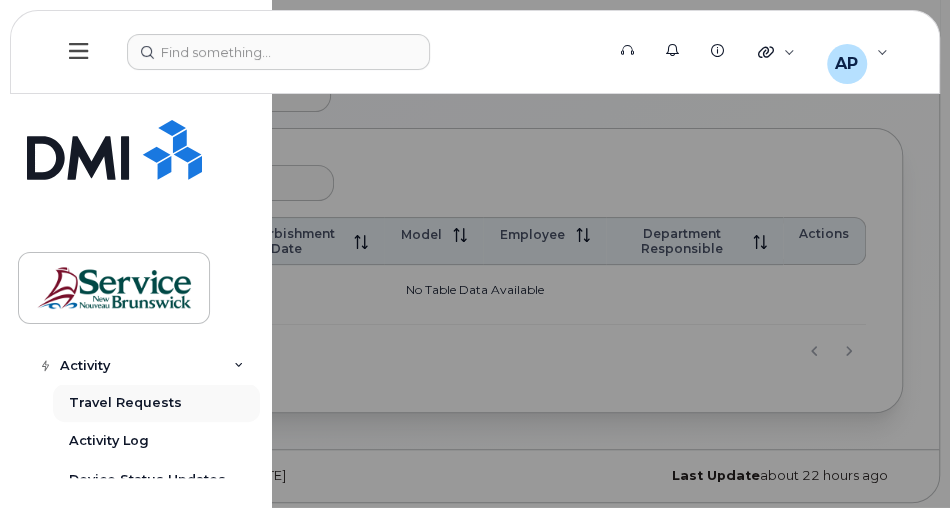 scroll, scrollTop: 424, scrollLeft: 0, axis: vertical 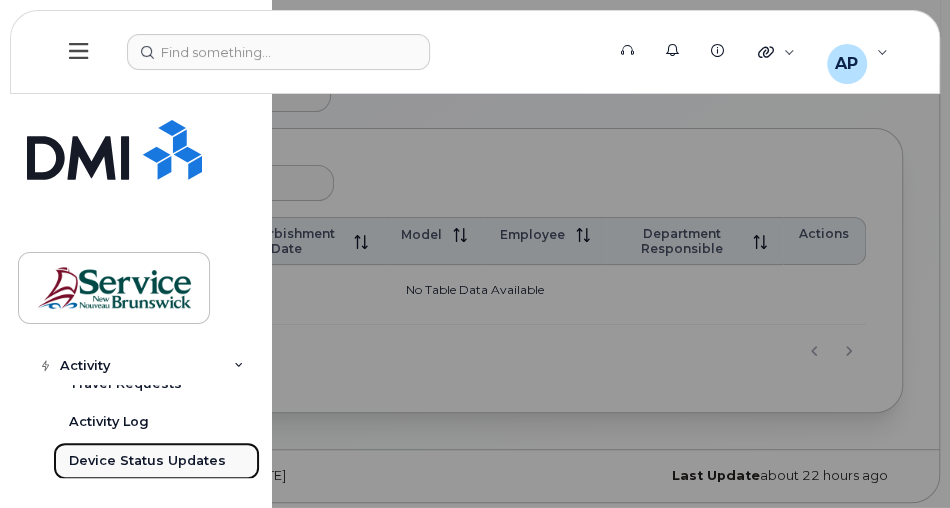 click on "Device Status Updates" at bounding box center (147, 461) 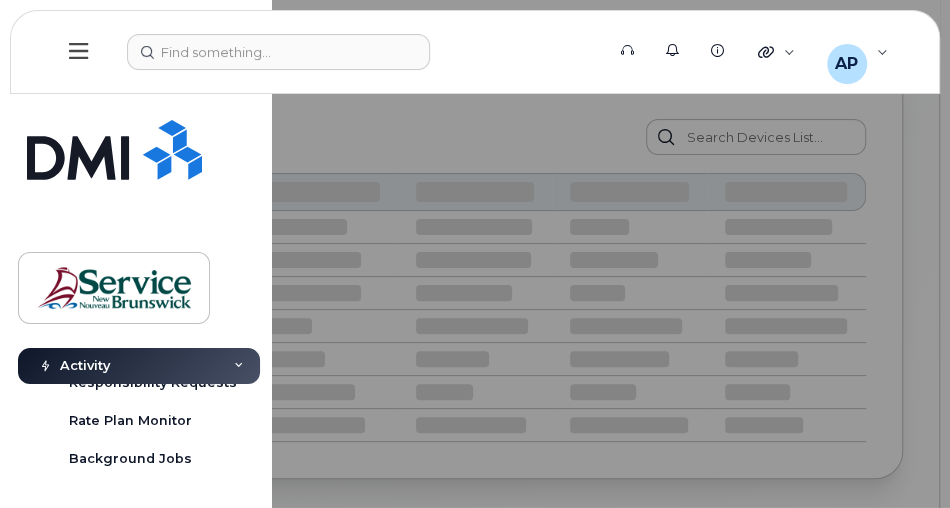 scroll, scrollTop: 0, scrollLeft: 0, axis: both 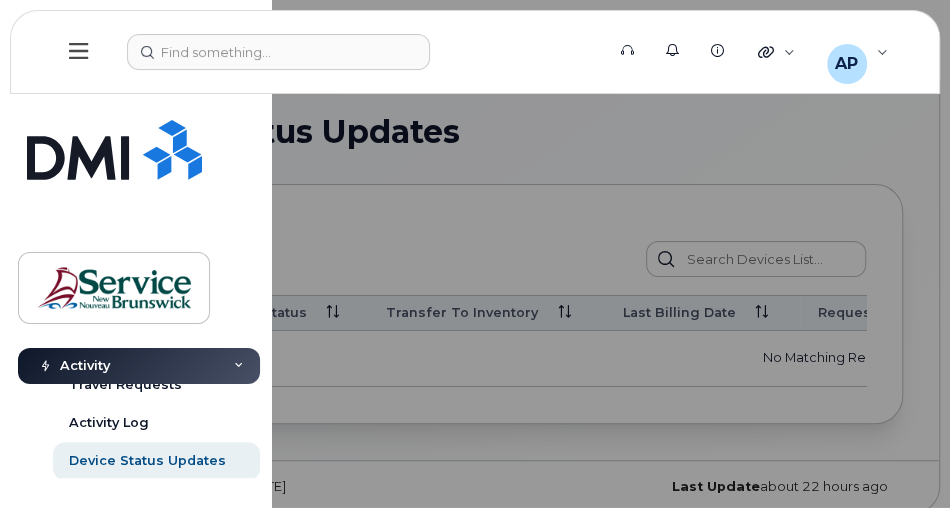drag, startPoint x: 170, startPoint y: 457, endPoint x: 221, endPoint y: 202, distance: 260.05 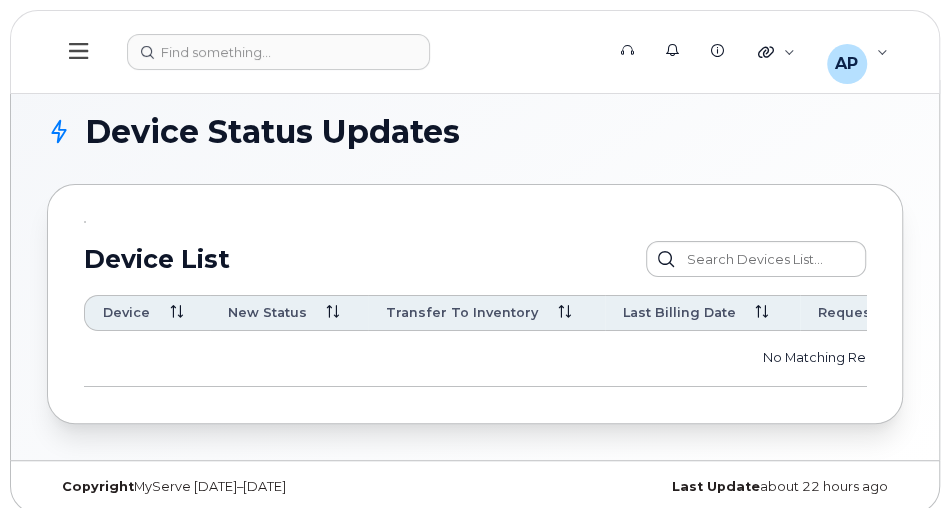 click 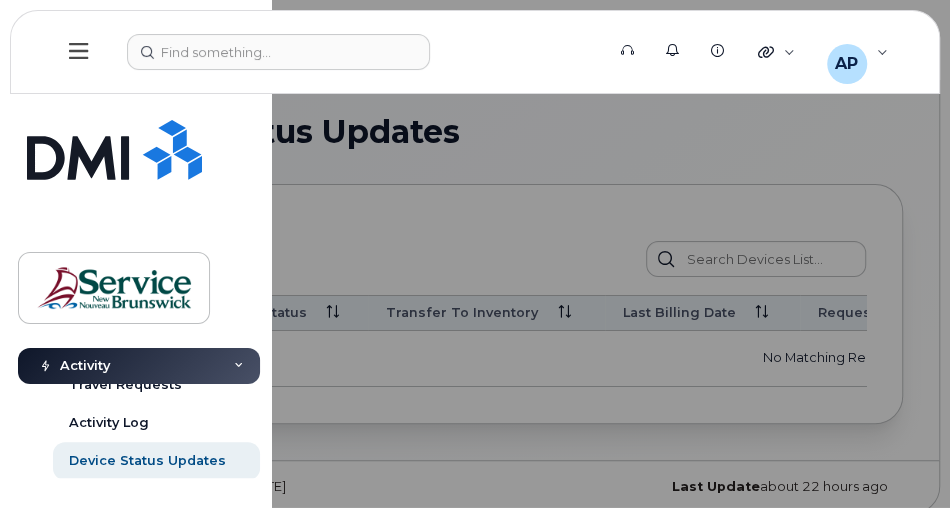click 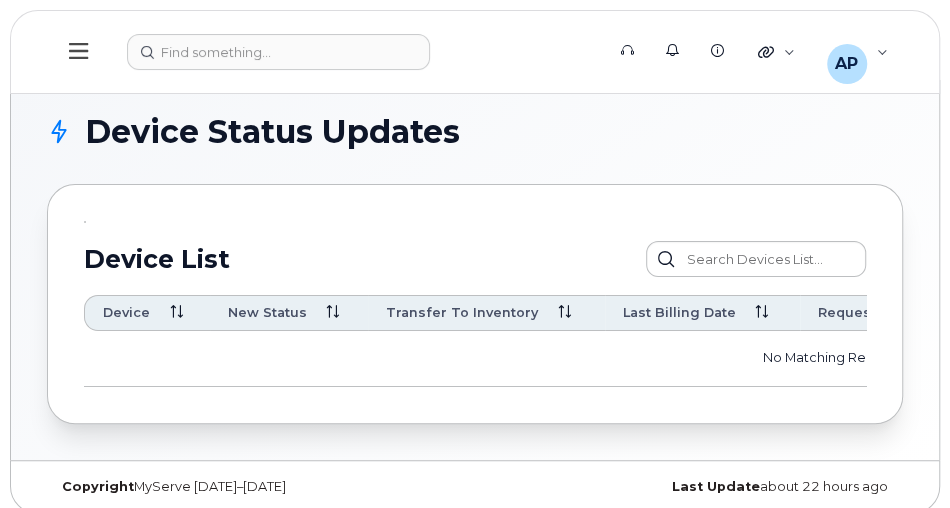 click 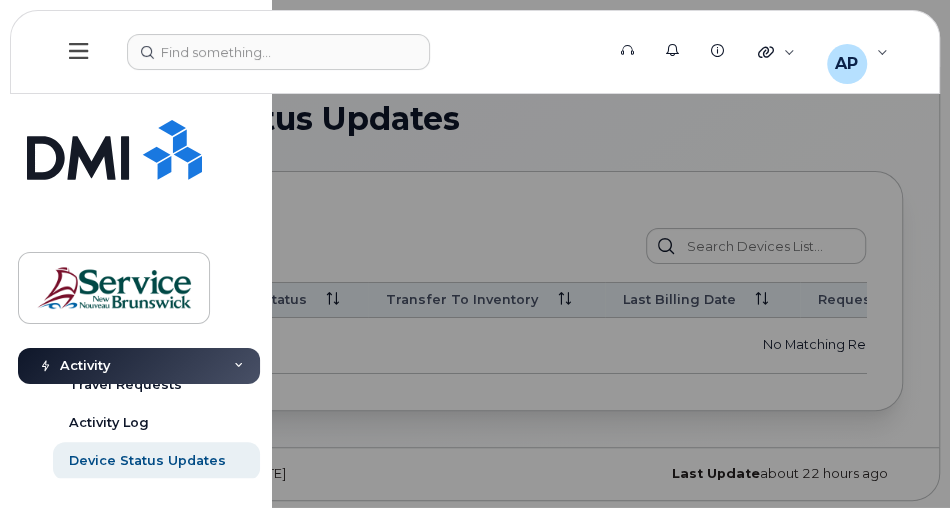 scroll, scrollTop: 17, scrollLeft: 0, axis: vertical 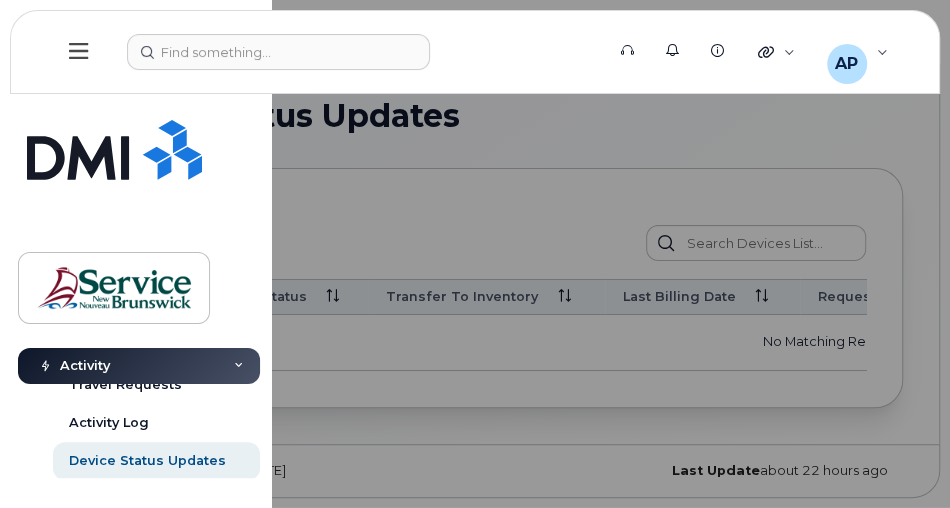 click at bounding box center (239, 366) 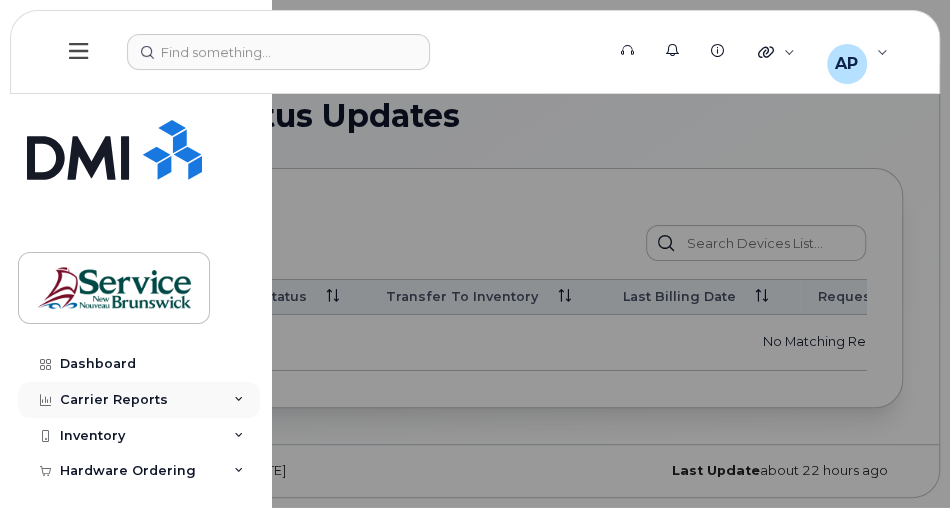 scroll, scrollTop: 0, scrollLeft: 0, axis: both 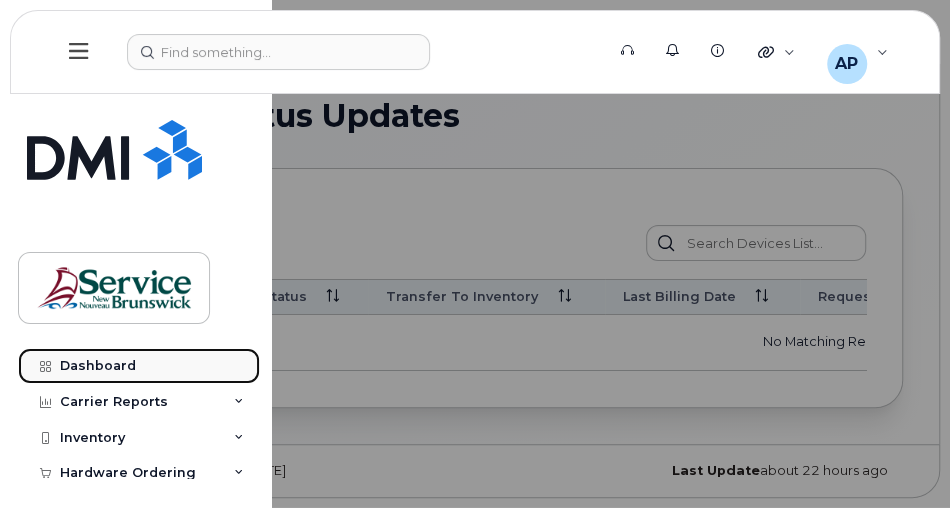 click on "Dashboard" at bounding box center (139, 366) 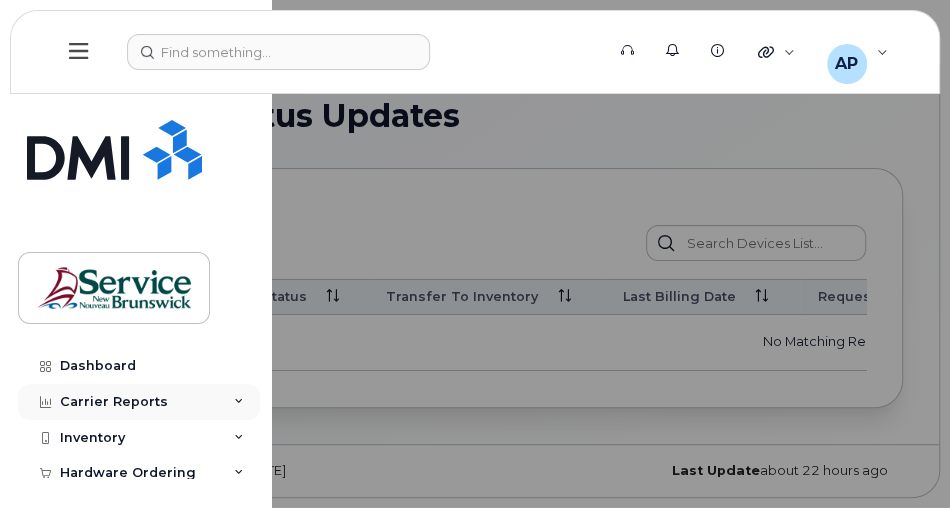 click on "Carrier Reports" at bounding box center [114, 402] 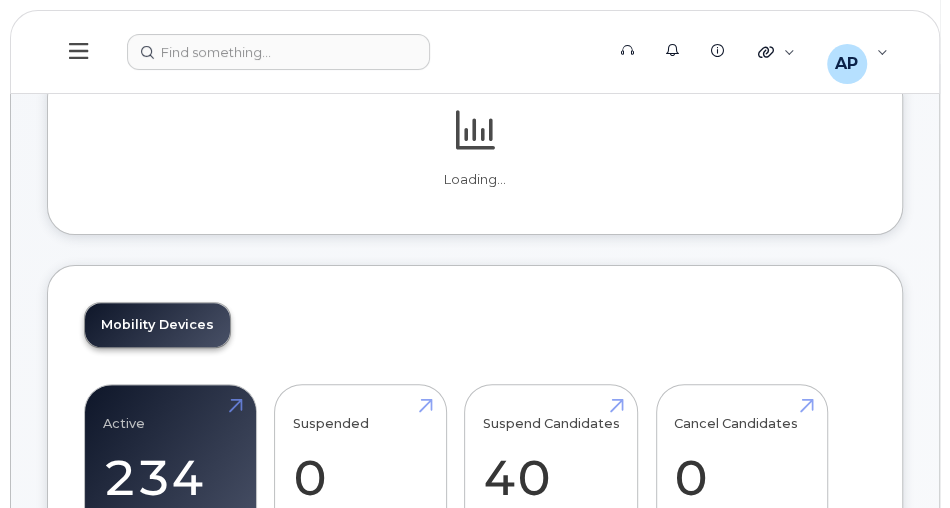 scroll, scrollTop: 114, scrollLeft: 0, axis: vertical 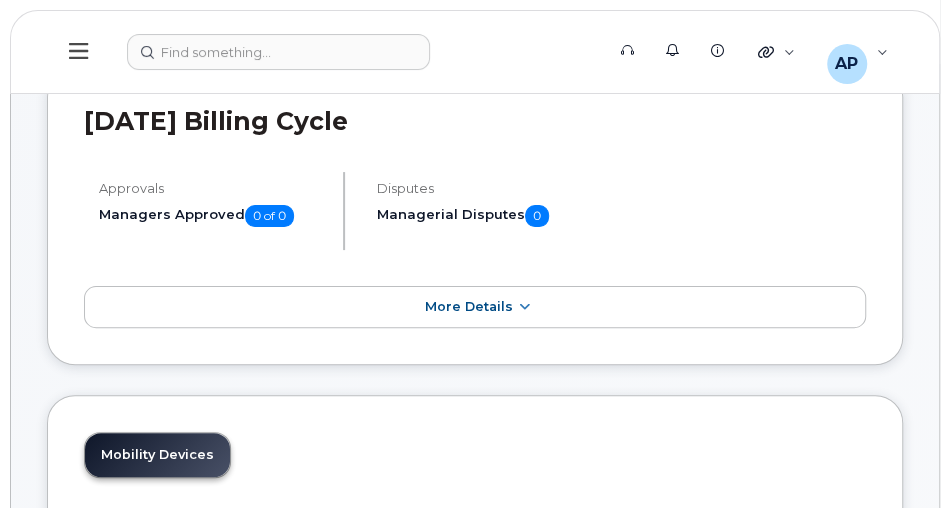 click 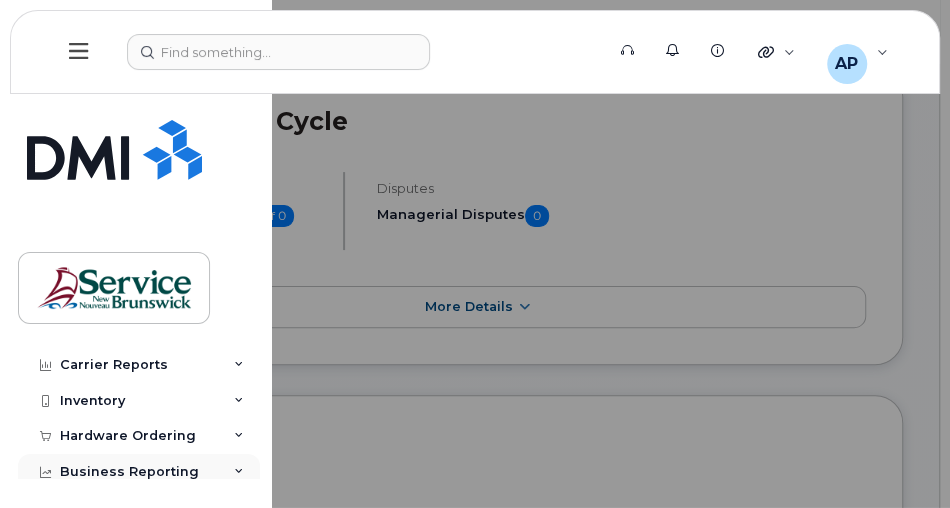 scroll, scrollTop: 57, scrollLeft: 0, axis: vertical 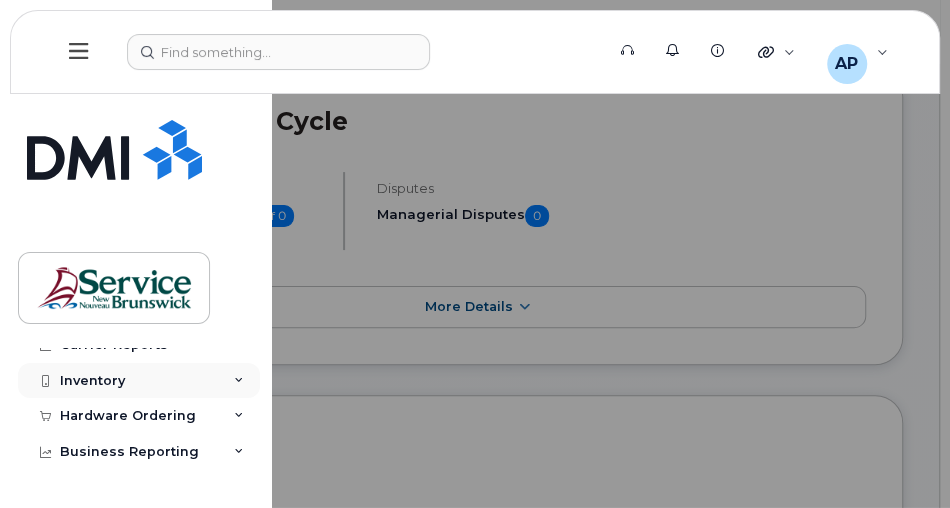click on "Inventory" at bounding box center [139, 381] 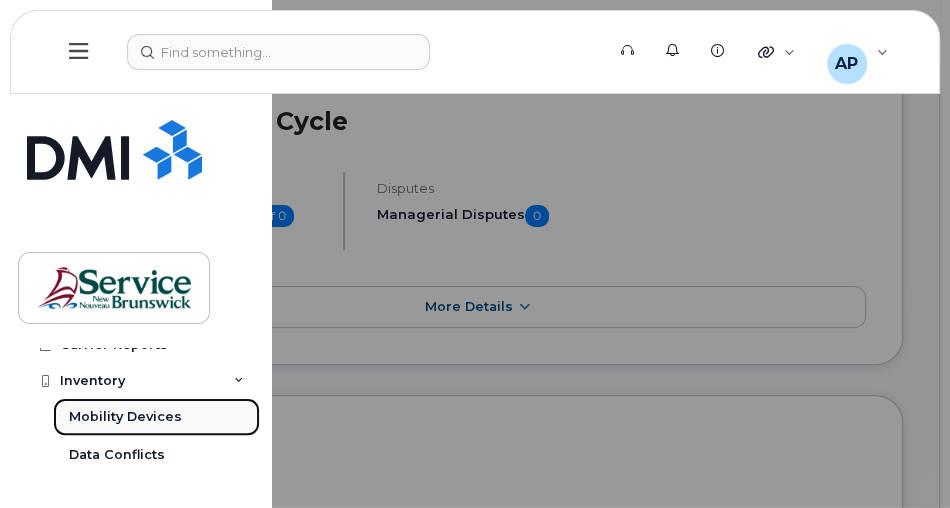 click on "Mobility Devices" at bounding box center (156, 417) 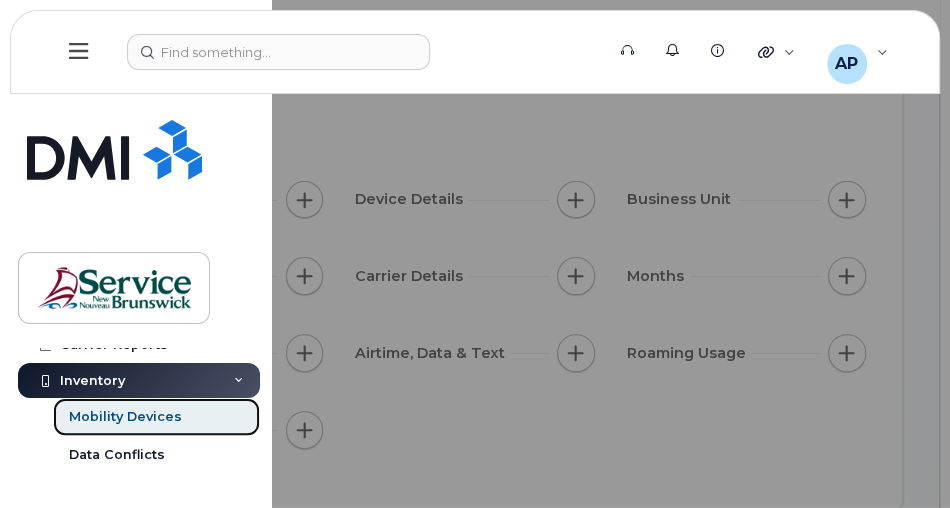 scroll, scrollTop: 0, scrollLeft: 0, axis: both 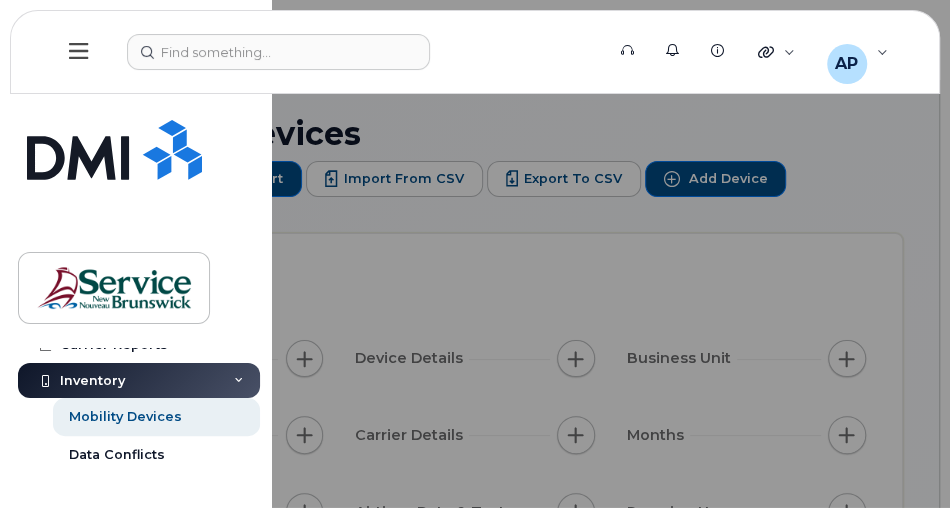 click at bounding box center (475, 254) 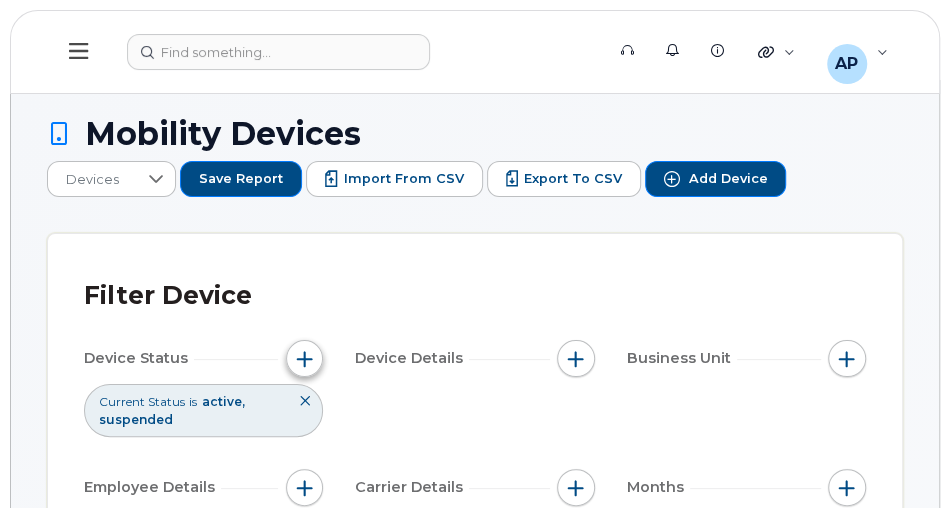 click at bounding box center [305, 359] 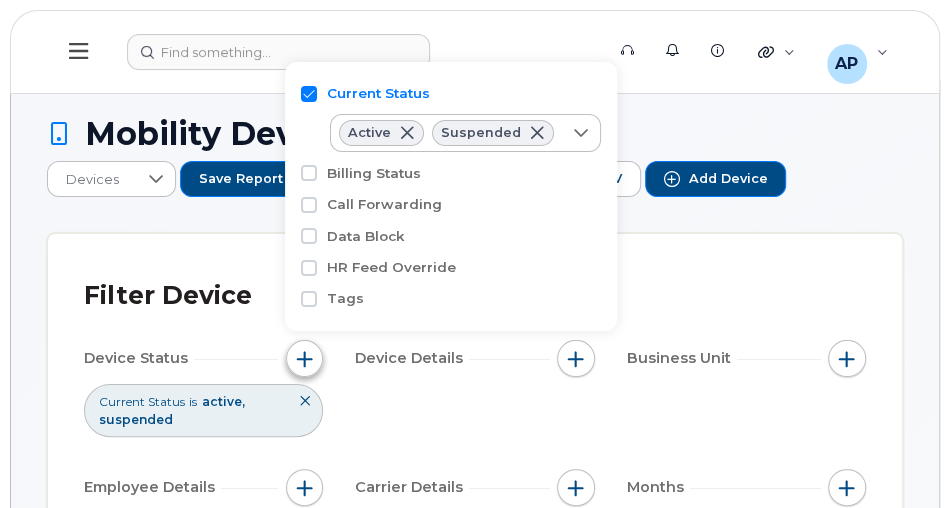 click at bounding box center (305, 359) 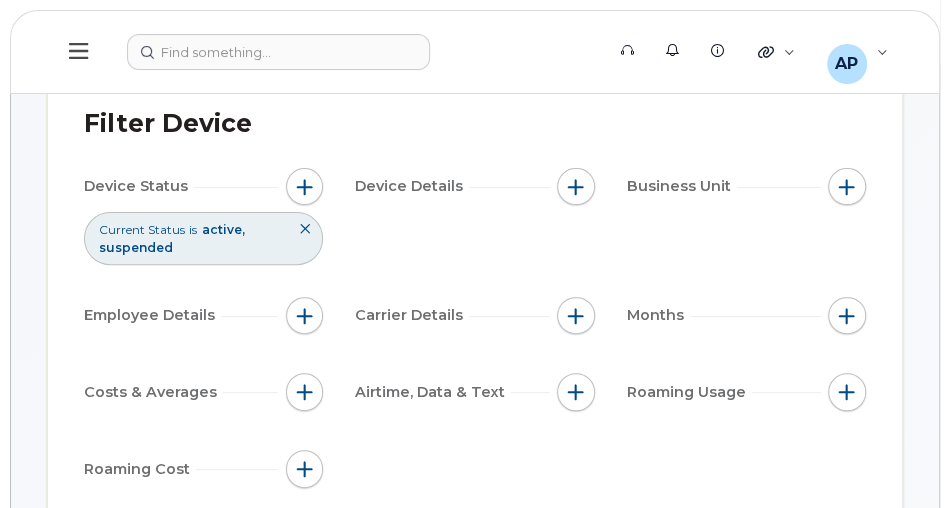 scroll, scrollTop: 171, scrollLeft: 0, axis: vertical 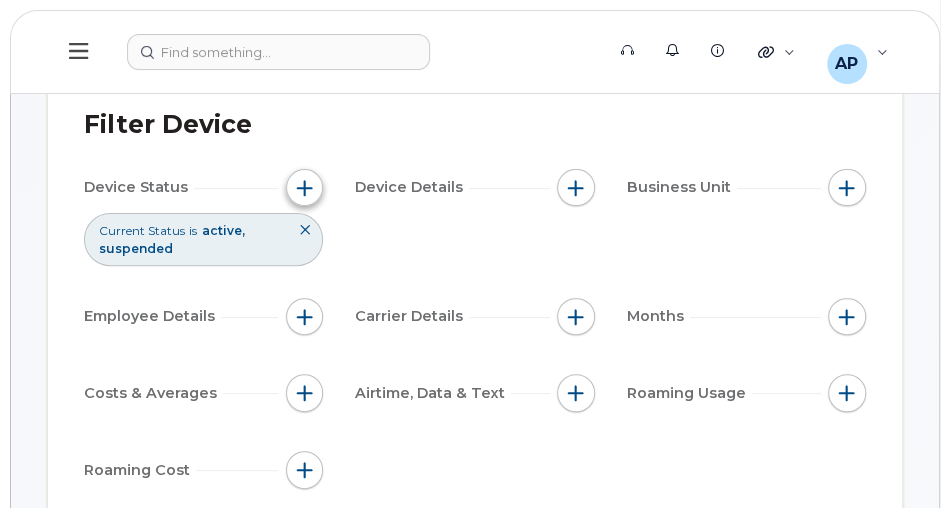 click at bounding box center (305, 188) 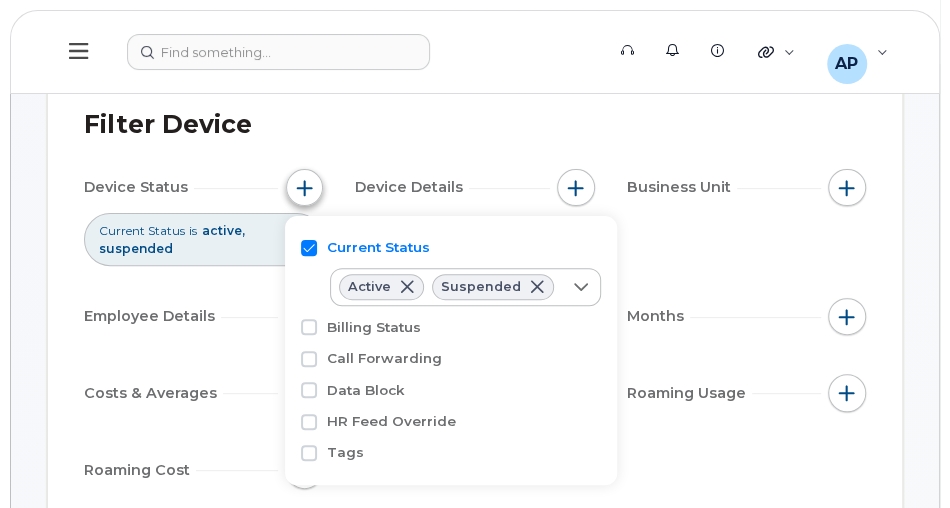 click at bounding box center (305, 188) 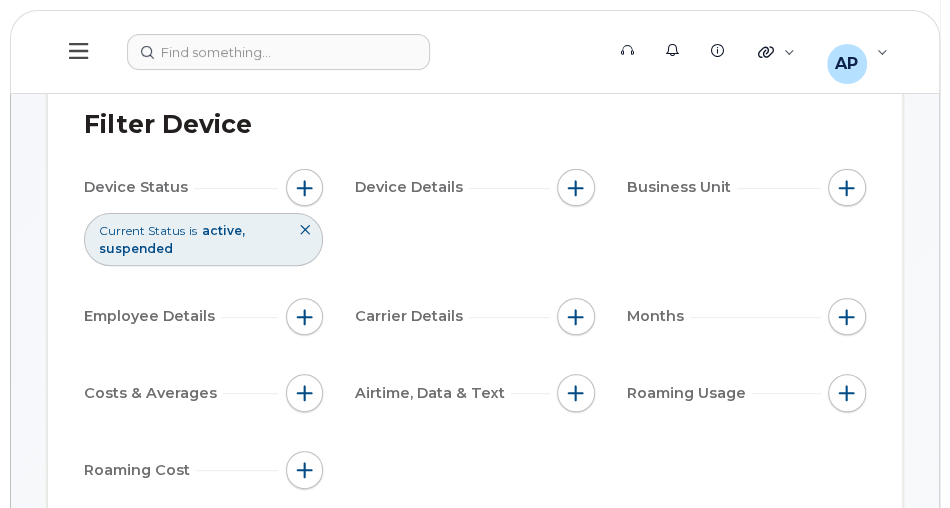 click on "Device Status   Current Status is active suspended Device Details   Business Unit   Employee Details   Carrier Details   Months   Costs & Averages   Airtime, Data & Text   Roaming Usage   Roaming Cost" 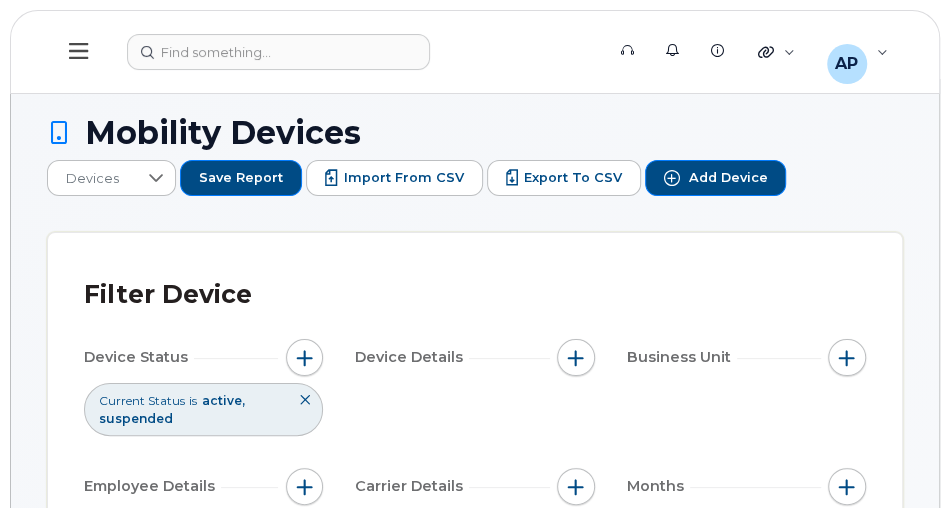 scroll, scrollTop: 0, scrollLeft: 0, axis: both 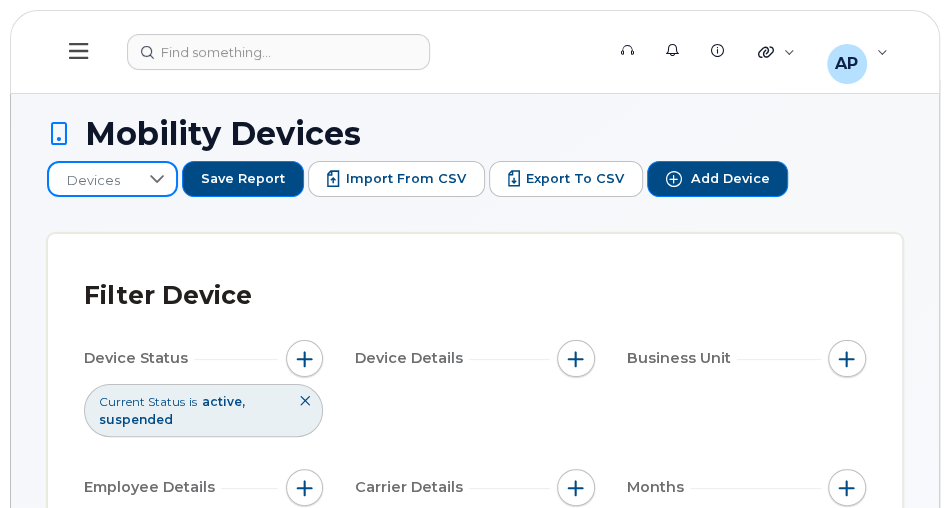 click on "Devices" at bounding box center [93, 181] 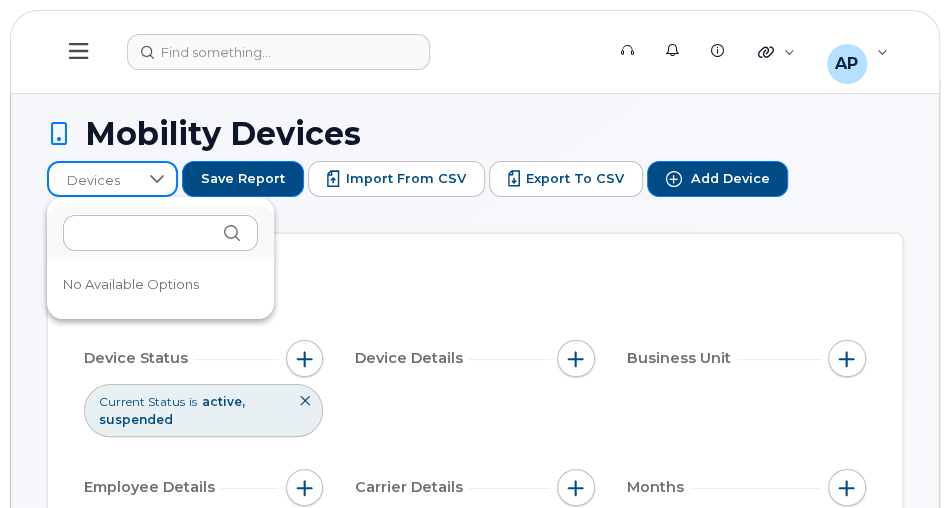 drag, startPoint x: 127, startPoint y: 177, endPoint x: 115, endPoint y: 165, distance: 16.970562 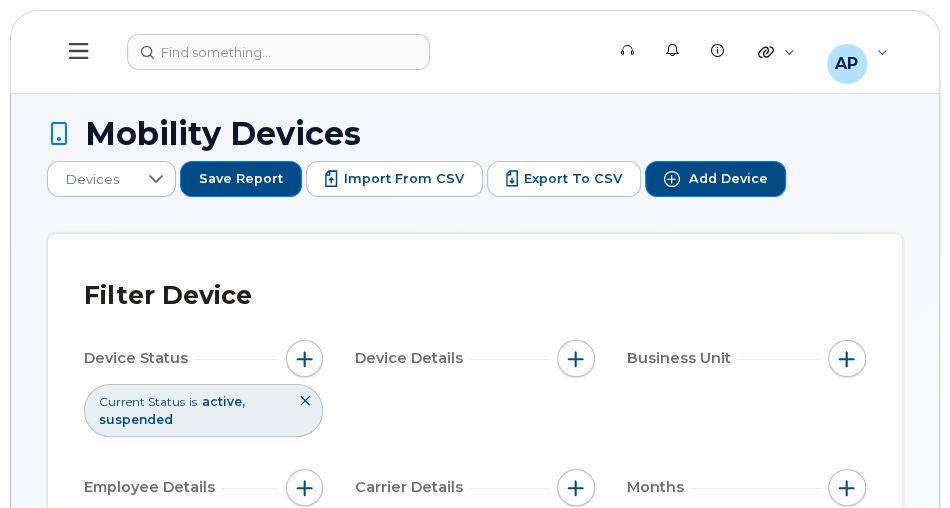 click 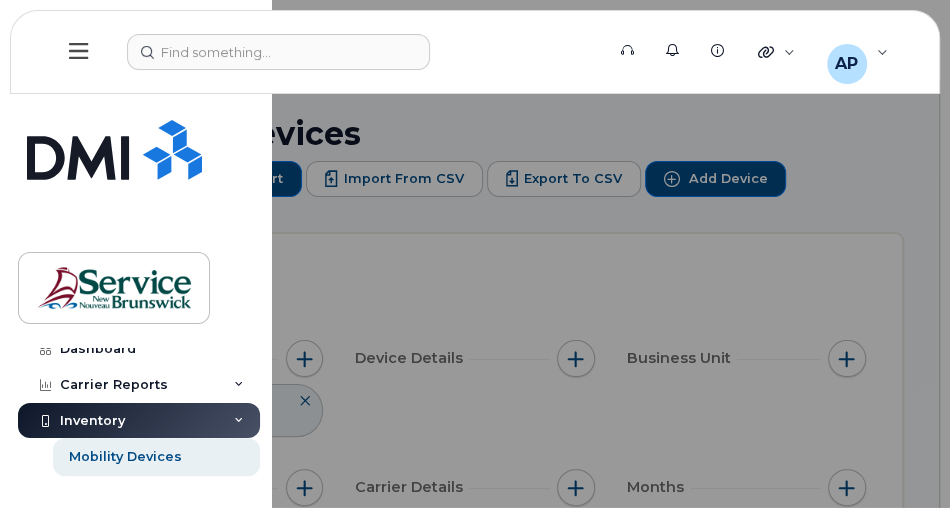scroll, scrollTop: 0, scrollLeft: 0, axis: both 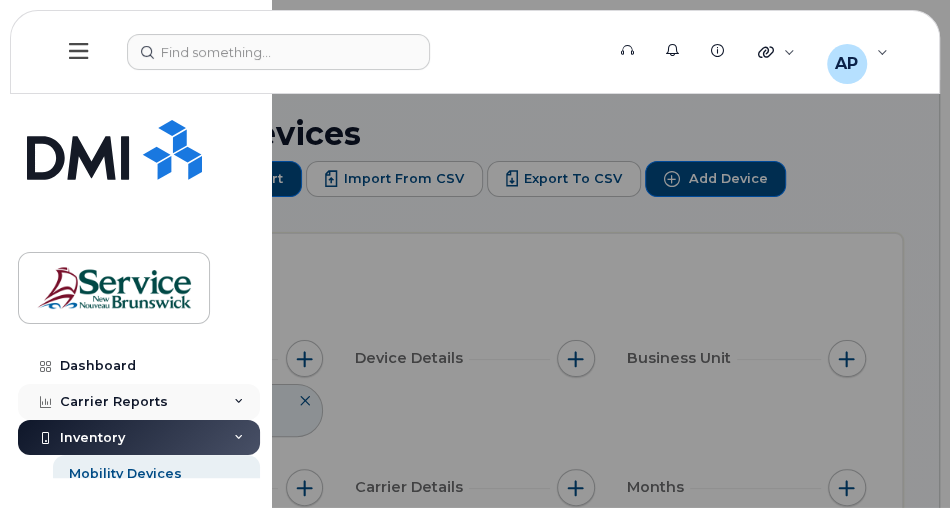 click on "Carrier Reports" at bounding box center [114, 402] 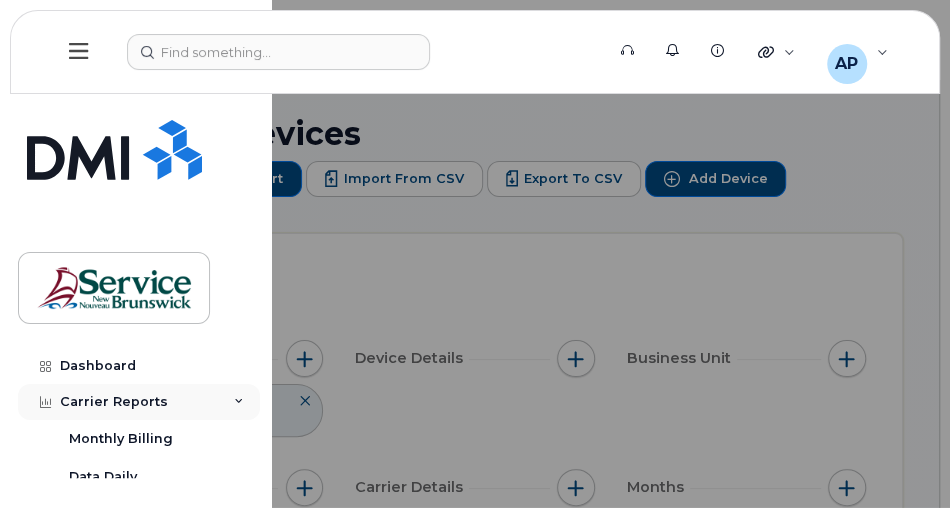 click on "Carrier Reports" at bounding box center (114, 402) 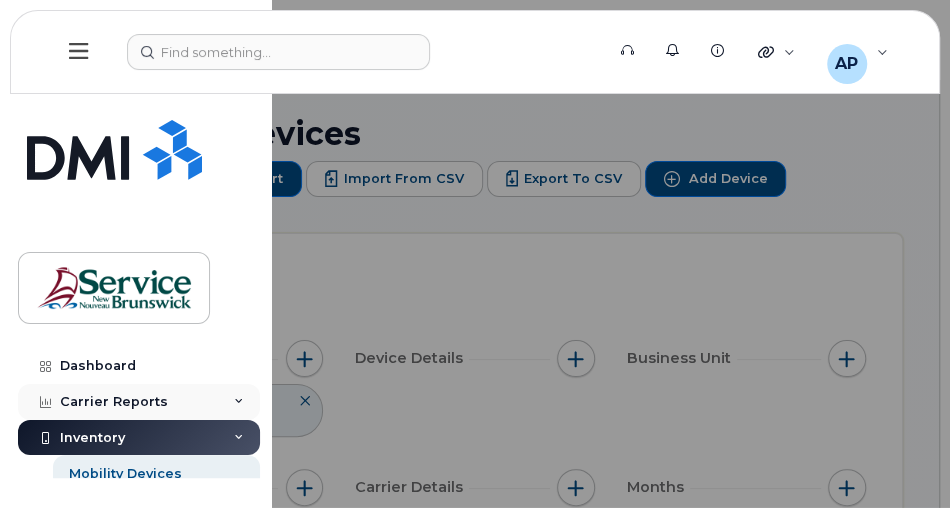 click on "Carrier Reports" at bounding box center (114, 402) 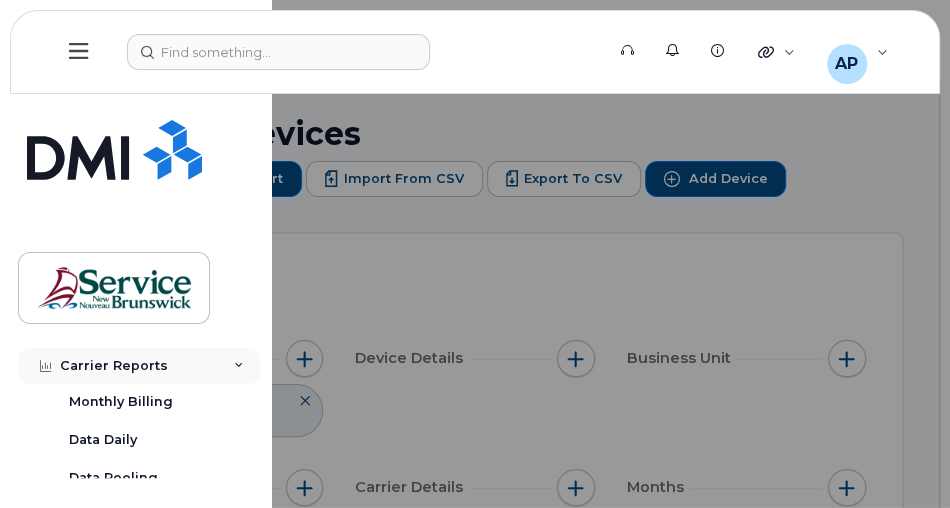 scroll, scrollTop: 57, scrollLeft: 0, axis: vertical 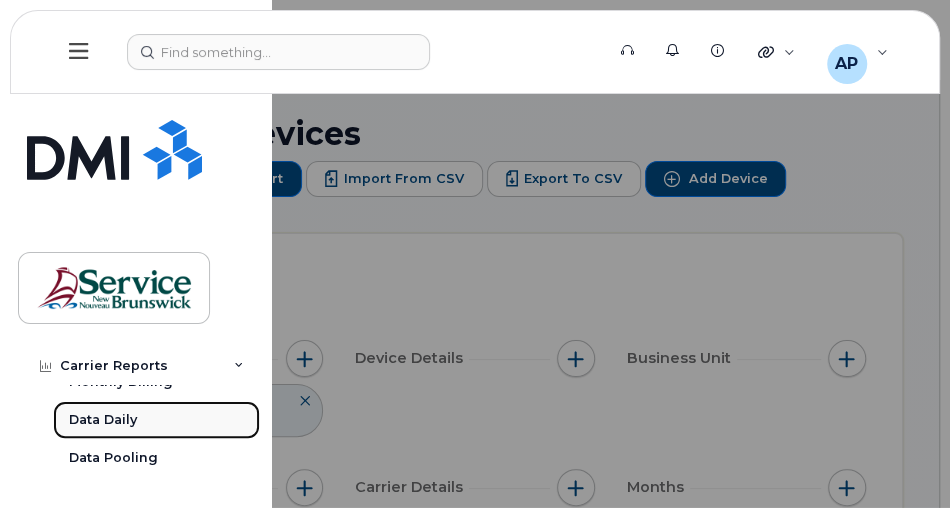 click on "Data Daily" at bounding box center (103, 420) 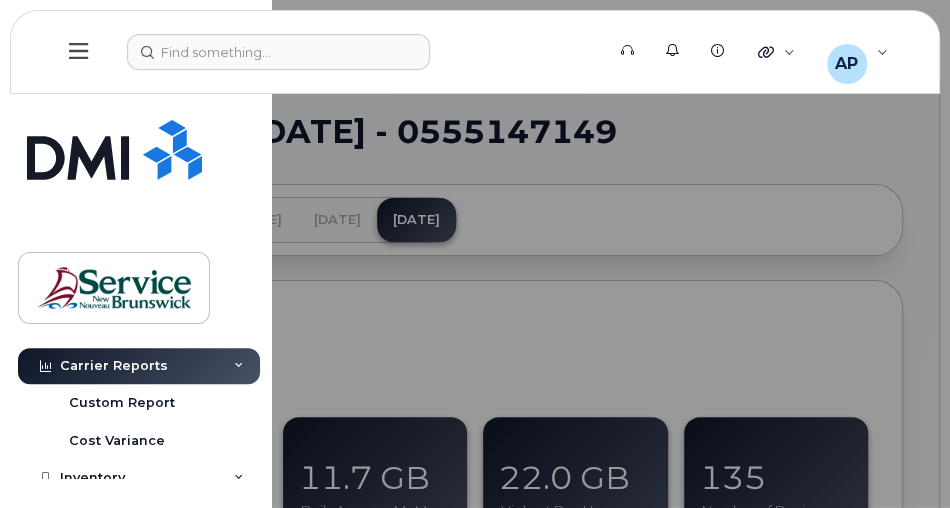 scroll, scrollTop: 514, scrollLeft: 0, axis: vertical 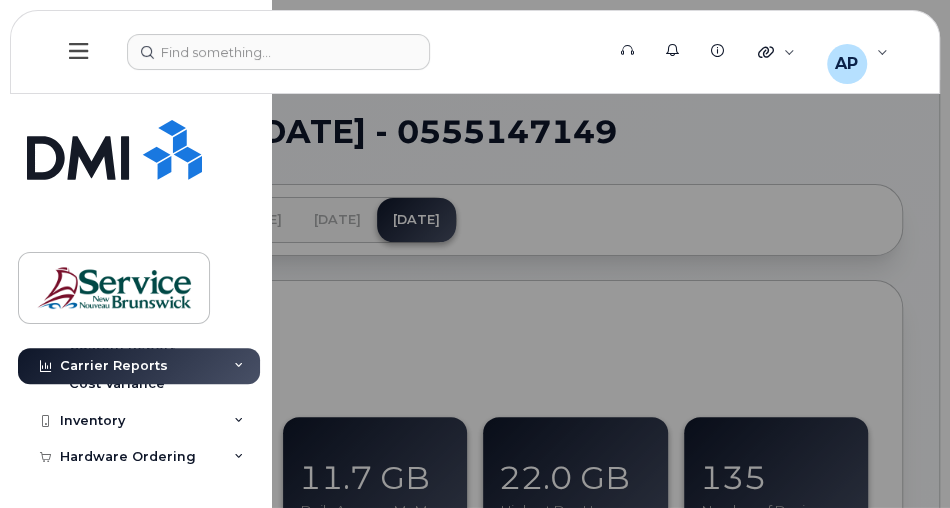 click on "Inventory" at bounding box center (139, 421) 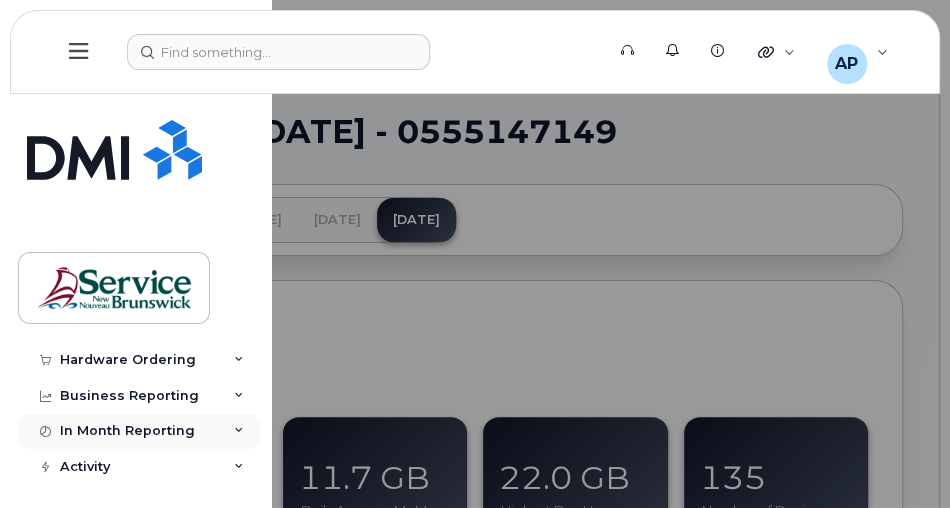 scroll, scrollTop: 807, scrollLeft: 0, axis: vertical 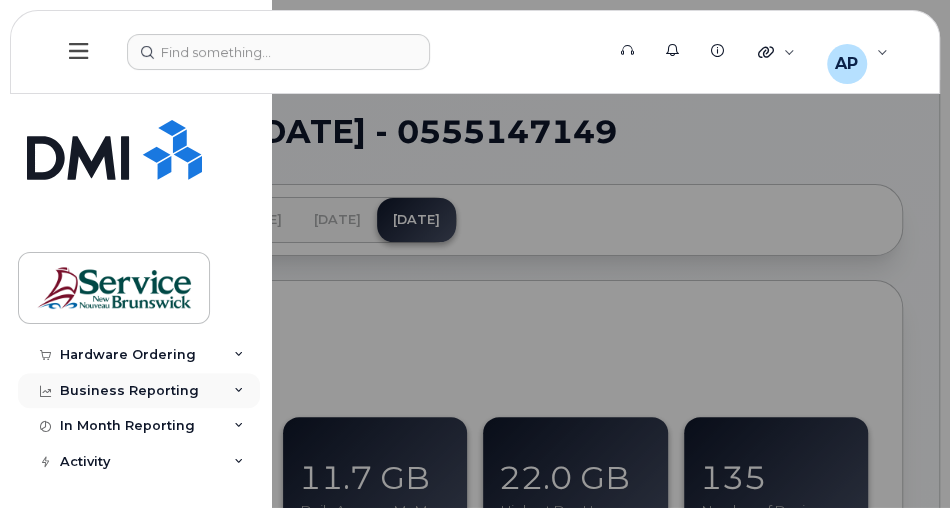 click on "Business Reporting" at bounding box center [129, 391] 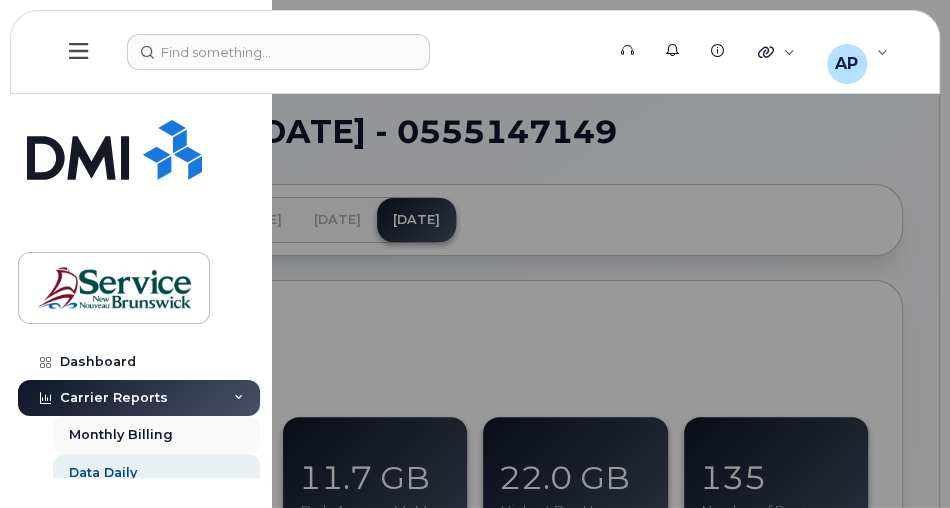 scroll, scrollTop: 0, scrollLeft: 0, axis: both 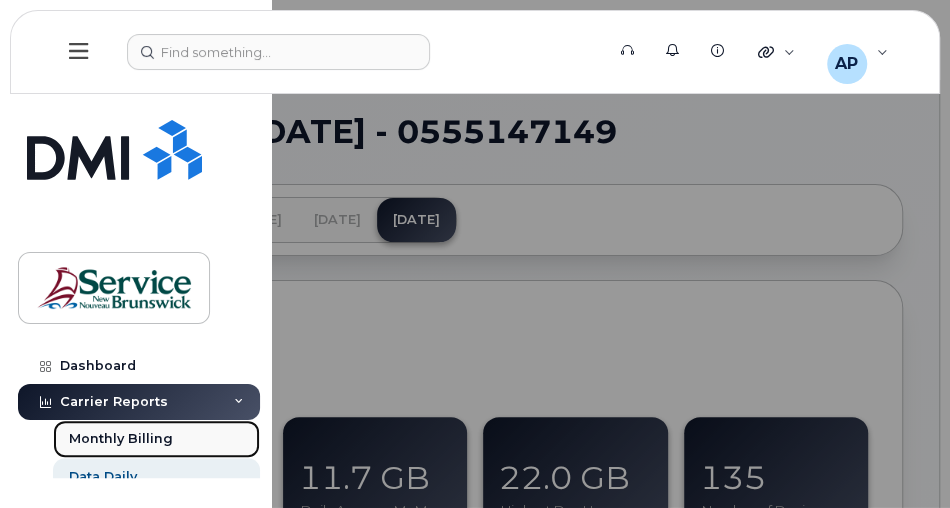 click on "Monthly Billing" at bounding box center [156, 439] 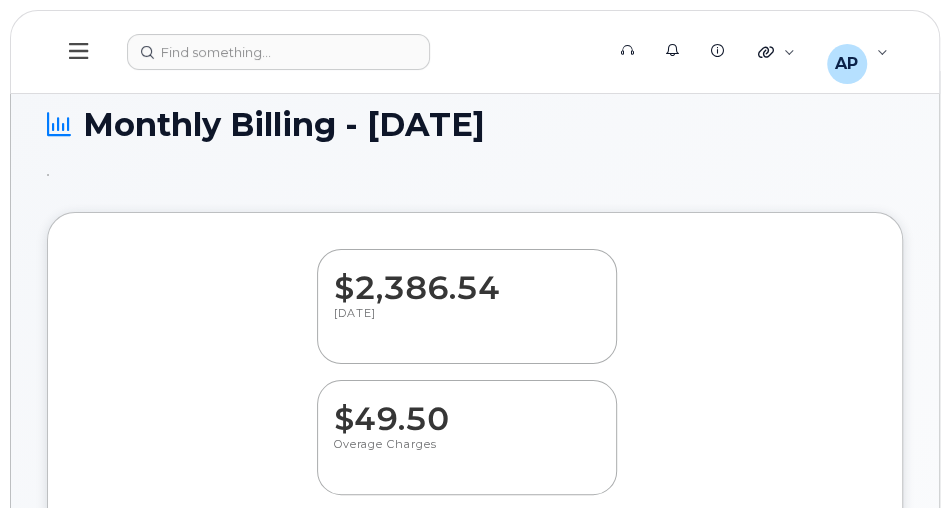 scroll, scrollTop: 0, scrollLeft: 0, axis: both 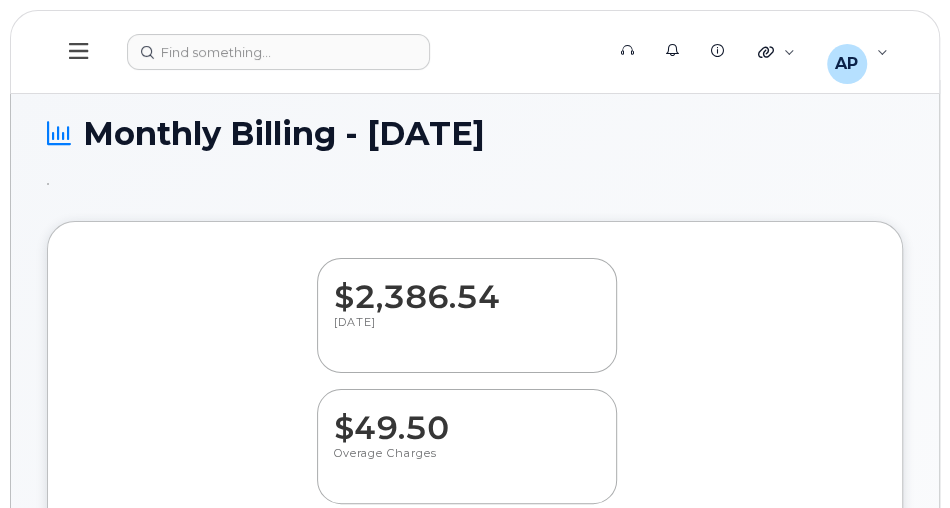 click 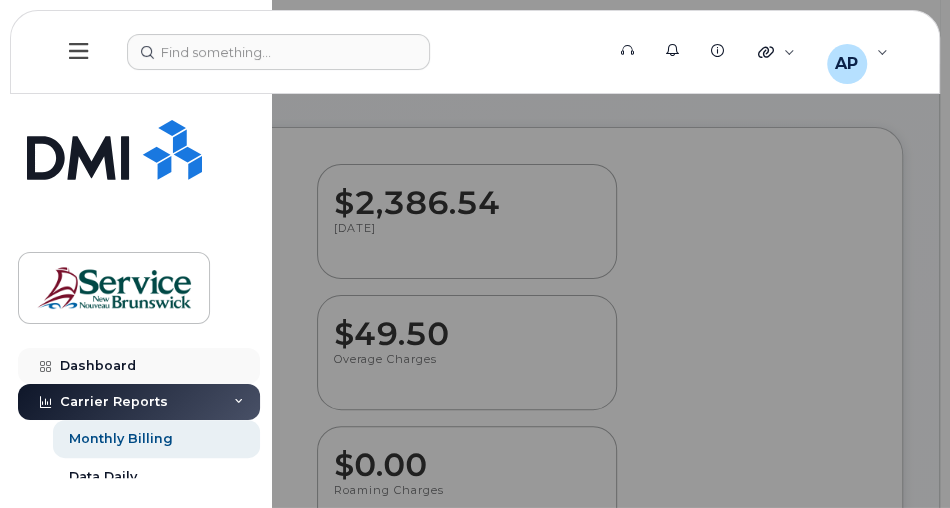 scroll, scrollTop: 114, scrollLeft: 0, axis: vertical 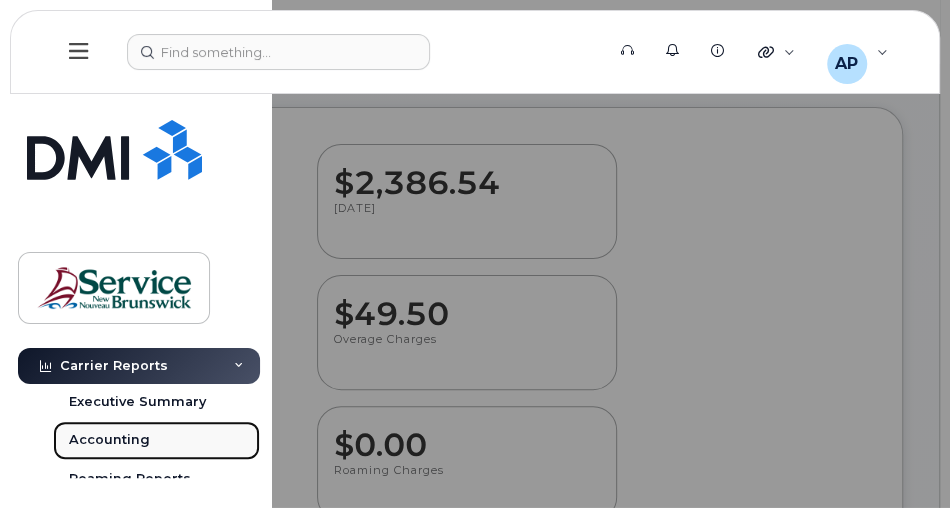 click on "Accounting" at bounding box center [109, 440] 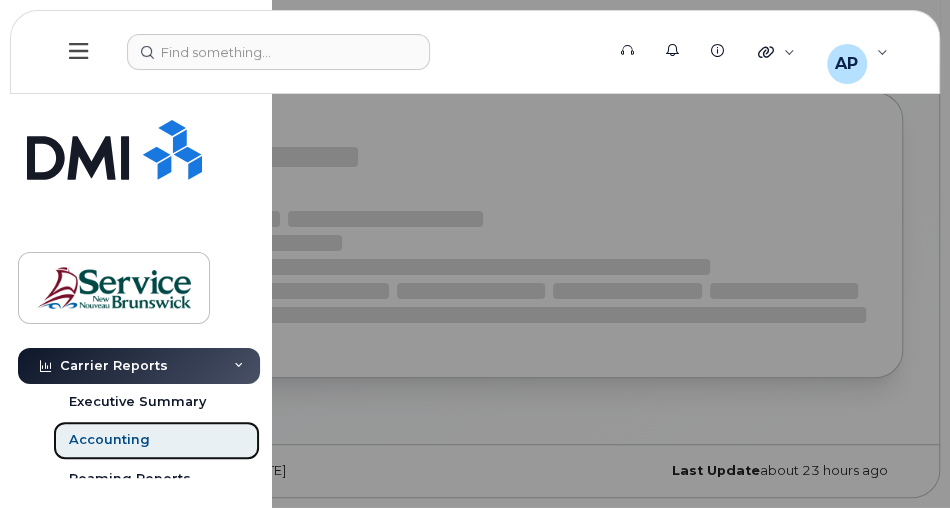 scroll, scrollTop: 0, scrollLeft: 0, axis: both 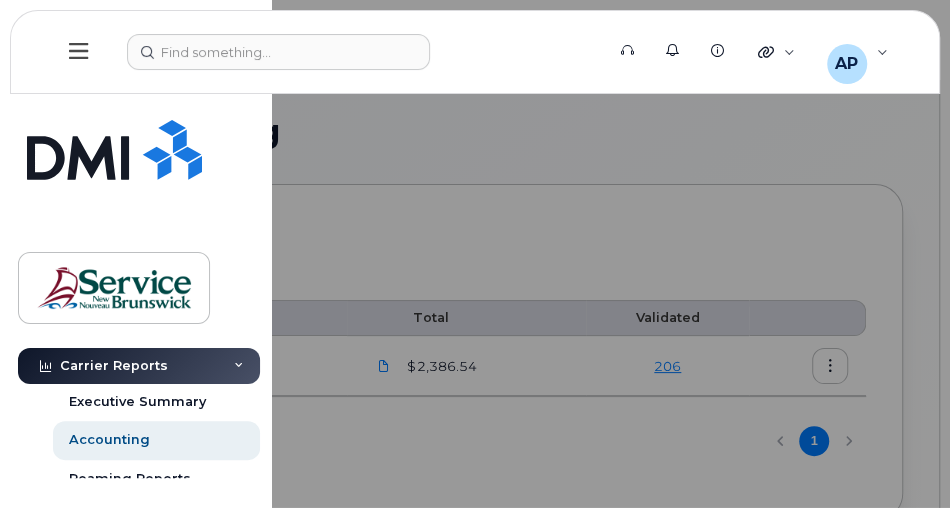 click at bounding box center [475, 254] 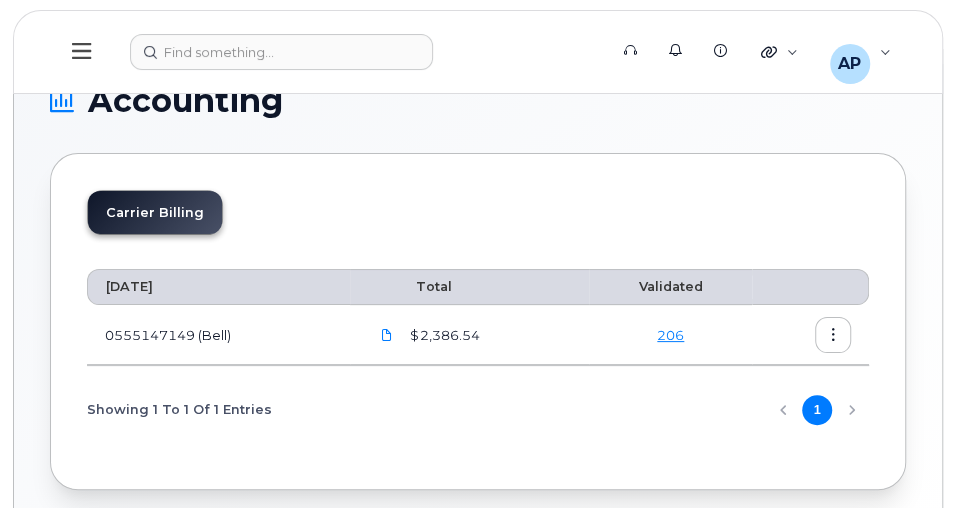 scroll, scrollTop: 57, scrollLeft: 0, axis: vertical 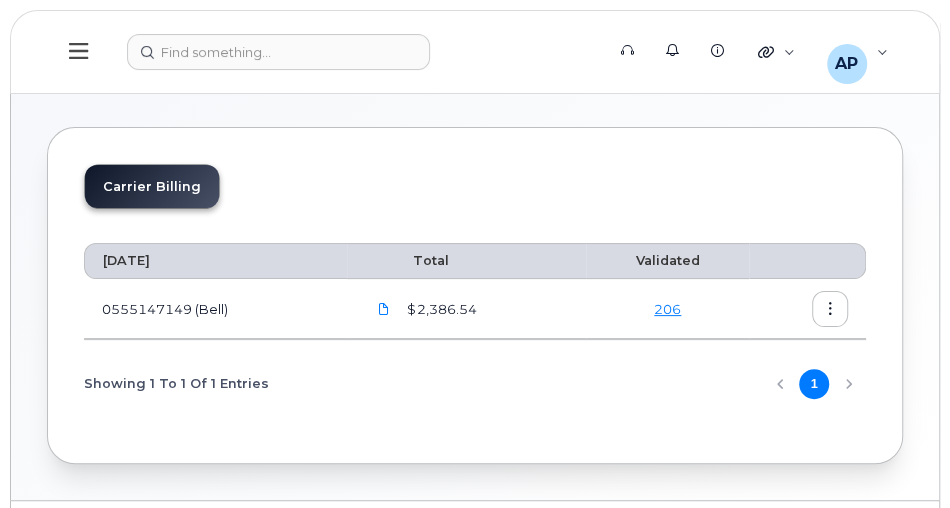 click on "206" at bounding box center (667, 309) 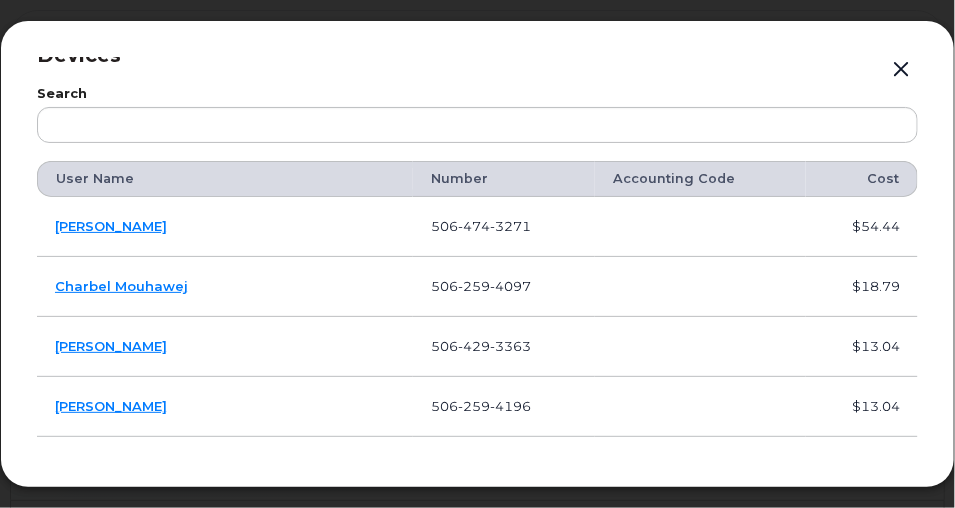 scroll, scrollTop: 0, scrollLeft: 0, axis: both 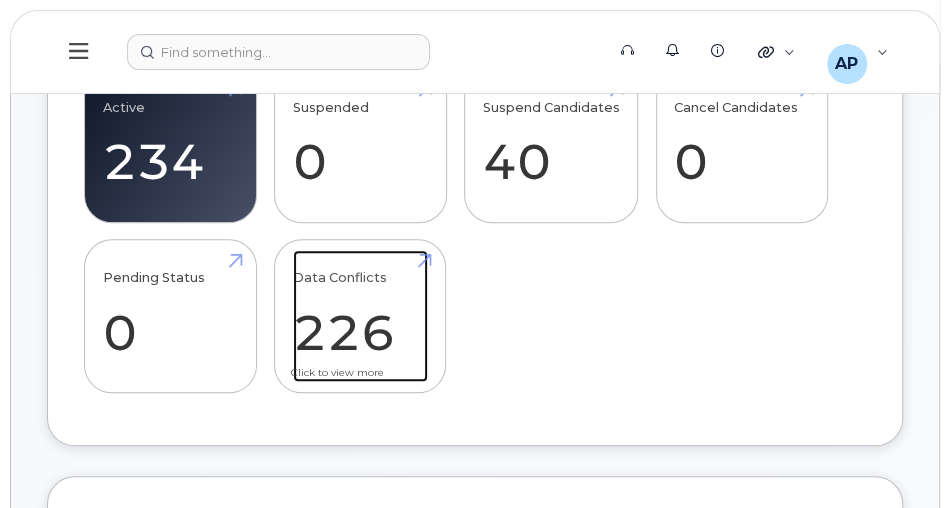 click on "Data Conflicts
226" at bounding box center (360, 316) 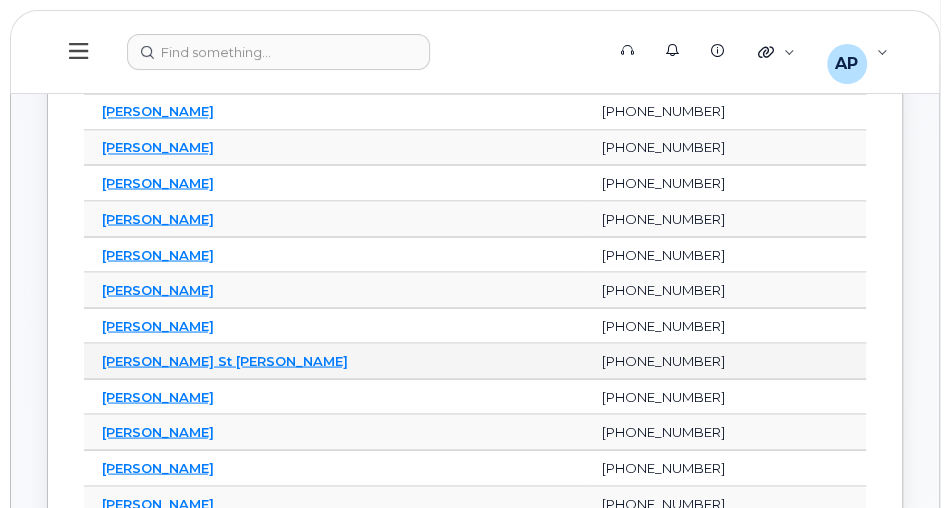 scroll, scrollTop: 6527, scrollLeft: 0, axis: vertical 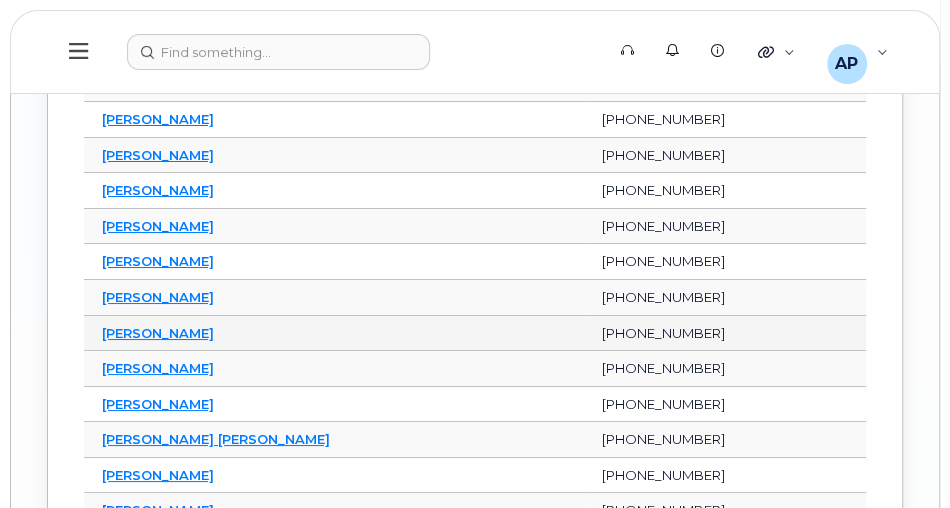 click on "506-429-7211" at bounding box center (725, 334) 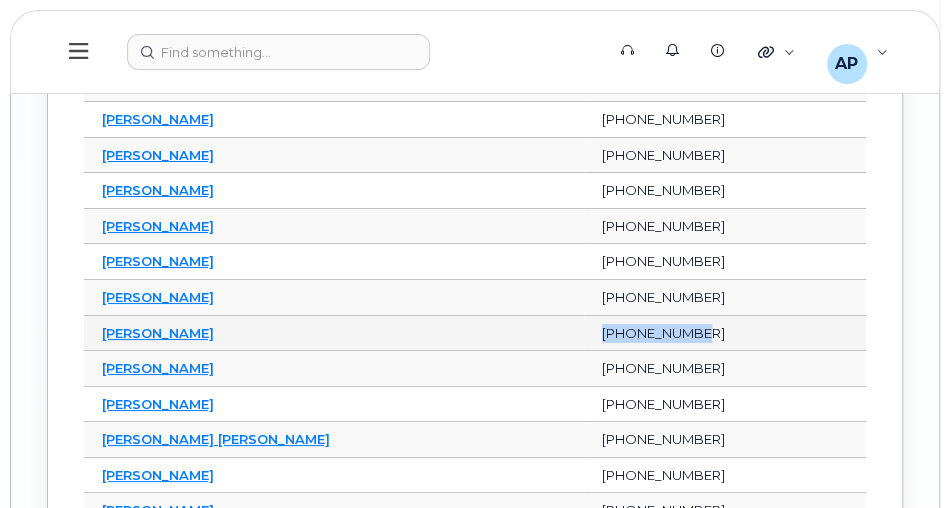drag, startPoint x: 587, startPoint y: 252, endPoint x: 682, endPoint y: 250, distance: 95.02105 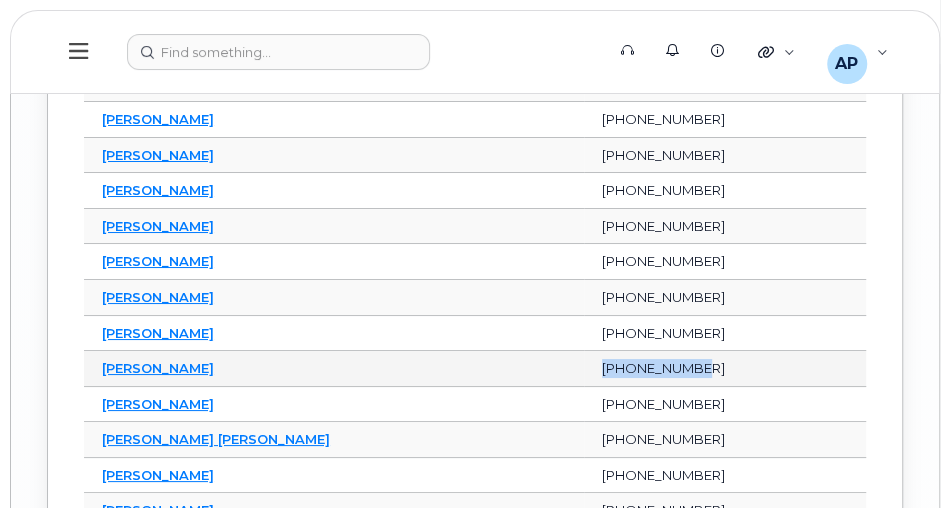 drag, startPoint x: 586, startPoint y: 288, endPoint x: 693, endPoint y: 290, distance: 107.01869 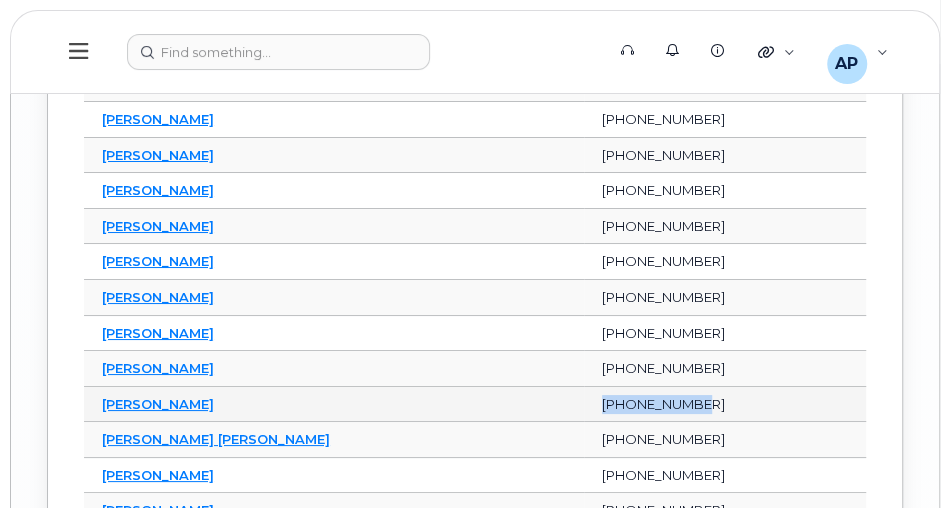 drag, startPoint x: 587, startPoint y: 324, endPoint x: 684, endPoint y: 322, distance: 97.020615 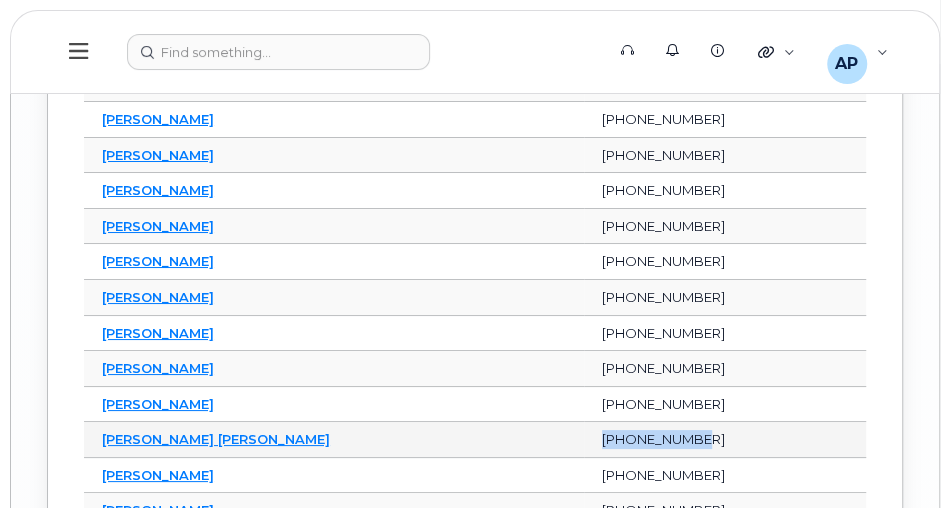 drag, startPoint x: 588, startPoint y: 356, endPoint x: 682, endPoint y: 362, distance: 94.19129 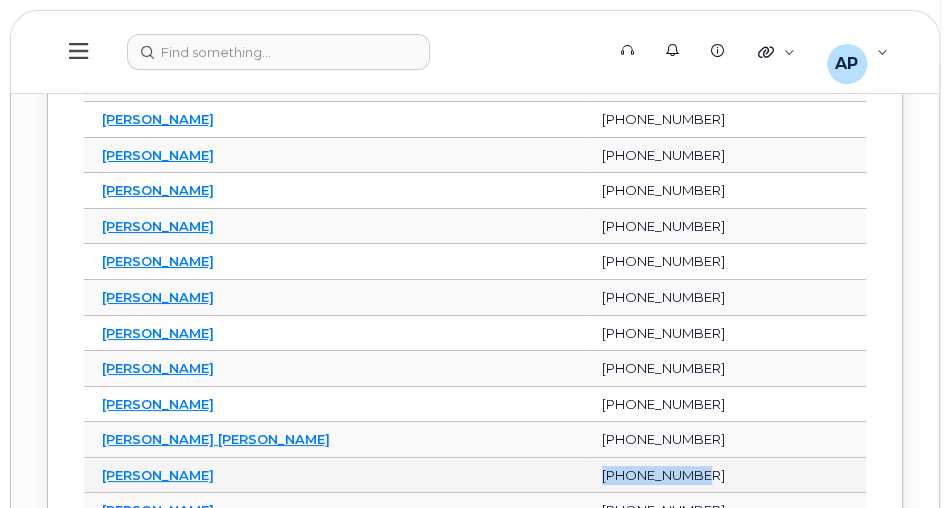 drag, startPoint x: 588, startPoint y: 396, endPoint x: 685, endPoint y: 396, distance: 97 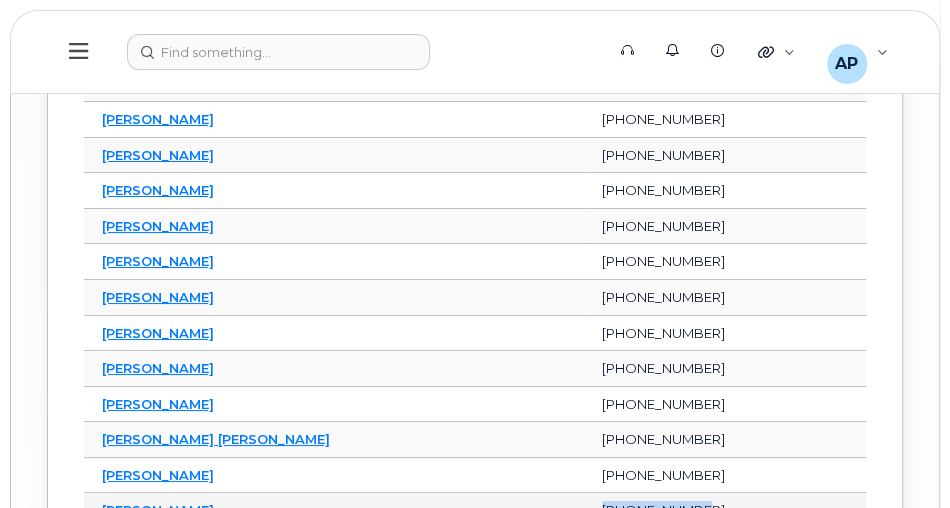 drag, startPoint x: 586, startPoint y: 428, endPoint x: 681, endPoint y: 427, distance: 95.005264 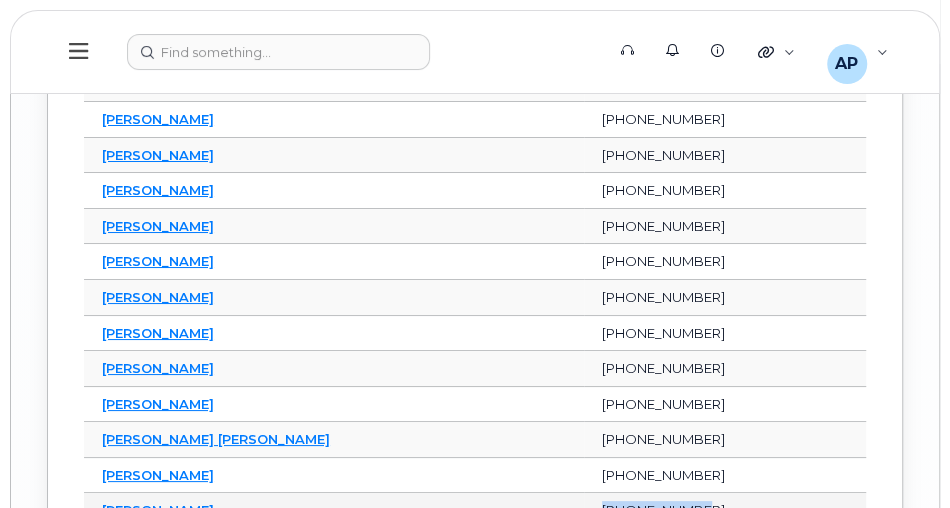 copy on "[PHONE_NUMBER]" 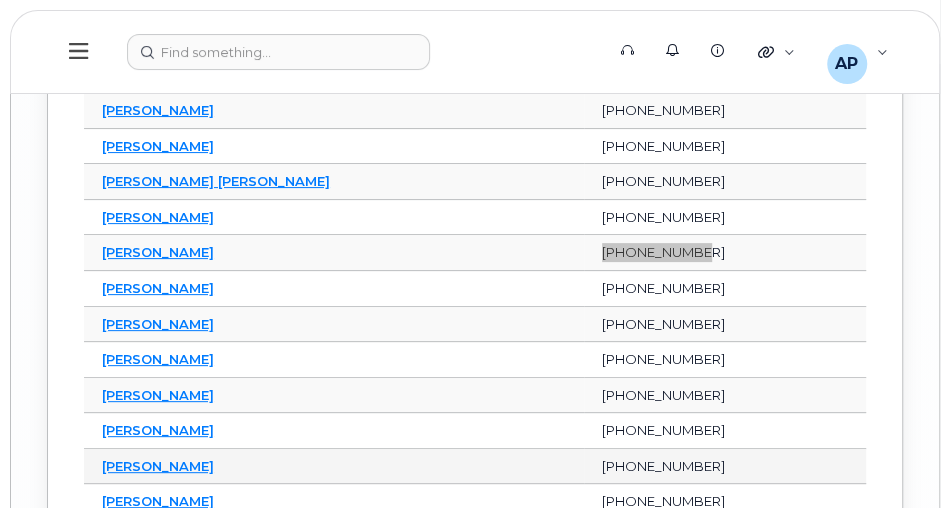 scroll, scrollTop: 6813, scrollLeft: 0, axis: vertical 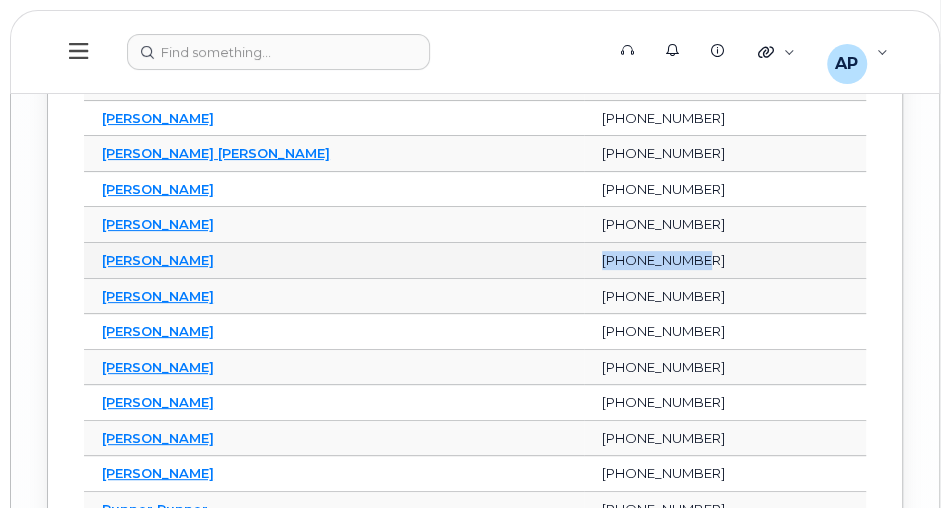drag, startPoint x: 587, startPoint y: 181, endPoint x: 686, endPoint y: 181, distance: 99 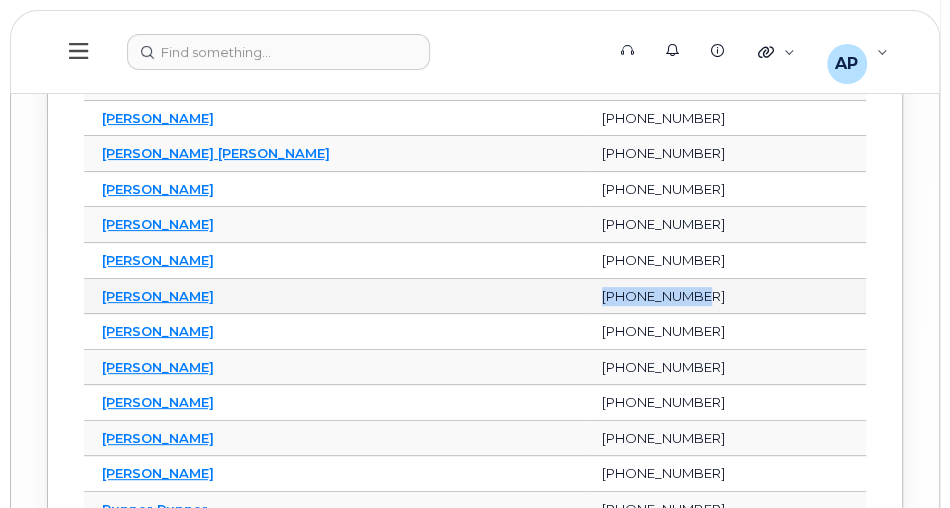 drag, startPoint x: 586, startPoint y: 210, endPoint x: 682, endPoint y: 218, distance: 96.332756 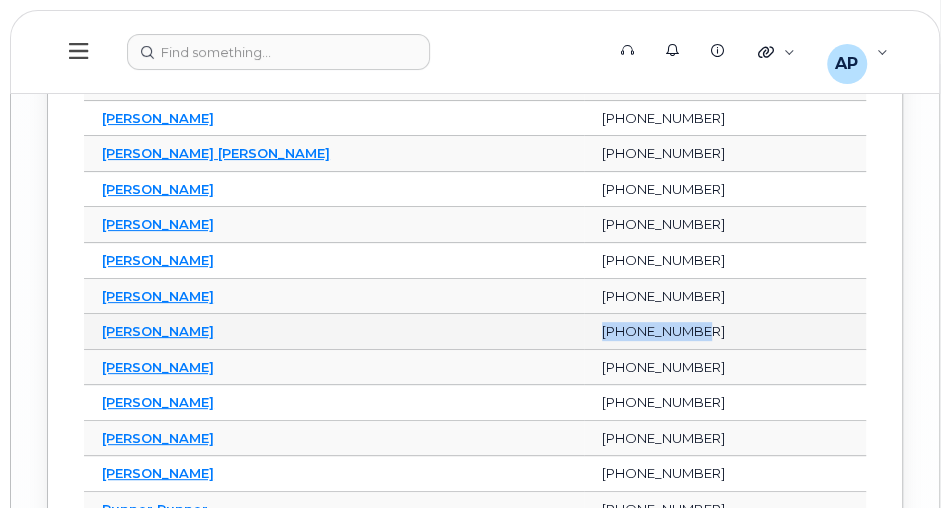 drag, startPoint x: 585, startPoint y: 247, endPoint x: 687, endPoint y: 251, distance: 102.0784 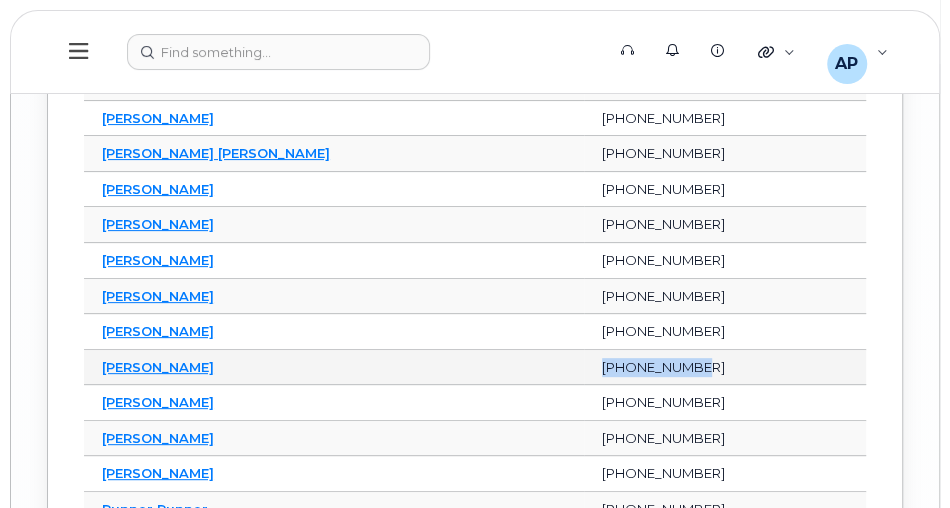 drag, startPoint x: 586, startPoint y: 284, endPoint x: 684, endPoint y: 285, distance: 98.005104 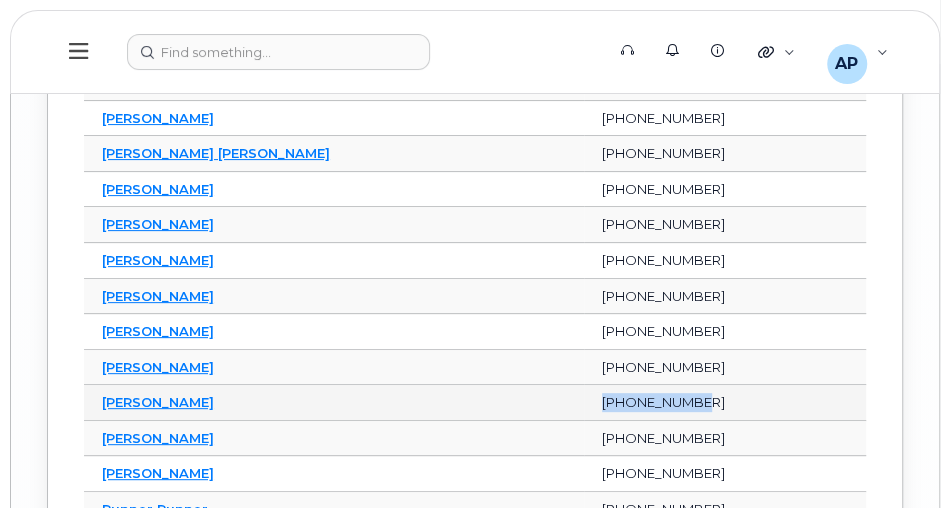 drag, startPoint x: 588, startPoint y: 319, endPoint x: 681, endPoint y: 320, distance: 93.00538 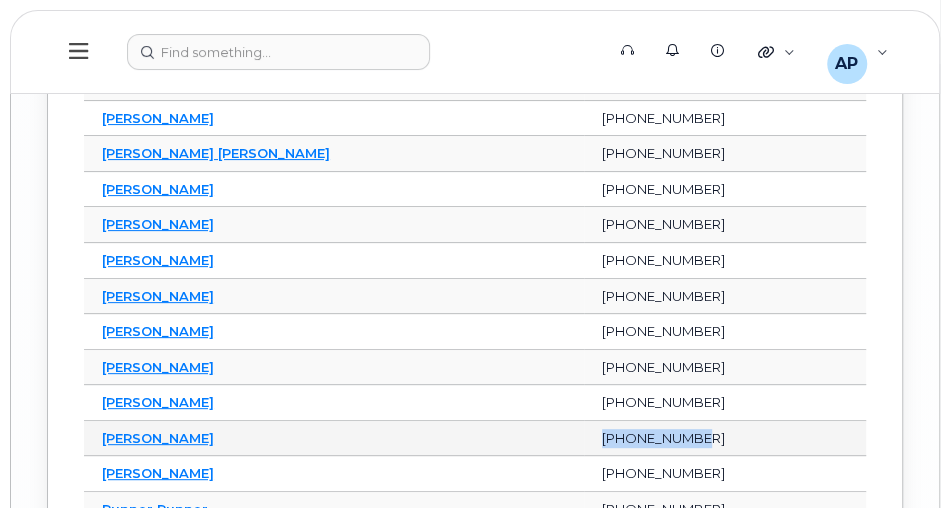 drag, startPoint x: 587, startPoint y: 353, endPoint x: 684, endPoint y: 352, distance: 97.00516 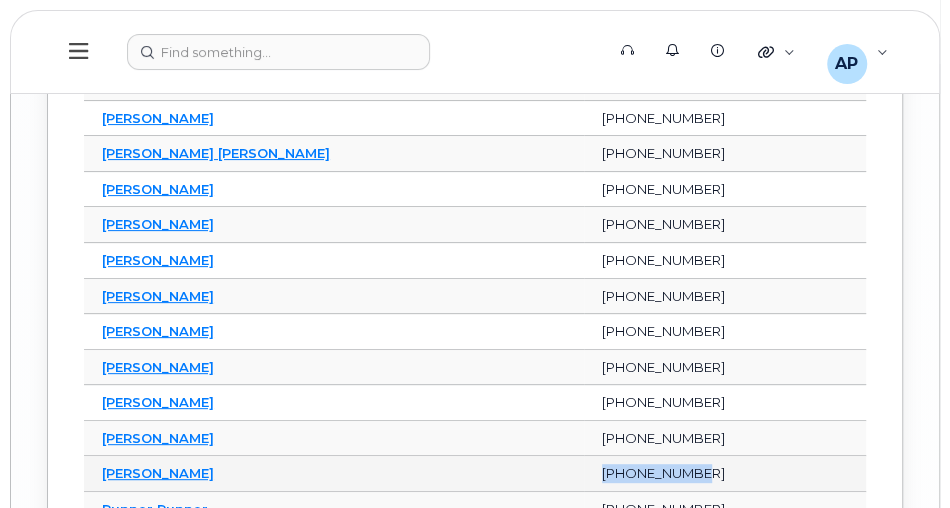 drag, startPoint x: 586, startPoint y: 390, endPoint x: 682, endPoint y: 389, distance: 96.00521 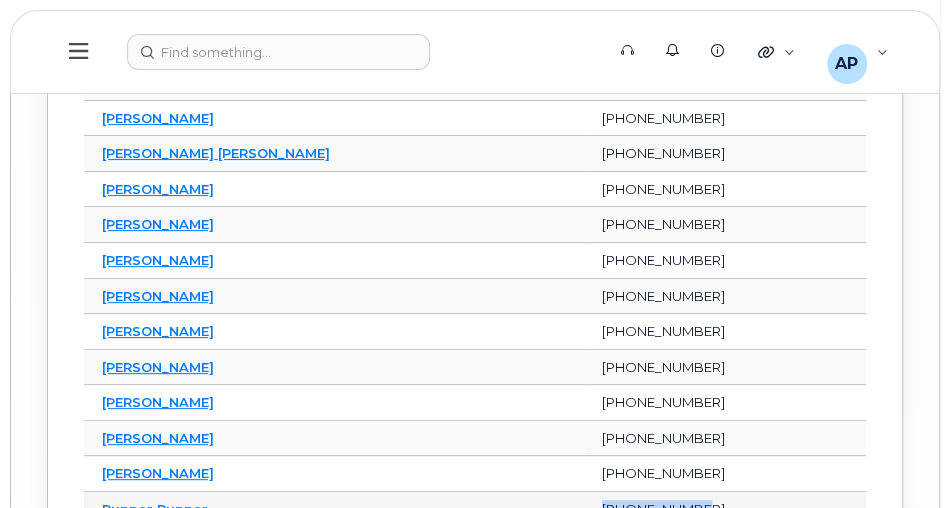 drag, startPoint x: 586, startPoint y: 426, endPoint x: 683, endPoint y: 424, distance: 97.020615 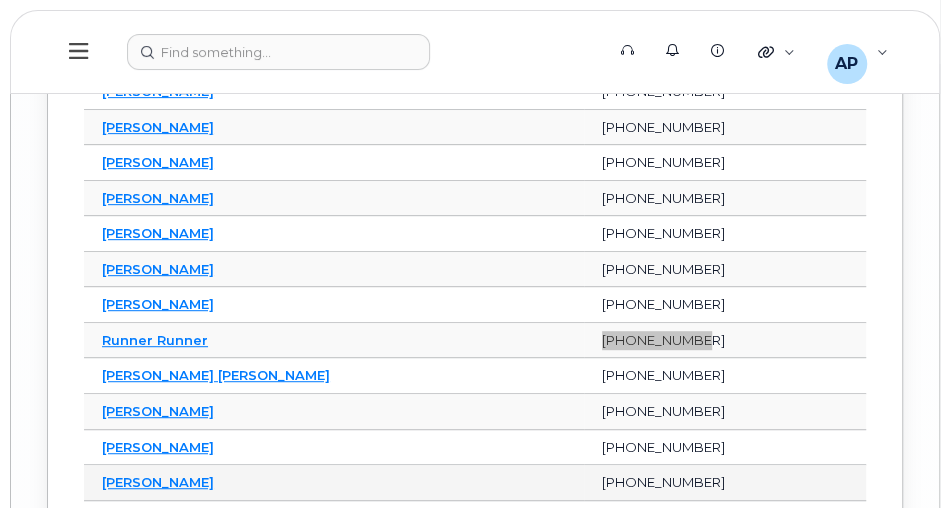 scroll, scrollTop: 6984, scrollLeft: 0, axis: vertical 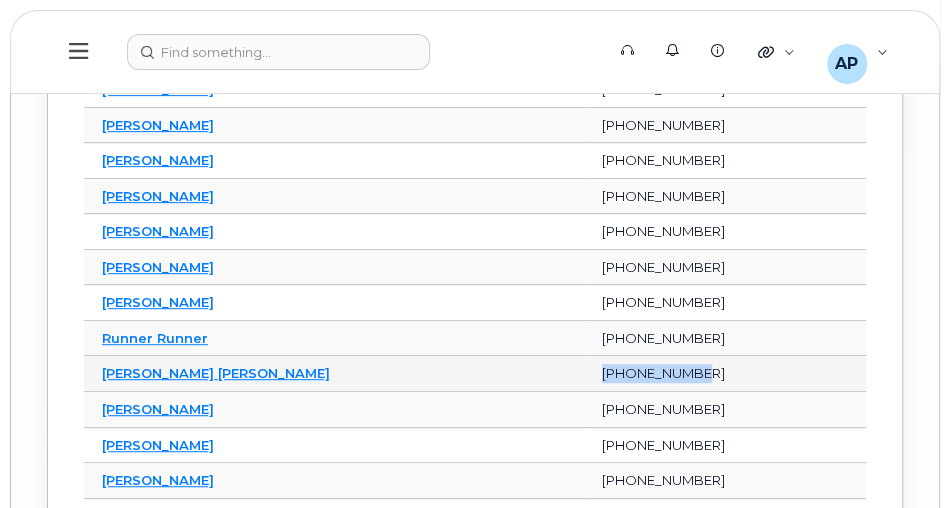 drag, startPoint x: 587, startPoint y: 289, endPoint x: 681, endPoint y: 286, distance: 94.04786 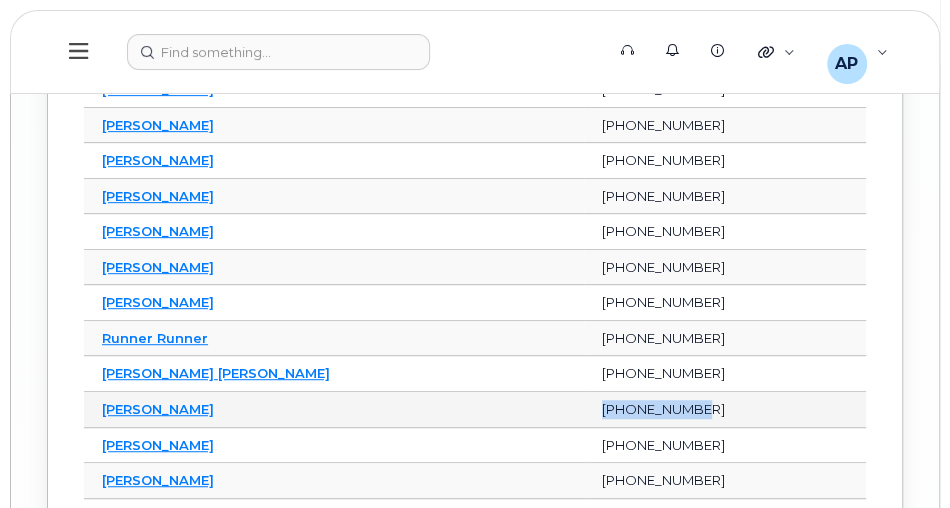 drag, startPoint x: 585, startPoint y: 324, endPoint x: 681, endPoint y: 324, distance: 96 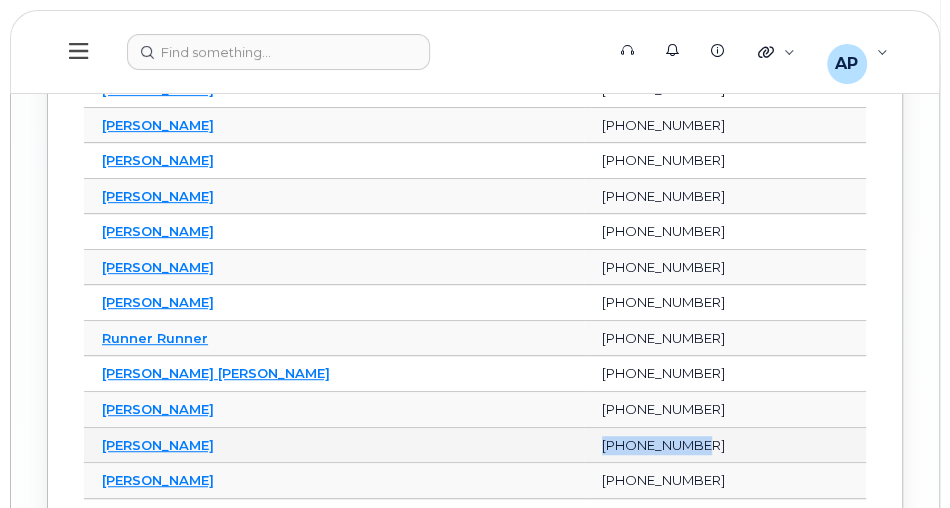 drag, startPoint x: 585, startPoint y: 359, endPoint x: 681, endPoint y: 360, distance: 96.00521 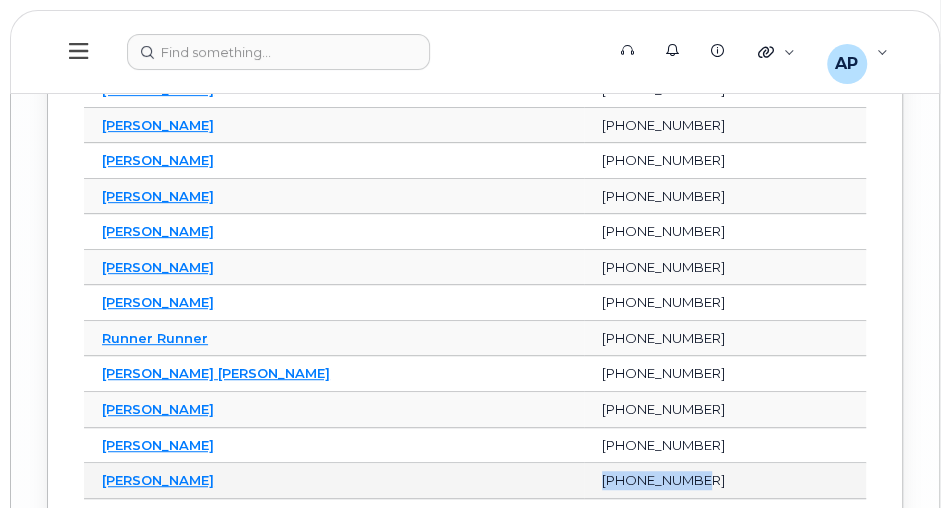 drag, startPoint x: 585, startPoint y: 393, endPoint x: 681, endPoint y: 393, distance: 96 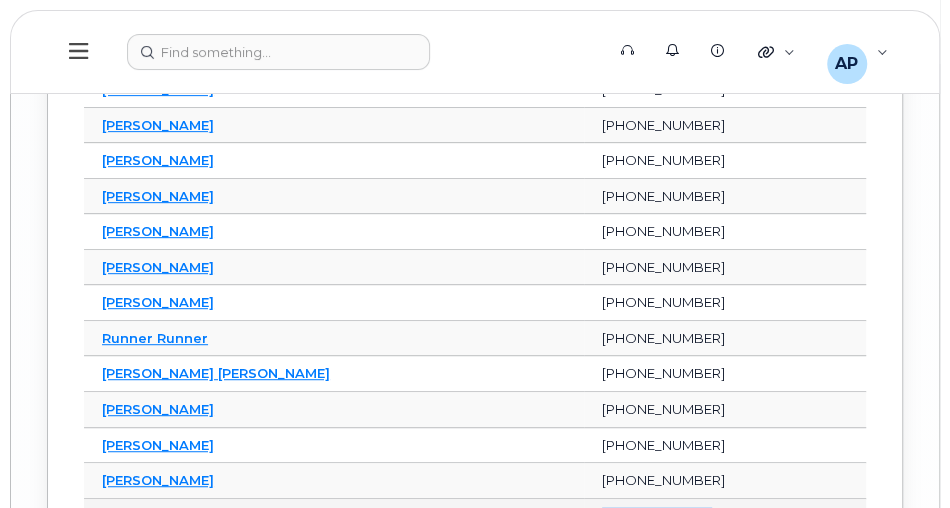 drag, startPoint x: 585, startPoint y: 429, endPoint x: 680, endPoint y: 426, distance: 95.047356 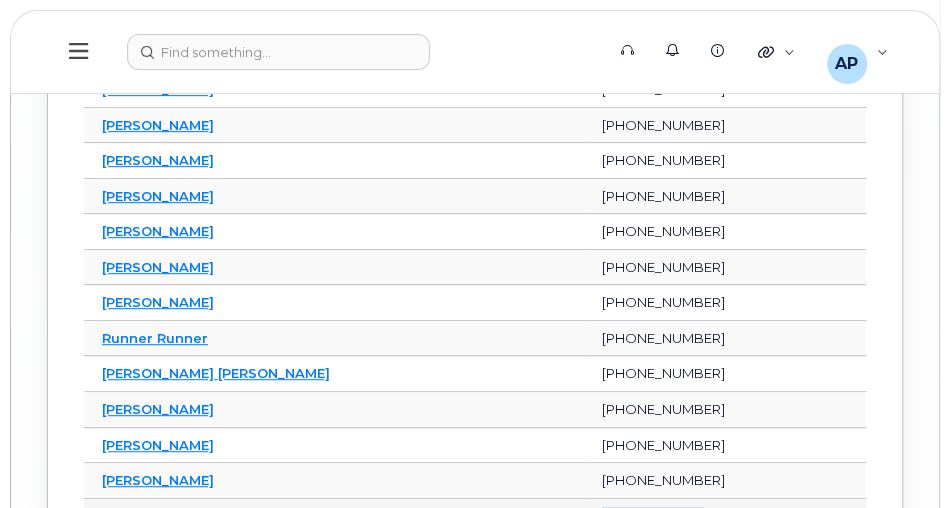 click on "506-429-3363" at bounding box center (725, 517) 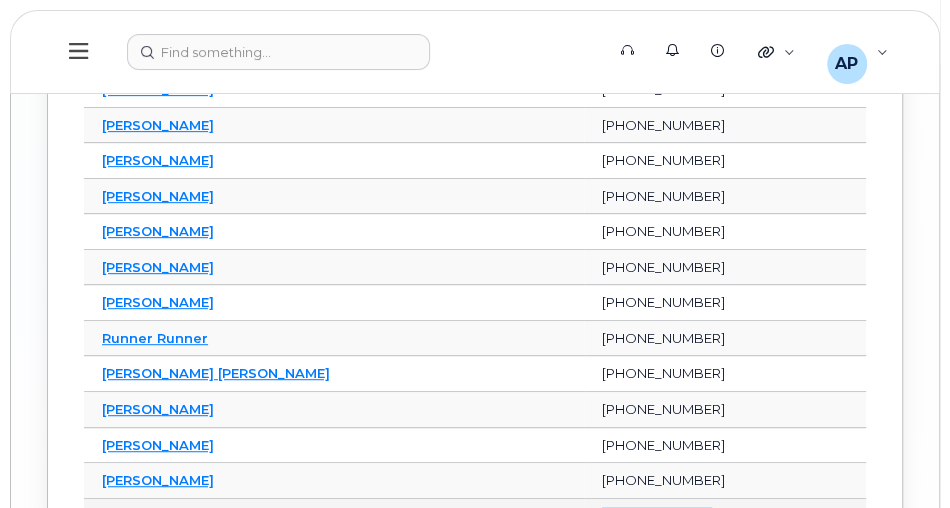 drag, startPoint x: 585, startPoint y: 426, endPoint x: 682, endPoint y: 426, distance: 97 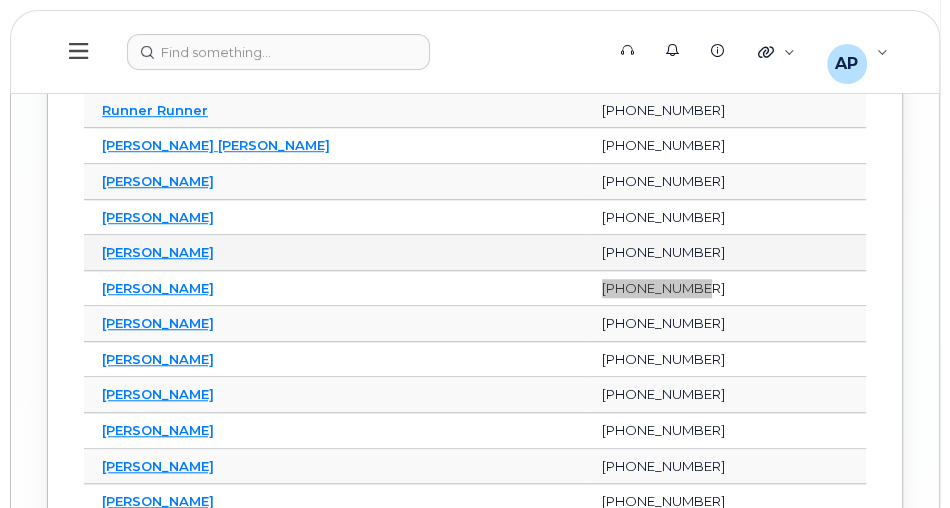 scroll, scrollTop: 7270, scrollLeft: 0, axis: vertical 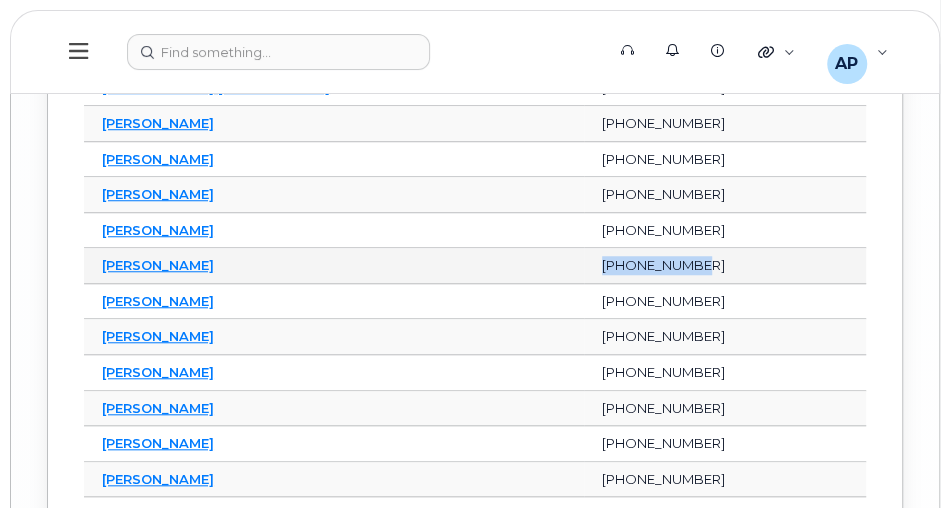 drag, startPoint x: 586, startPoint y: 177, endPoint x: 685, endPoint y: 176, distance: 99.00505 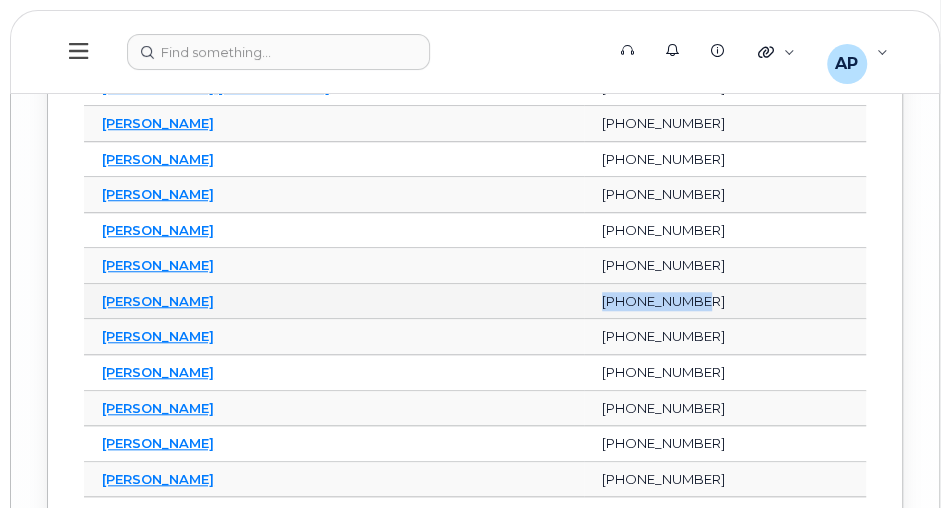 drag, startPoint x: 586, startPoint y: 212, endPoint x: 685, endPoint y: 214, distance: 99.0202 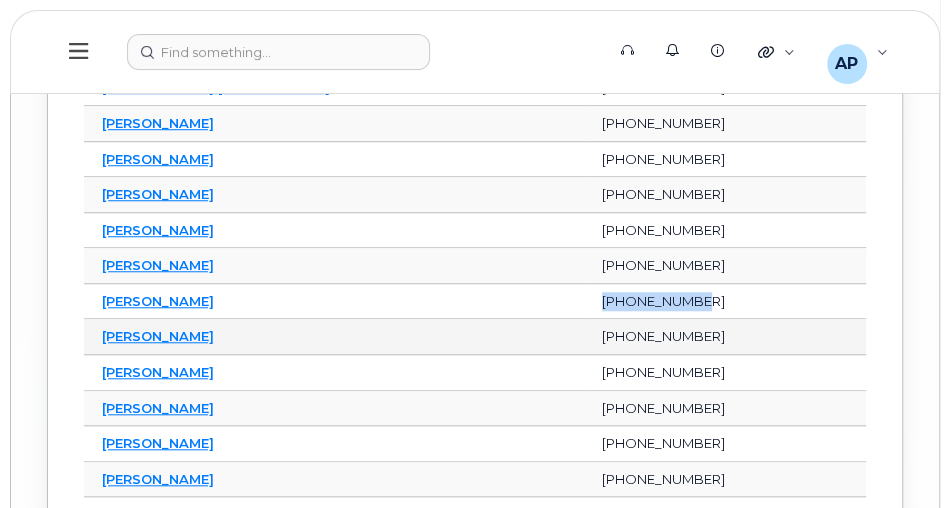 click on "506-324-3031" at bounding box center (725, 337) 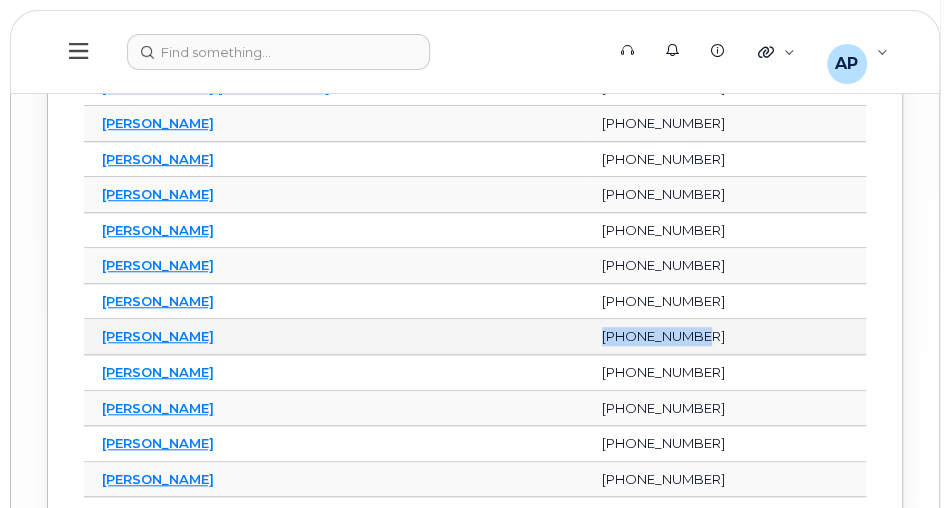 drag, startPoint x: 588, startPoint y: 247, endPoint x: 682, endPoint y: 241, distance: 94.19129 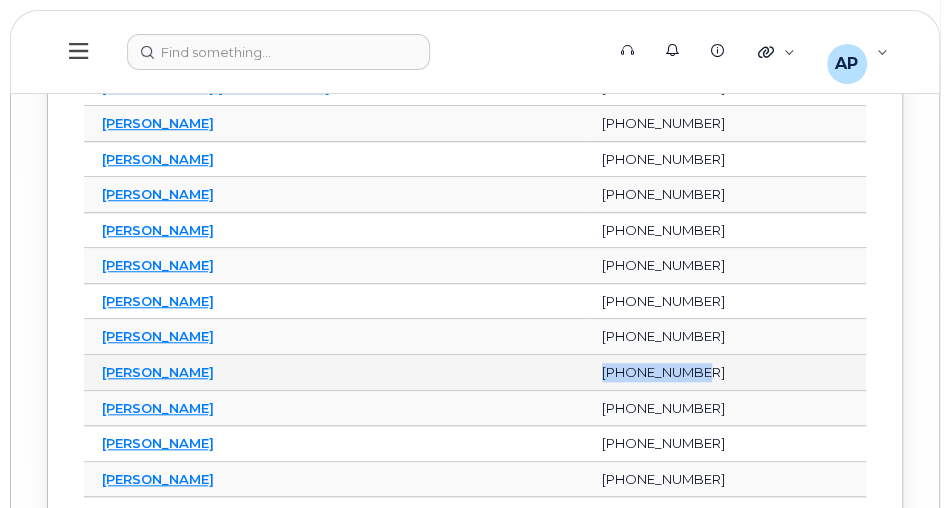 drag, startPoint x: 587, startPoint y: 285, endPoint x: 686, endPoint y: 285, distance: 99 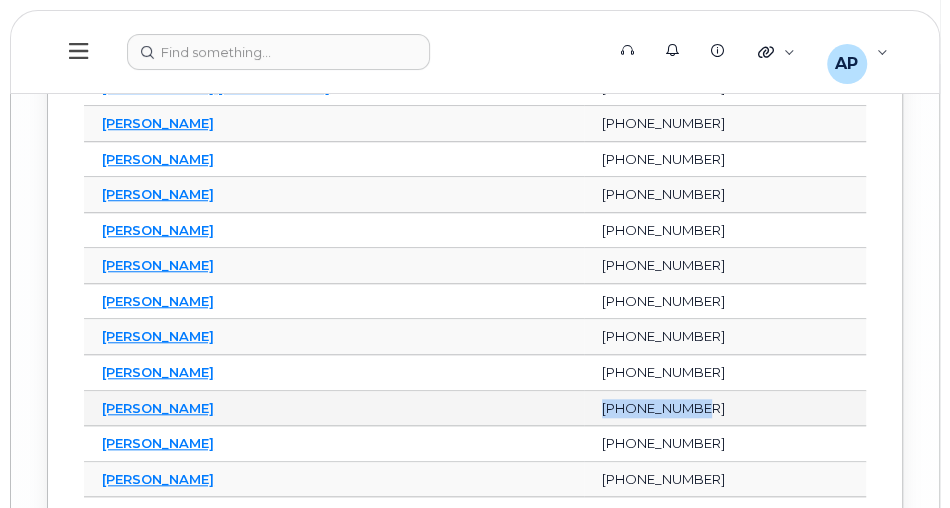 drag, startPoint x: 587, startPoint y: 320, endPoint x: 684, endPoint y: 320, distance: 97 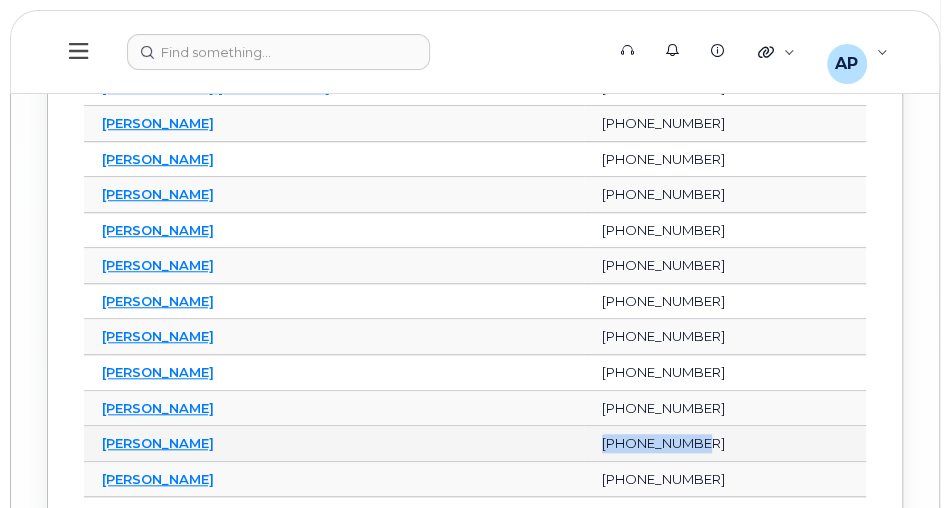 drag, startPoint x: 587, startPoint y: 356, endPoint x: 681, endPoint y: 354, distance: 94.02127 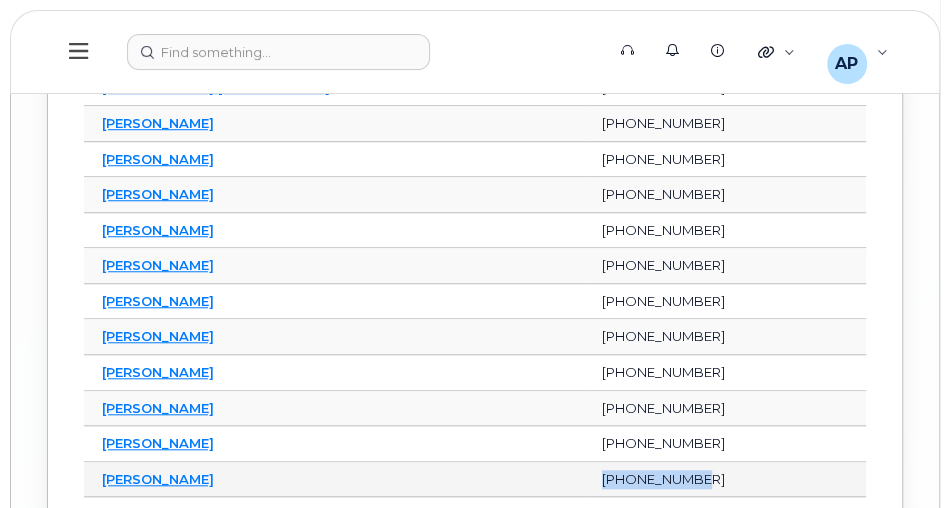 drag, startPoint x: 586, startPoint y: 390, endPoint x: 682, endPoint y: 392, distance: 96.02083 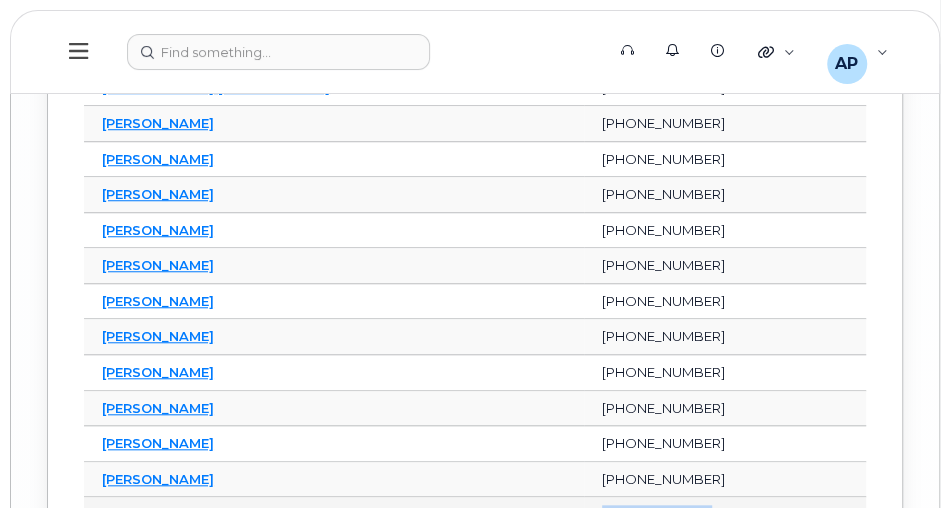drag, startPoint x: 587, startPoint y: 426, endPoint x: 681, endPoint y: 424, distance: 94.02127 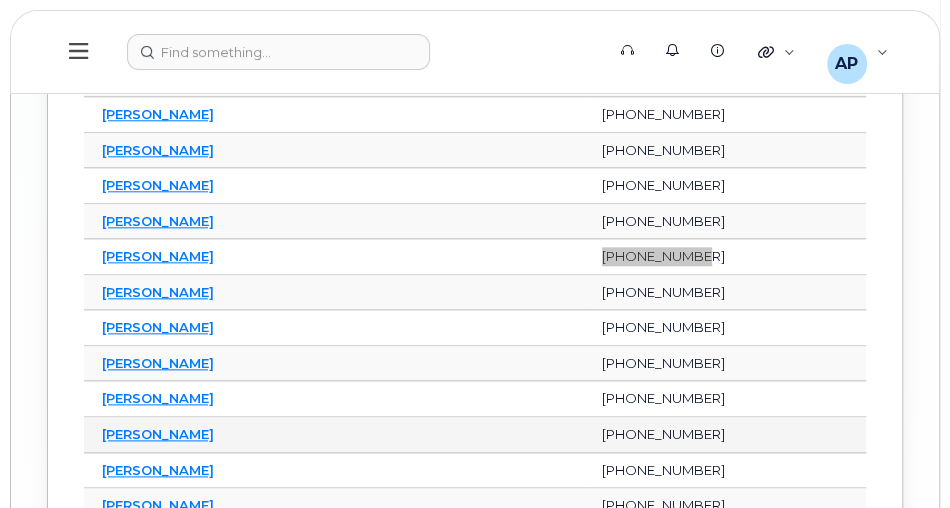 scroll, scrollTop: 7556, scrollLeft: 0, axis: vertical 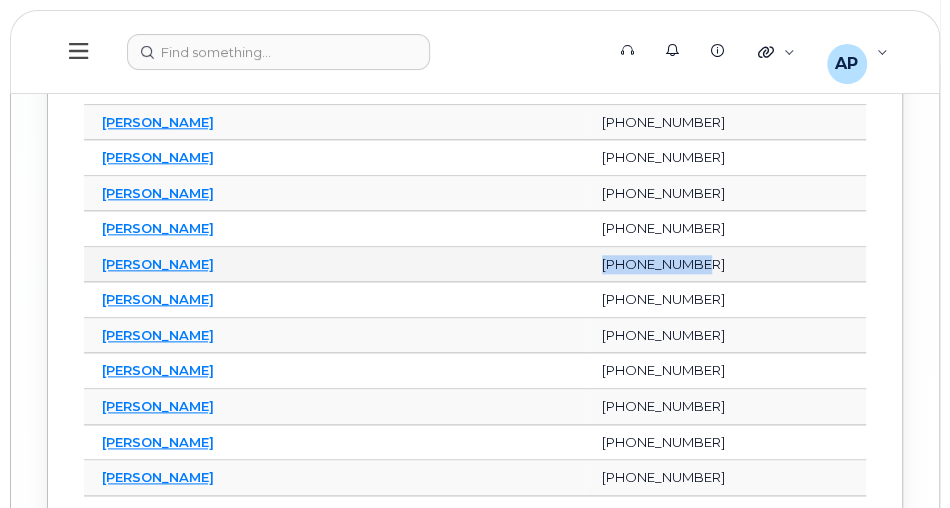 drag, startPoint x: 587, startPoint y: 172, endPoint x: 681, endPoint y: 169, distance: 94.04786 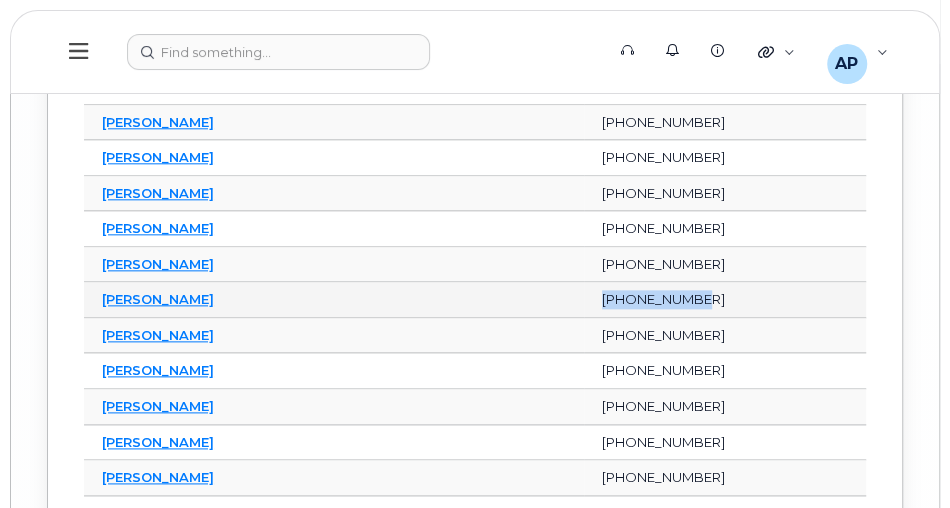 drag, startPoint x: 585, startPoint y: 209, endPoint x: 682, endPoint y: 208, distance: 97.00516 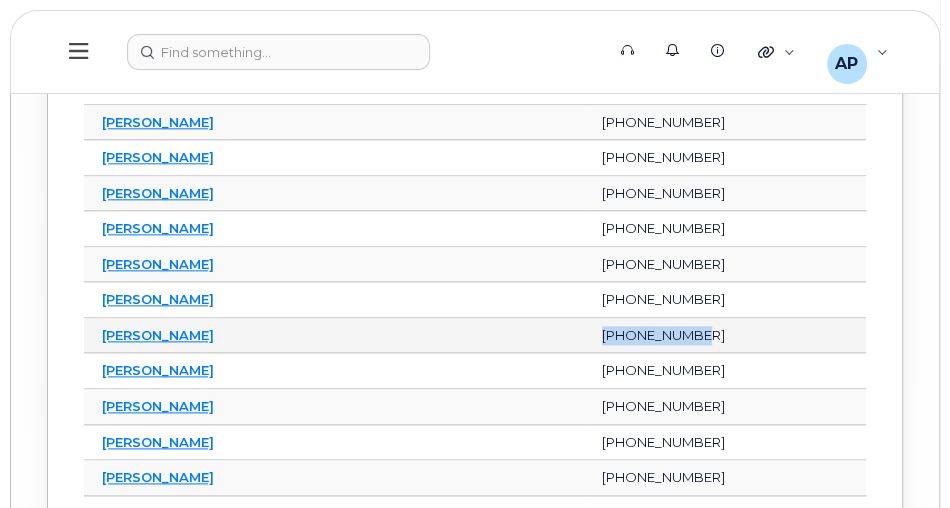 drag, startPoint x: 586, startPoint y: 242, endPoint x: 684, endPoint y: 241, distance: 98.005104 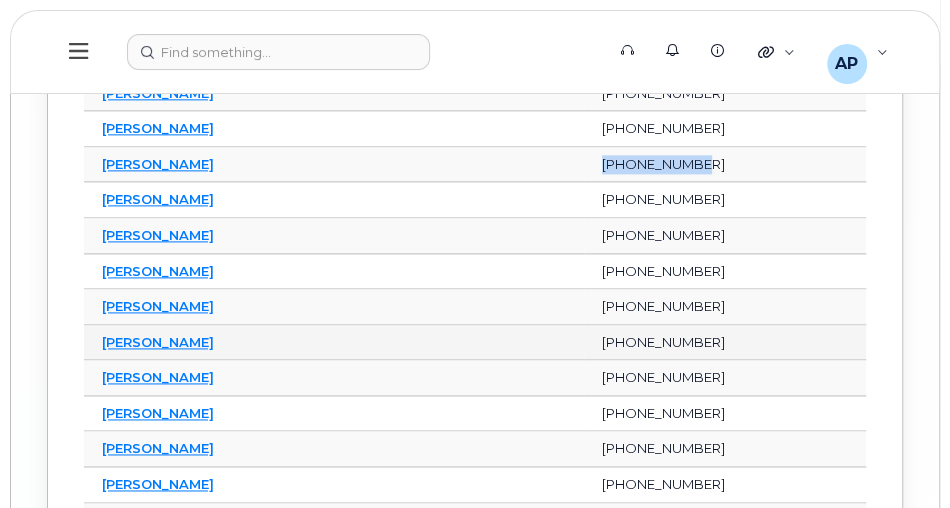 scroll, scrollTop: 7670, scrollLeft: 0, axis: vertical 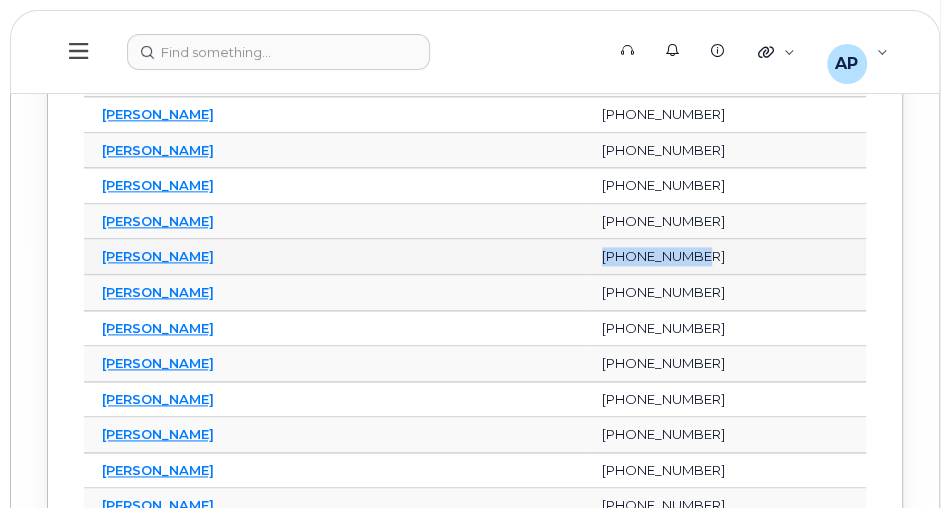 drag, startPoint x: 586, startPoint y: 163, endPoint x: 688, endPoint y: 163, distance: 102 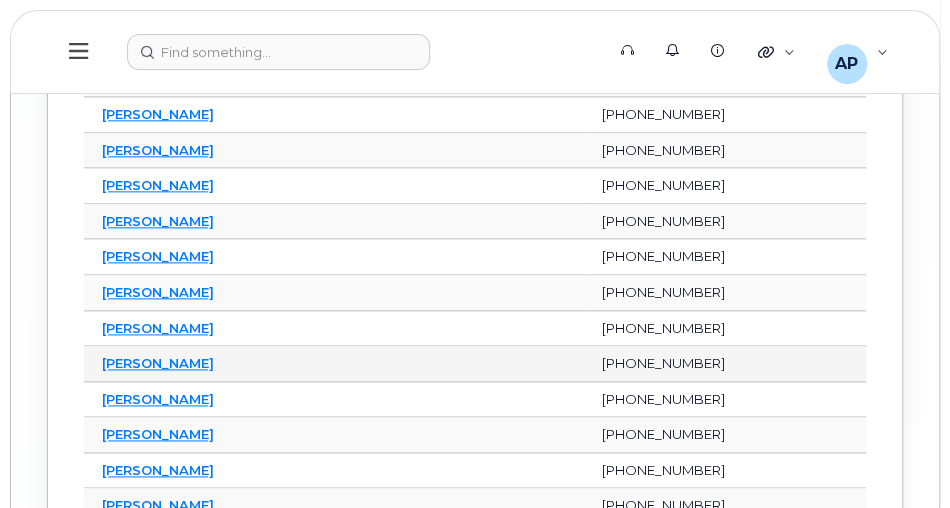 drag, startPoint x: 473, startPoint y: 270, endPoint x: 502, endPoint y: 256, distance: 32.202484 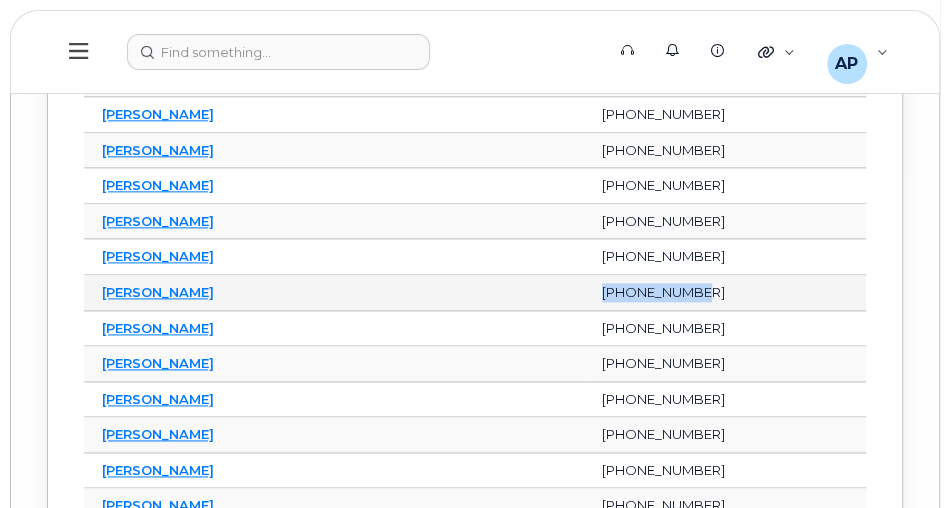 drag, startPoint x: 586, startPoint y: 198, endPoint x: 682, endPoint y: 198, distance: 96 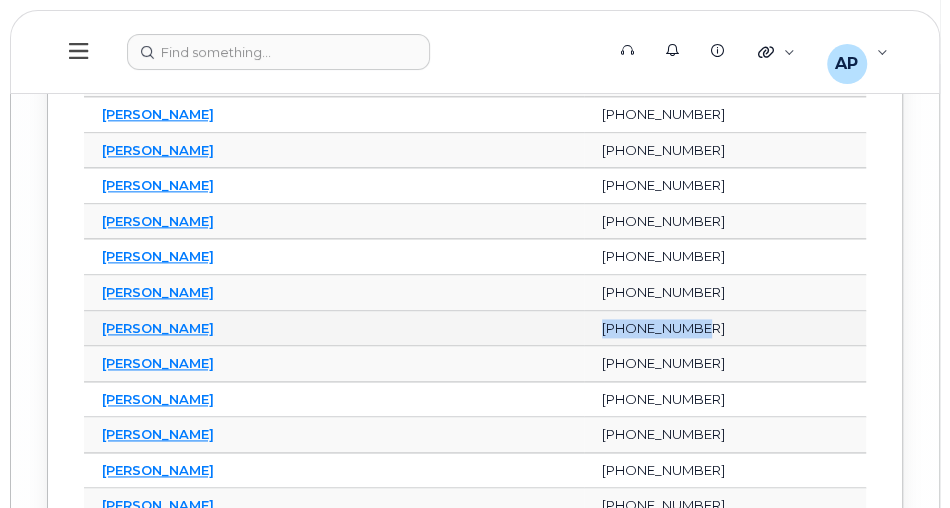 drag, startPoint x: 586, startPoint y: 234, endPoint x: 682, endPoint y: 237, distance: 96.04687 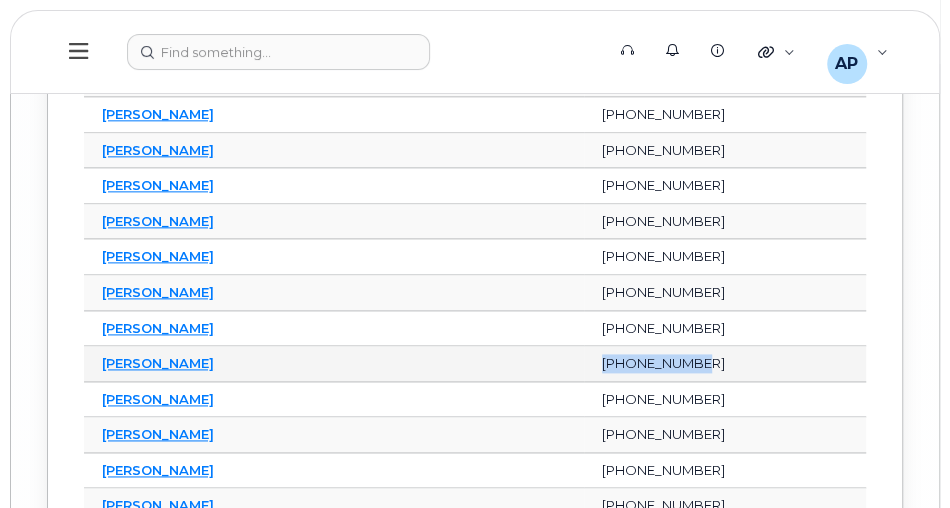 drag, startPoint x: 585, startPoint y: 269, endPoint x: 688, endPoint y: 270, distance: 103.00485 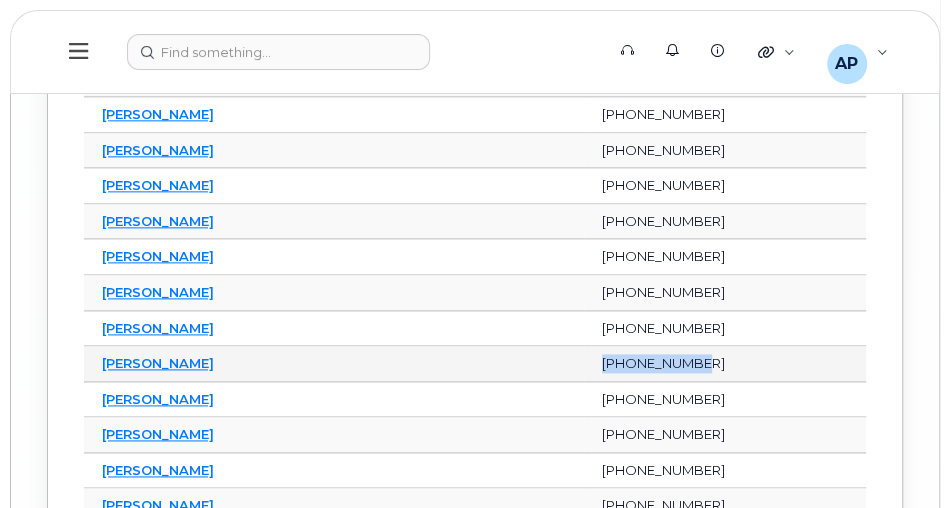click on "506-444-3080" at bounding box center (725, 364) 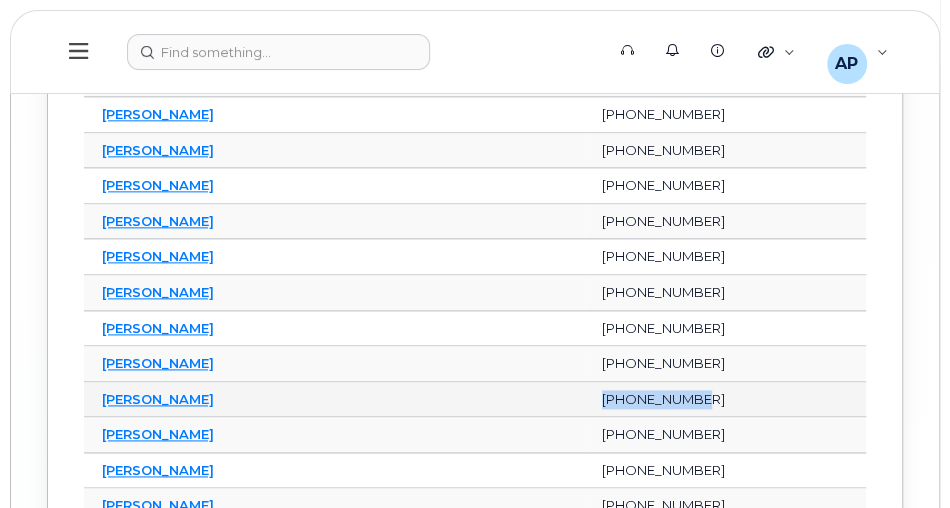 drag, startPoint x: 587, startPoint y: 304, endPoint x: 689, endPoint y: 305, distance: 102.0049 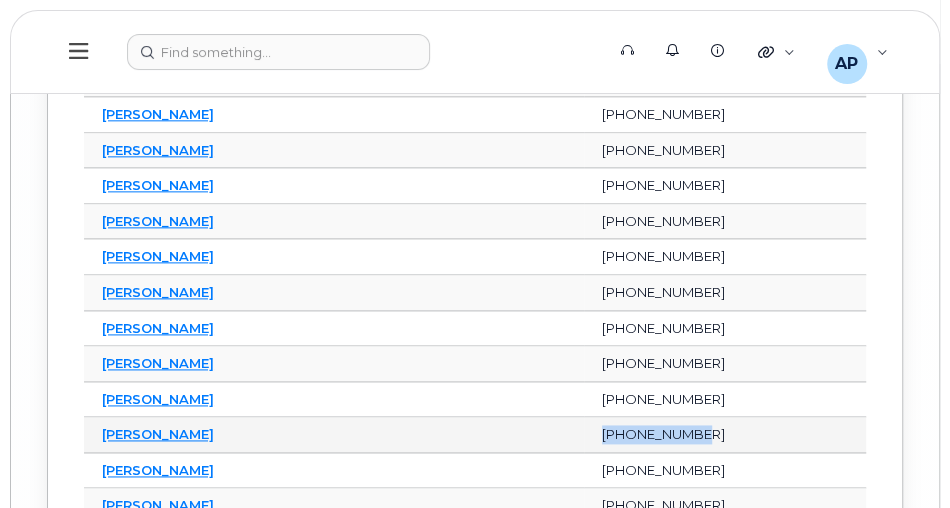 drag, startPoint x: 587, startPoint y: 341, endPoint x: 682, endPoint y: 340, distance: 95.005264 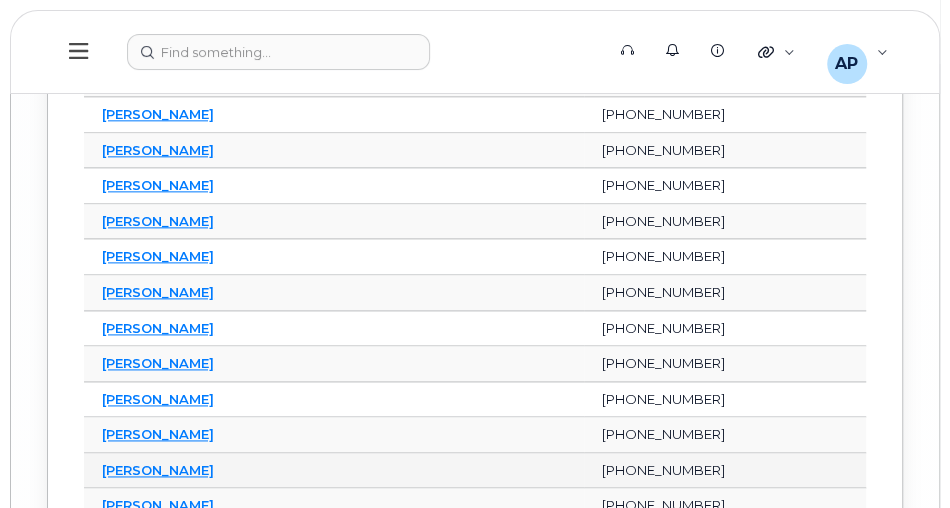 drag, startPoint x: 713, startPoint y: 377, endPoint x: 682, endPoint y: 379, distance: 31.06445 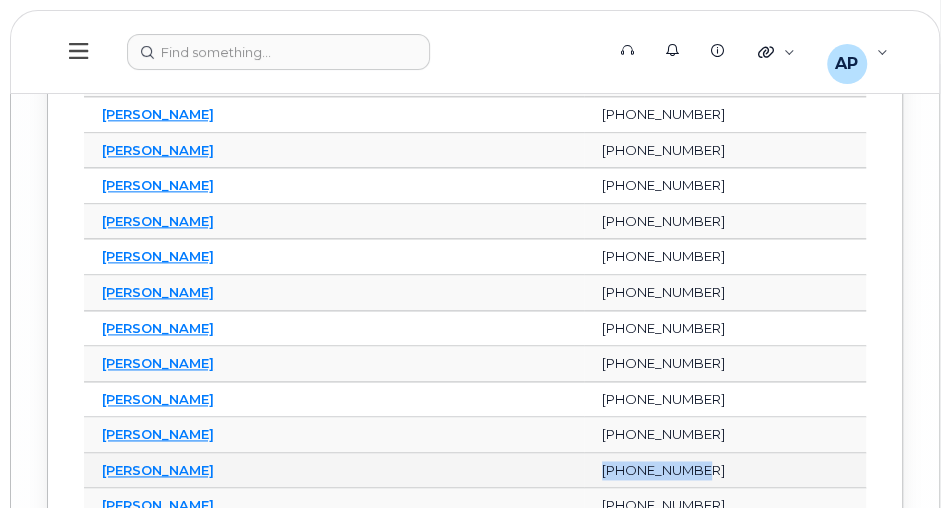 drag, startPoint x: 587, startPoint y: 374, endPoint x: 681, endPoint y: 373, distance: 94.00532 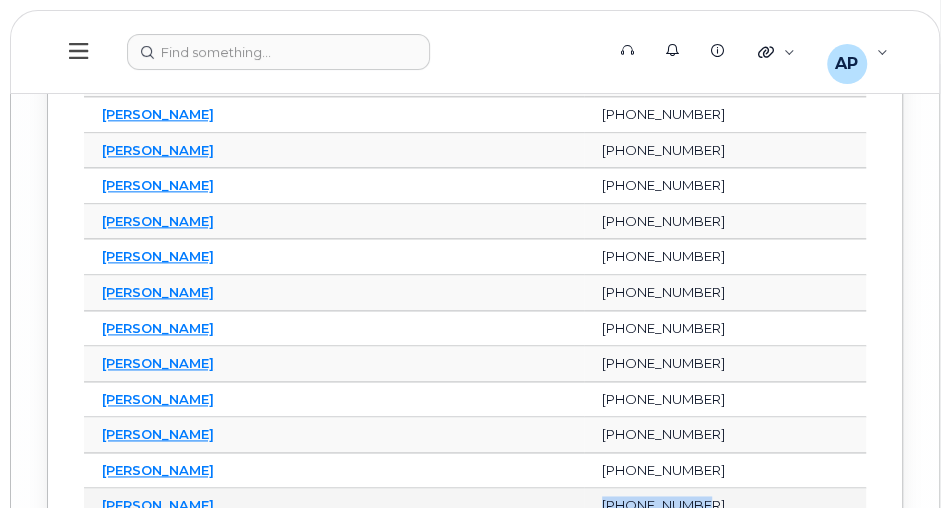 drag, startPoint x: 586, startPoint y: 412, endPoint x: 681, endPoint y: 410, distance: 95.02105 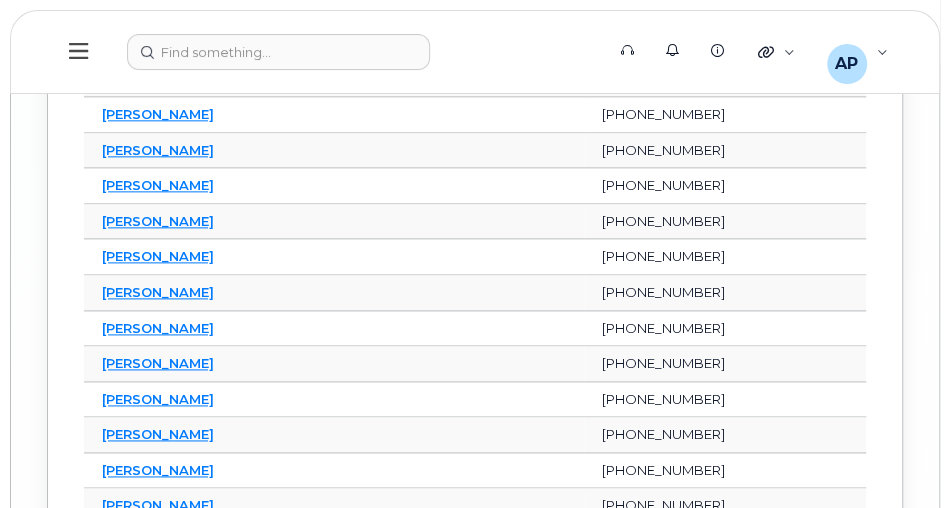 drag, startPoint x: 586, startPoint y: 445, endPoint x: 681, endPoint y: 446, distance: 95.005264 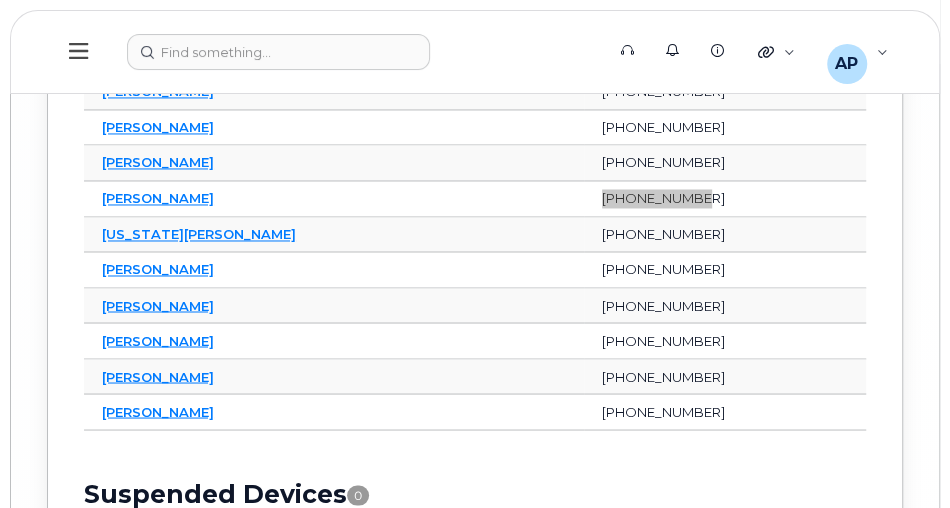 scroll, scrollTop: 7956, scrollLeft: 0, axis: vertical 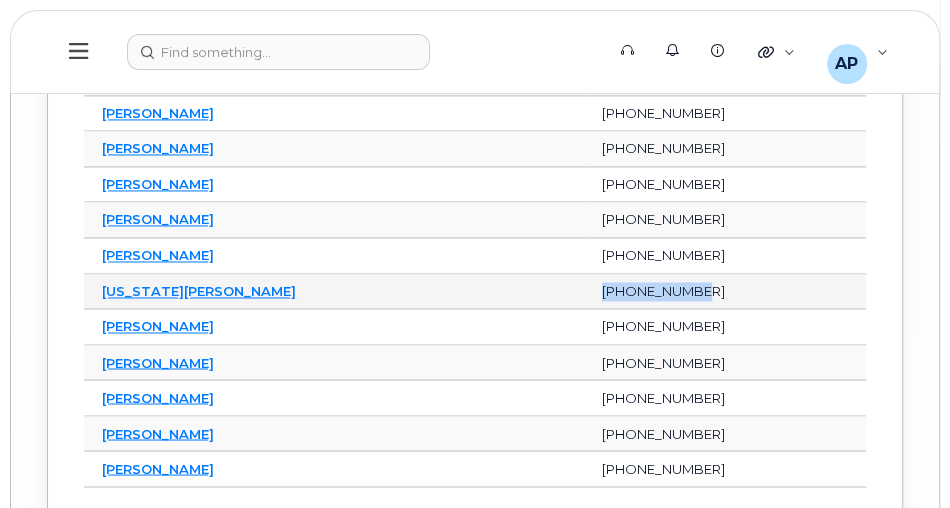drag, startPoint x: 586, startPoint y: 192, endPoint x: 682, endPoint y: 191, distance: 96.00521 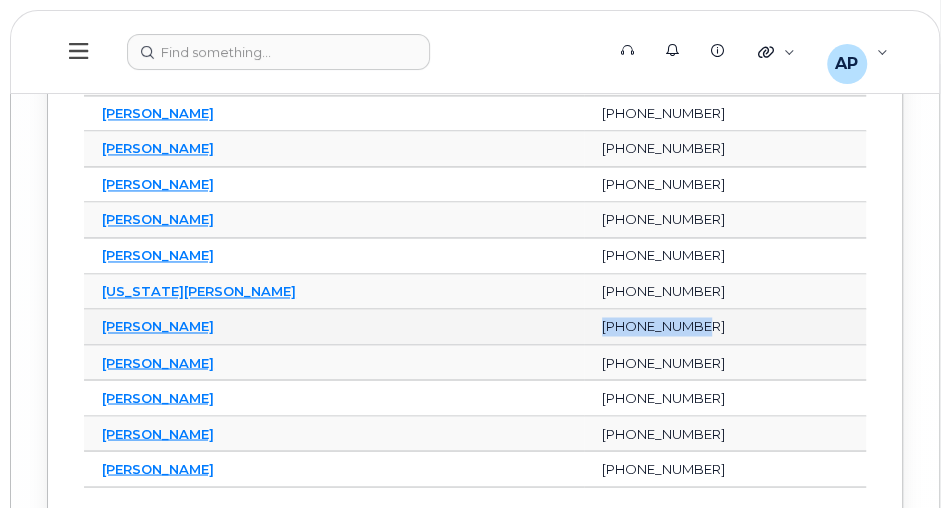 drag, startPoint x: 587, startPoint y: 230, endPoint x: 685, endPoint y: 230, distance: 98 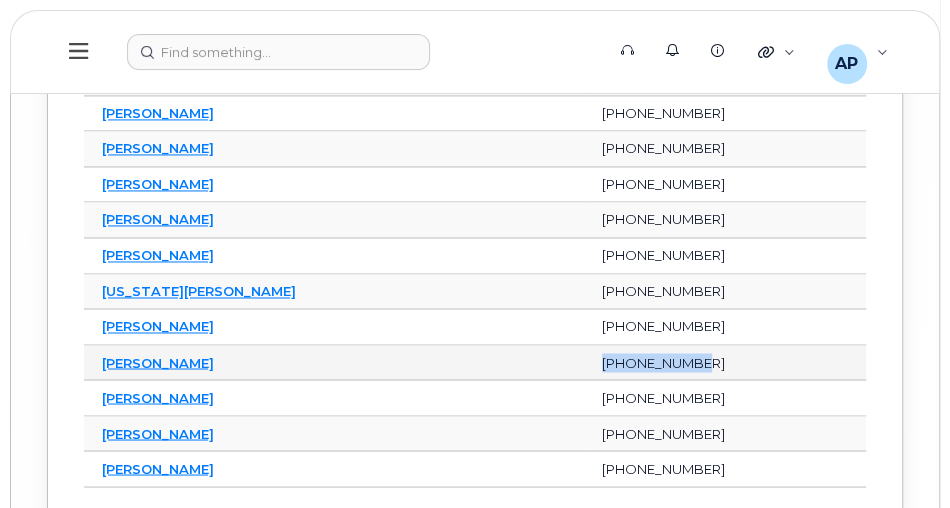 drag, startPoint x: 586, startPoint y: 265, endPoint x: 681, endPoint y: 266, distance: 95.005264 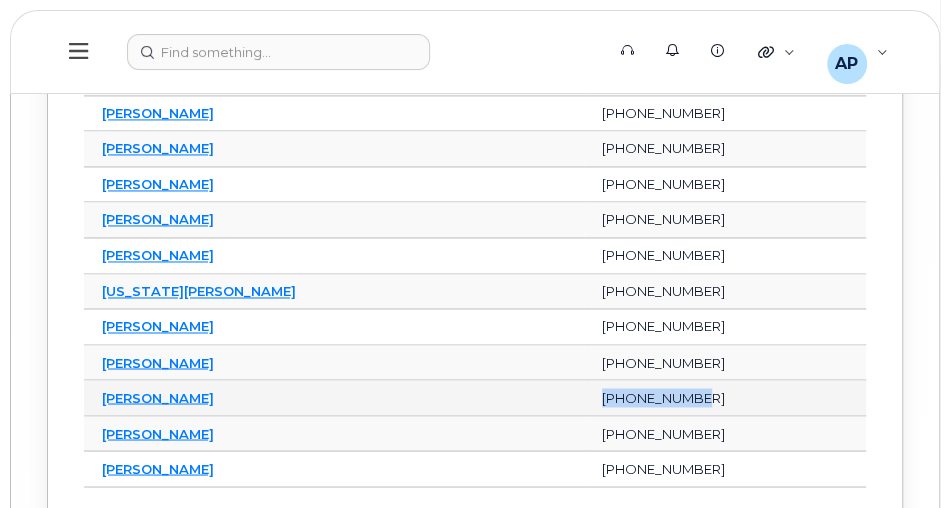 drag, startPoint x: 585, startPoint y: 301, endPoint x: 686, endPoint y: 299, distance: 101.0198 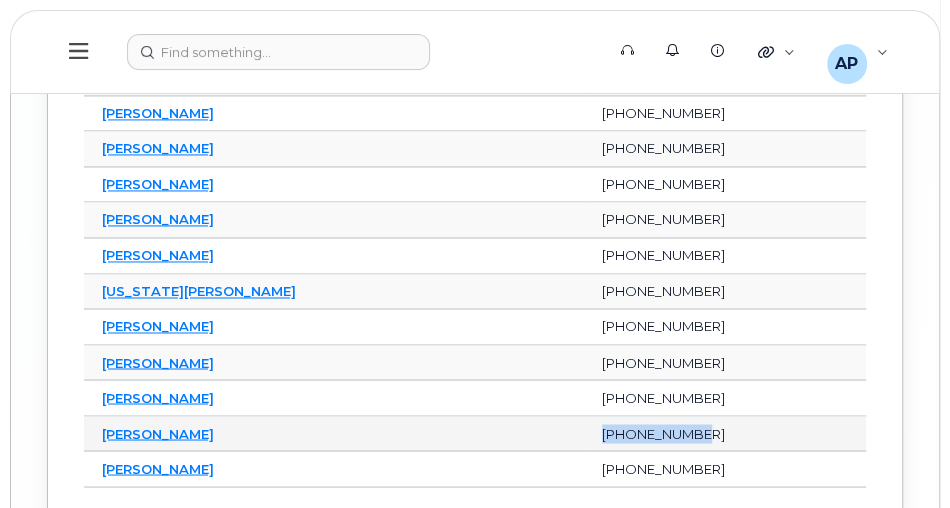 drag, startPoint x: 586, startPoint y: 334, endPoint x: 682, endPoint y: 333, distance: 96.00521 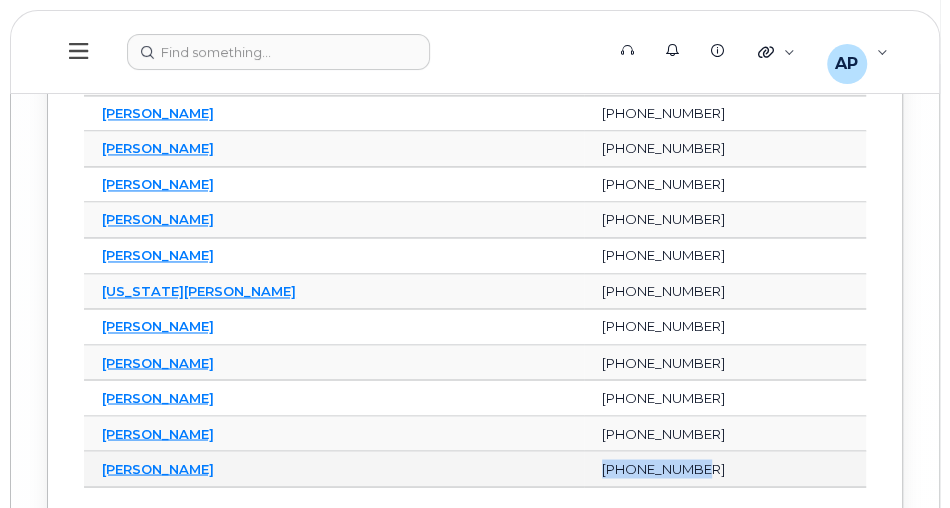 drag, startPoint x: 586, startPoint y: 369, endPoint x: 684, endPoint y: 370, distance: 98.005104 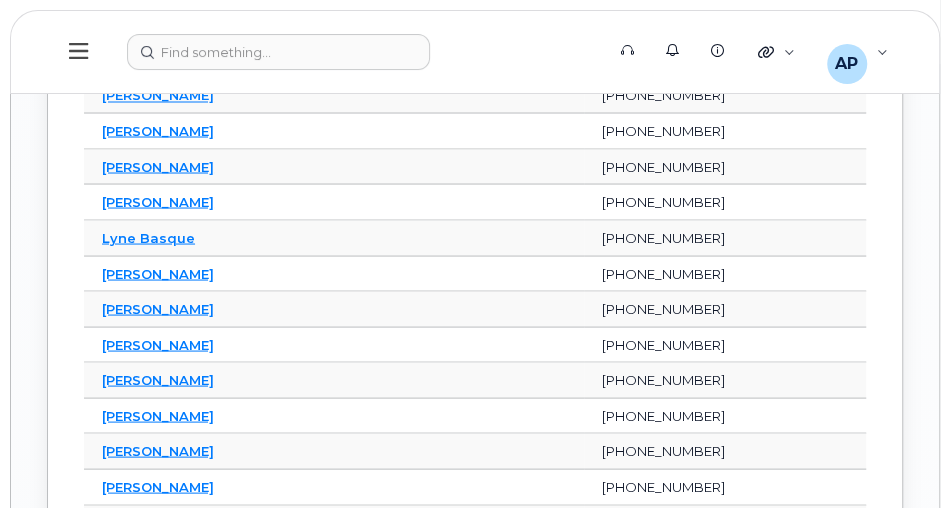 scroll, scrollTop: 4747, scrollLeft: 0, axis: vertical 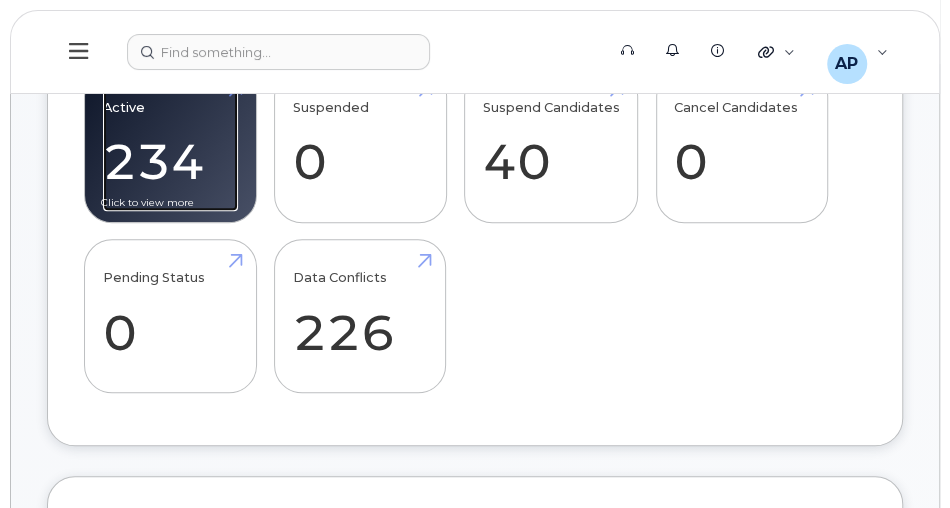 click on "Active
234" at bounding box center [170, 146] 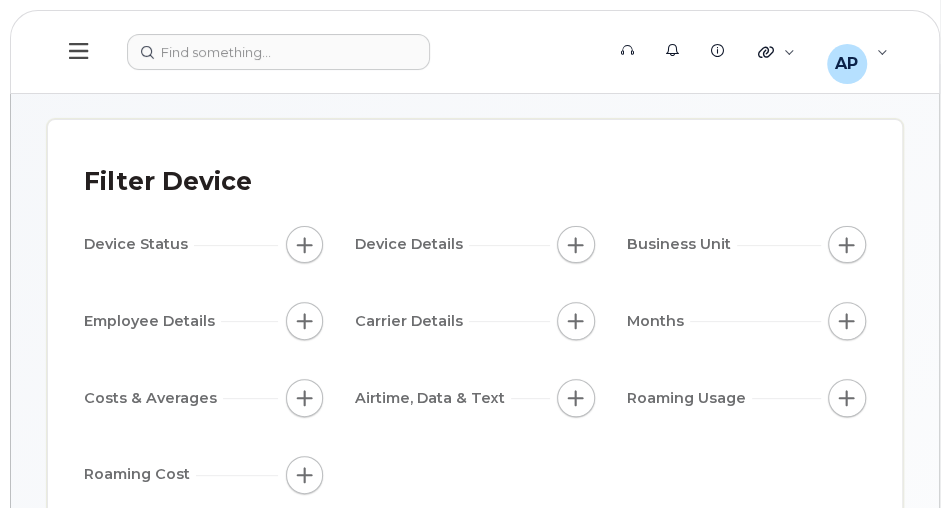 scroll, scrollTop: 171, scrollLeft: 0, axis: vertical 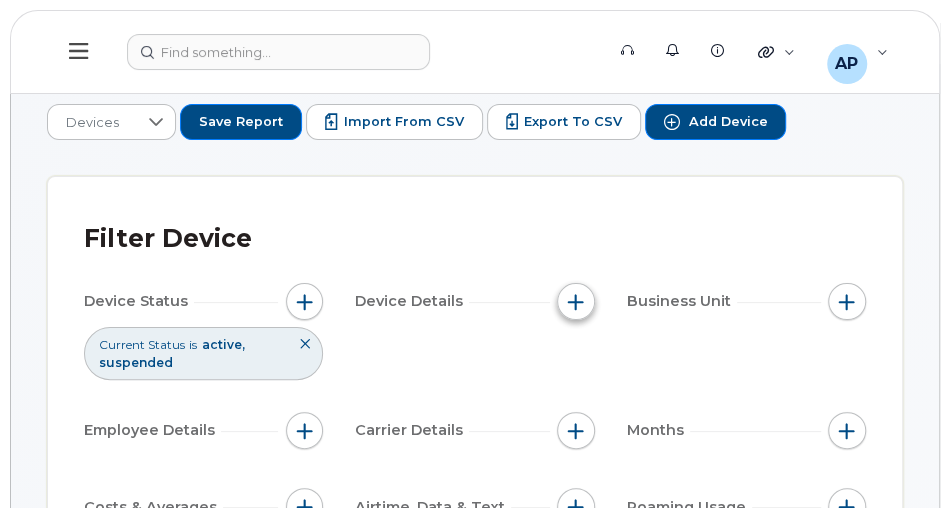 click 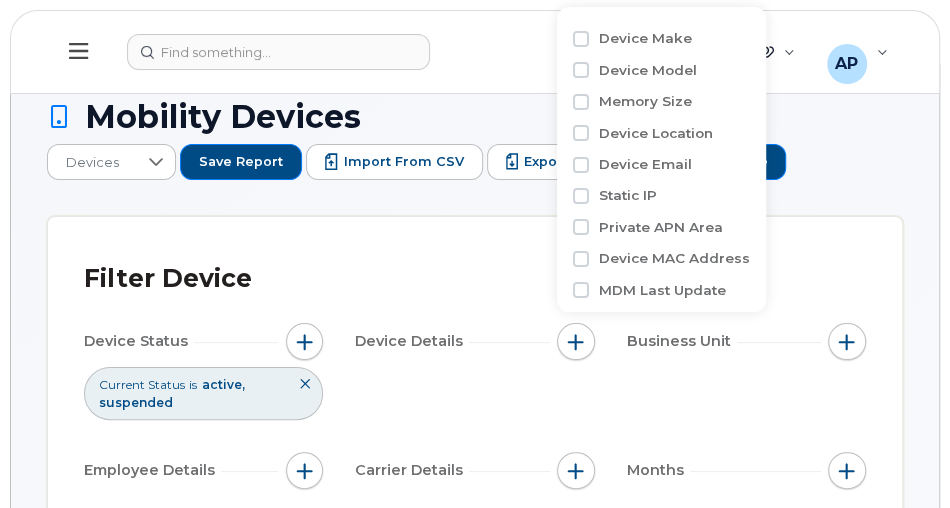 scroll, scrollTop: 0, scrollLeft: 0, axis: both 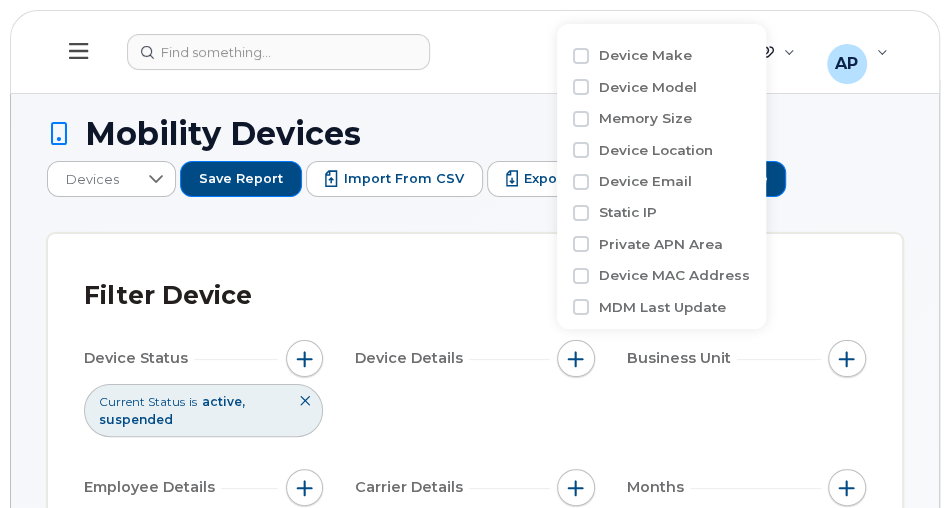 click on "Filter Device" 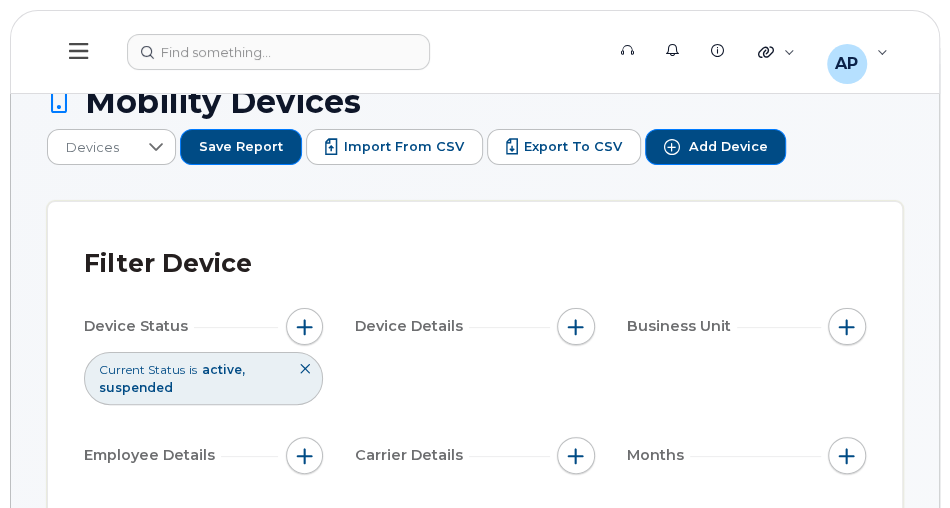 scroll, scrollTop: 57, scrollLeft: 0, axis: vertical 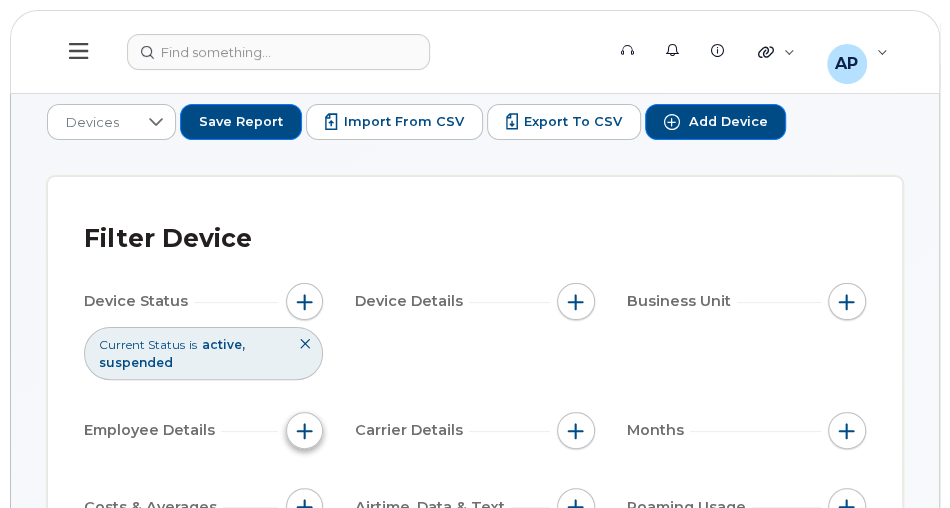 click 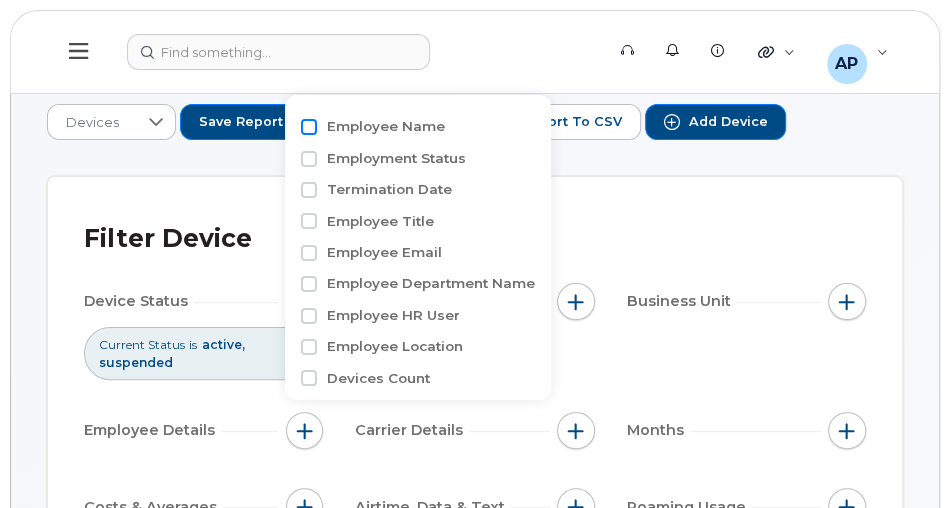 click on "Employee Name" at bounding box center (309, 127) 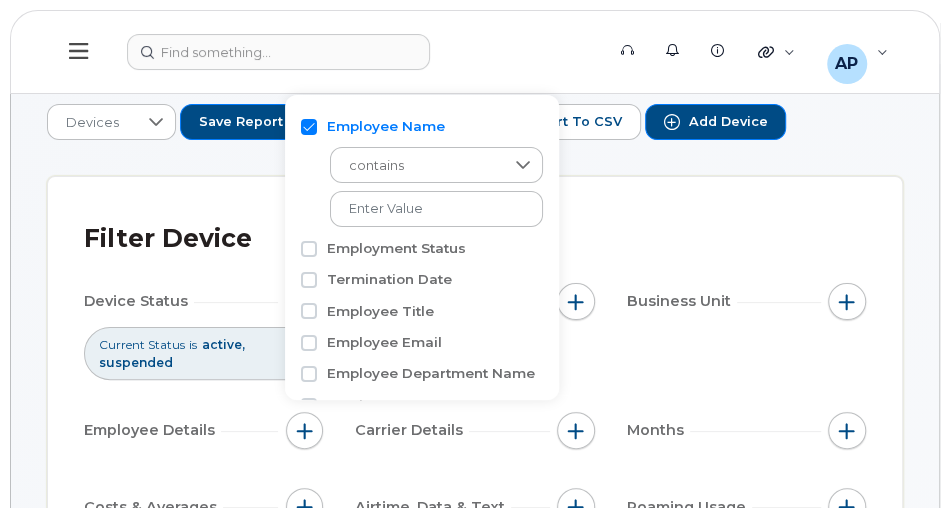 click on "Employee Name" at bounding box center (309, 127) 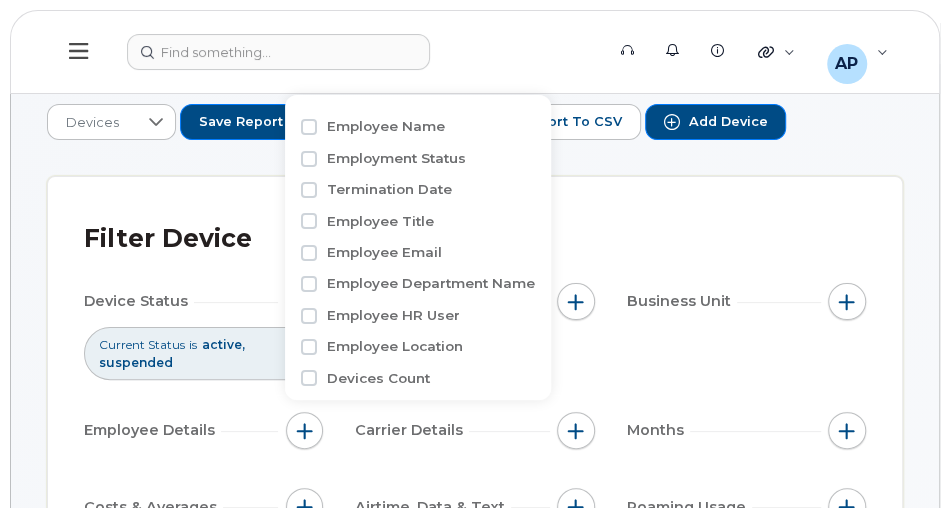 click on "Mobility Devices  Devices Save Report Import from CSV Export to CSV Add Device Filter Device Device Status   Current Status is active suspended Device Details   Business Unit   Employee Details   Carrier Details   Months   Costs & Averages   Airtime, Data & Text   Roaming Usage   Roaming Cost   Device Overview 234 Active 0 Suspended 208 With Billing 0 Cancelled [DATE] cost $2,386.54 Average cost $10.20 1 Subsidized 233 Unsubsidized 3 Android 226 Cell Phone 5 iPhone Device List Edit Selected Bulk Suspend/Cancel Send Email/SMS Select Columns 9  Filter   Refresh  Export Name Number Manager Current Status Make Carrier Rate Plan Accounting Code Description 1 [PERSON_NAME] [PHONE_NUMBER] Unknown Manager Active Cell Phone Bell Unknown  Unknown  [PERSON_NAME] [PHONE_NUMBER] Unknown Manager Active Cell Phone Bell Unknown  Unknown  [PERSON_NAME] [PHONE_NUMBER] Unknown Manager Active Cell Phone Bell Unknown  Unknown  [US_STATE][PERSON_NAME] [PHONE_NUMBER] Unknown Manager Active Cell Phone Bell Unknown  Unknown  Bell" at bounding box center (475, 2335) 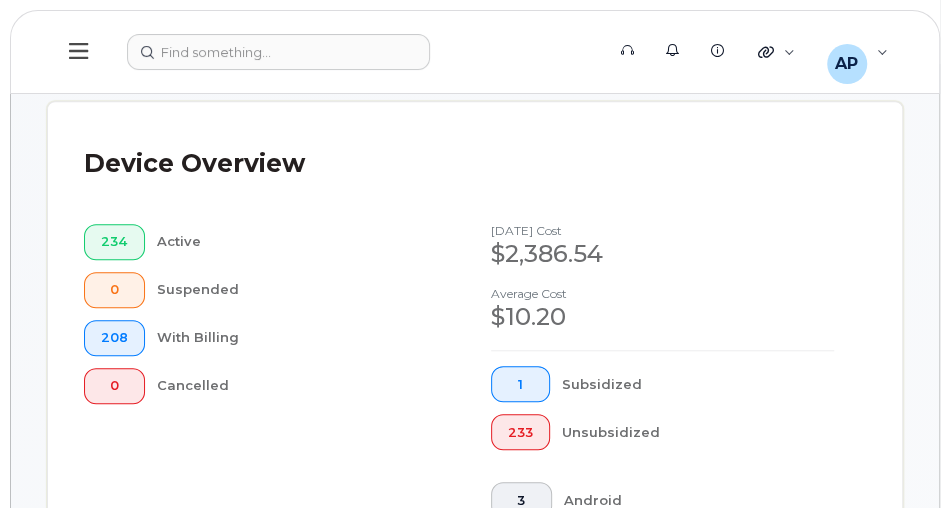 scroll, scrollTop: 685, scrollLeft: 0, axis: vertical 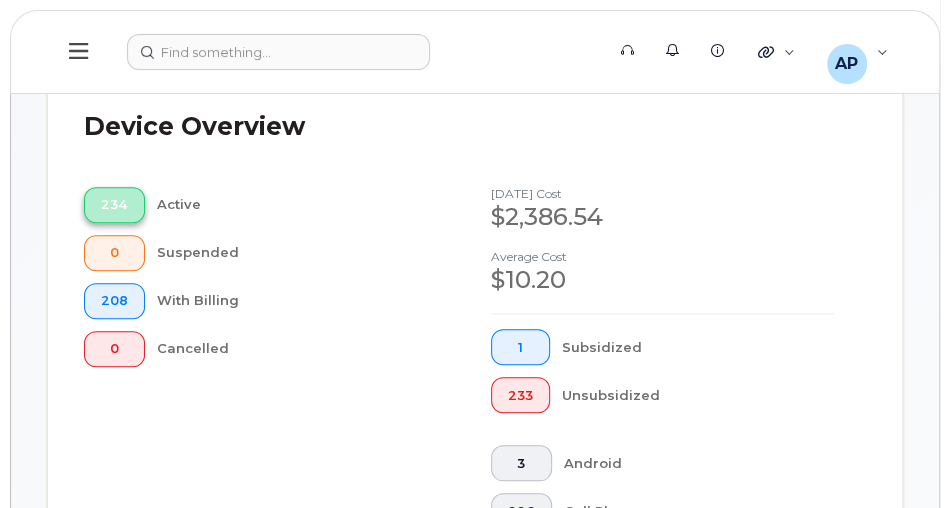 click on "234" at bounding box center (114, 205) 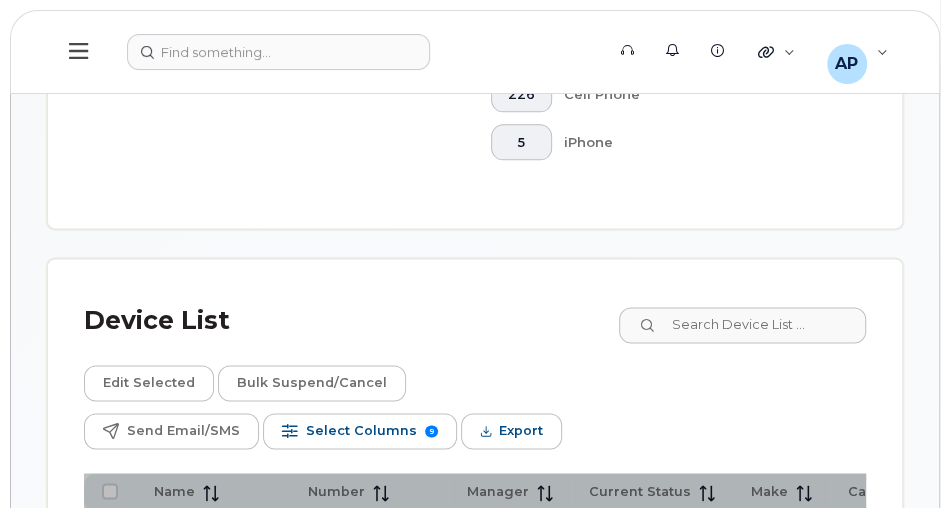 scroll, scrollTop: 1085, scrollLeft: 0, axis: vertical 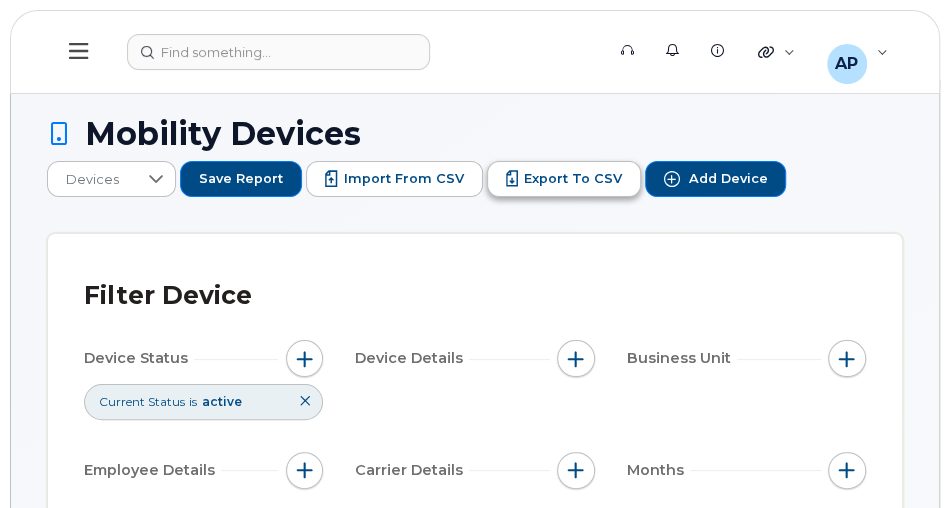 click on "Export to CSV" 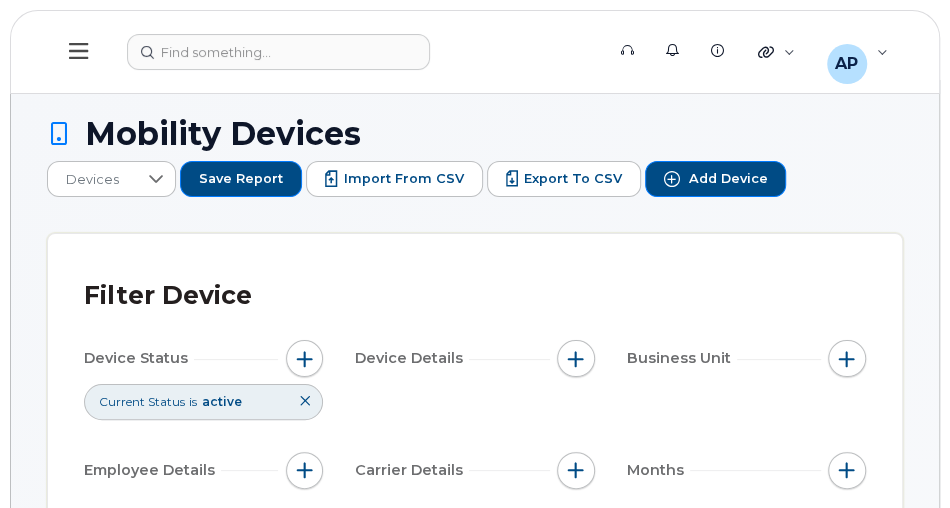 click on "Mobility Devices" at bounding box center (475, 133) 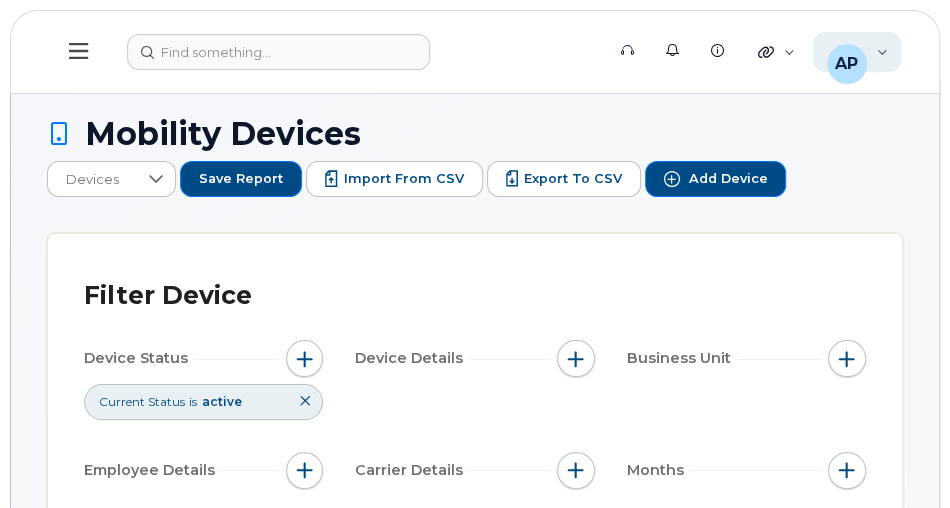 click on "AP" at bounding box center [847, 64] 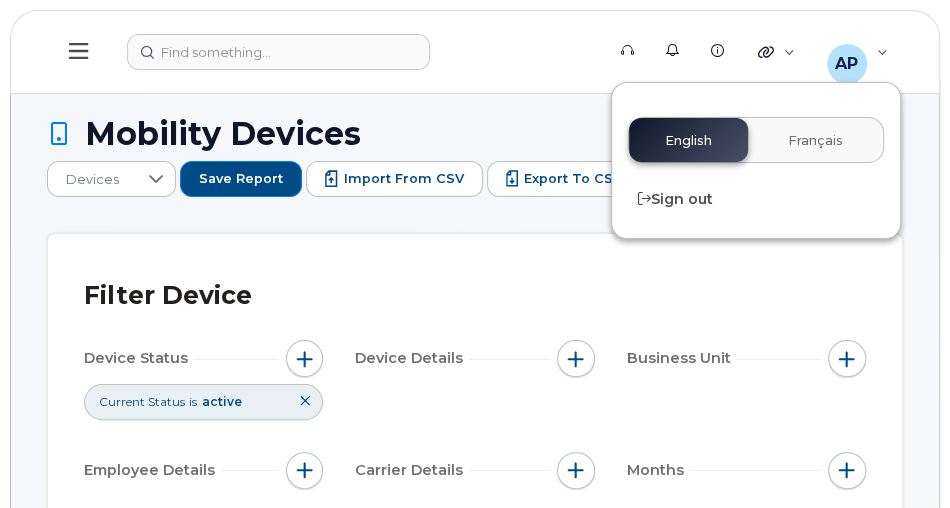 click on "Mobility Devices  Devices Save Report Import from CSV Export to CSV Add Device Filter Device Device Status   Current Status is active Device Details   Business Unit   Employee Details   Carrier Details   Months   Costs & Averages   Airtime, Data & Text   Roaming Usage   Roaming Cost   Device Overview 234 Active 0 Suspended 208 With Billing 0 Cancelled [DATE] cost $2,386.54 Average cost $10.20 1 Subsidized 233 Unsubsidized 3 Android 226 Cell Phone 5 iPhone Device List Edit Selected Bulk Suspend/Cancel Send Email/SMS Select Columns 9  Filter   Refresh  Export Name Number Manager Current Status Make Carrier Rate Plan Accounting Code Description 1 [PERSON_NAME] [PHONE_NUMBER] Unknown Manager Active Cell Phone Bell Unknown  Unknown  [PERSON_NAME] [PHONE_NUMBER] Unknown Manager Active Cell Phone Bell Unknown  Unknown  [PERSON_NAME] [PHONE_NUMBER] Unknown Manager Active Cell Phone Bell Unknown  Unknown  [US_STATE][PERSON_NAME] [PHONE_NUMBER] Unknown Manager Active Cell Phone Bell Unknown  Unknown  [PHONE_NUMBER] 1" at bounding box center (475, 2384) 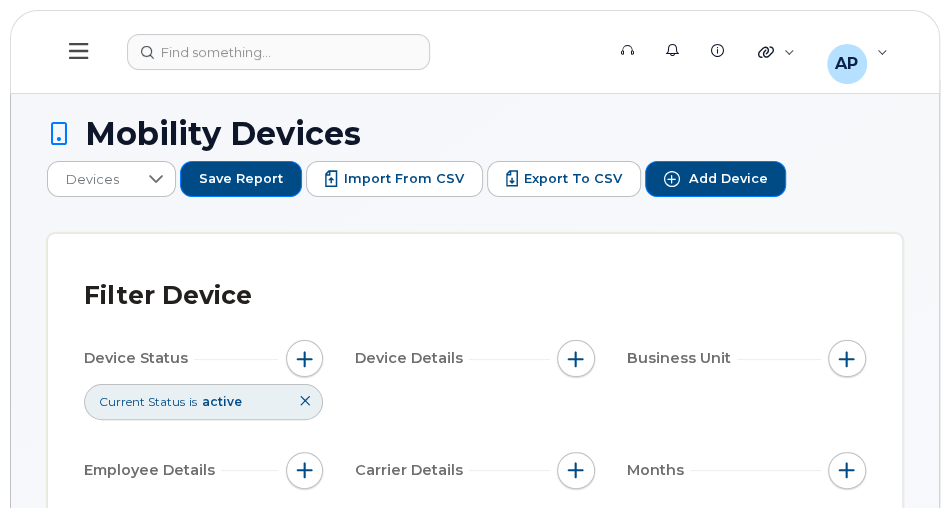 click 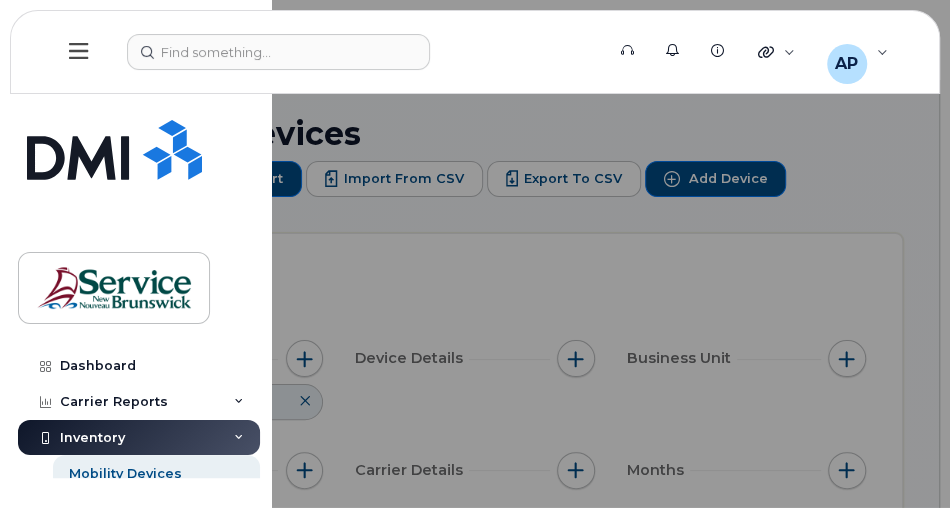 click 